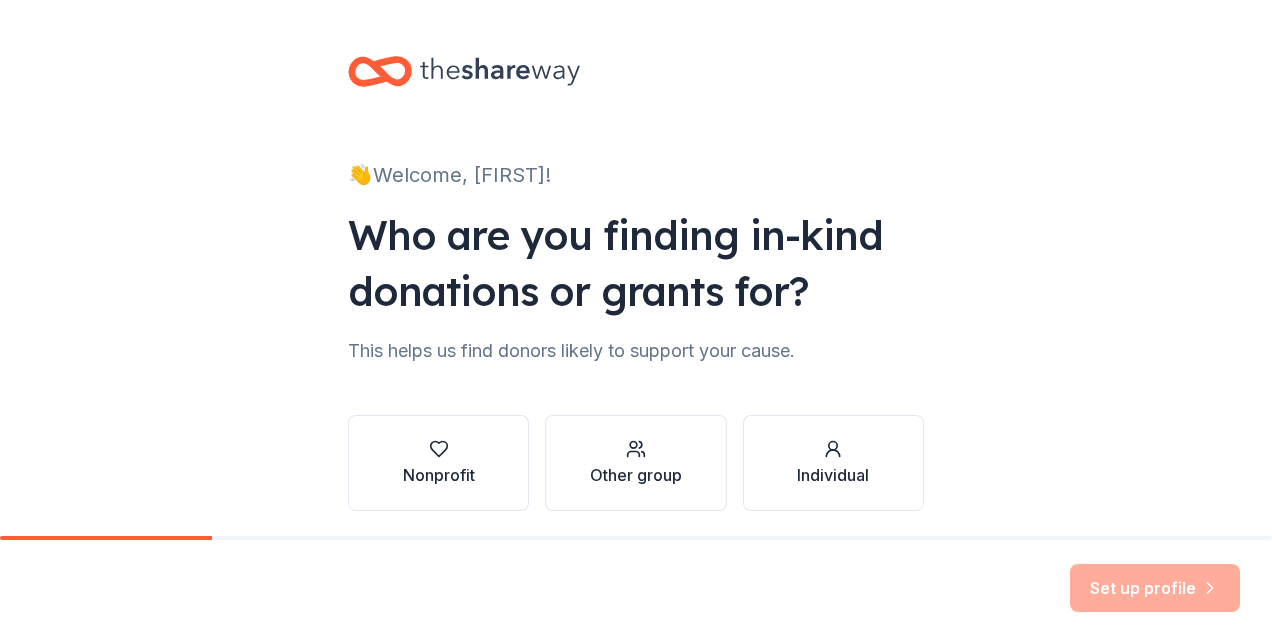 scroll, scrollTop: 0, scrollLeft: 0, axis: both 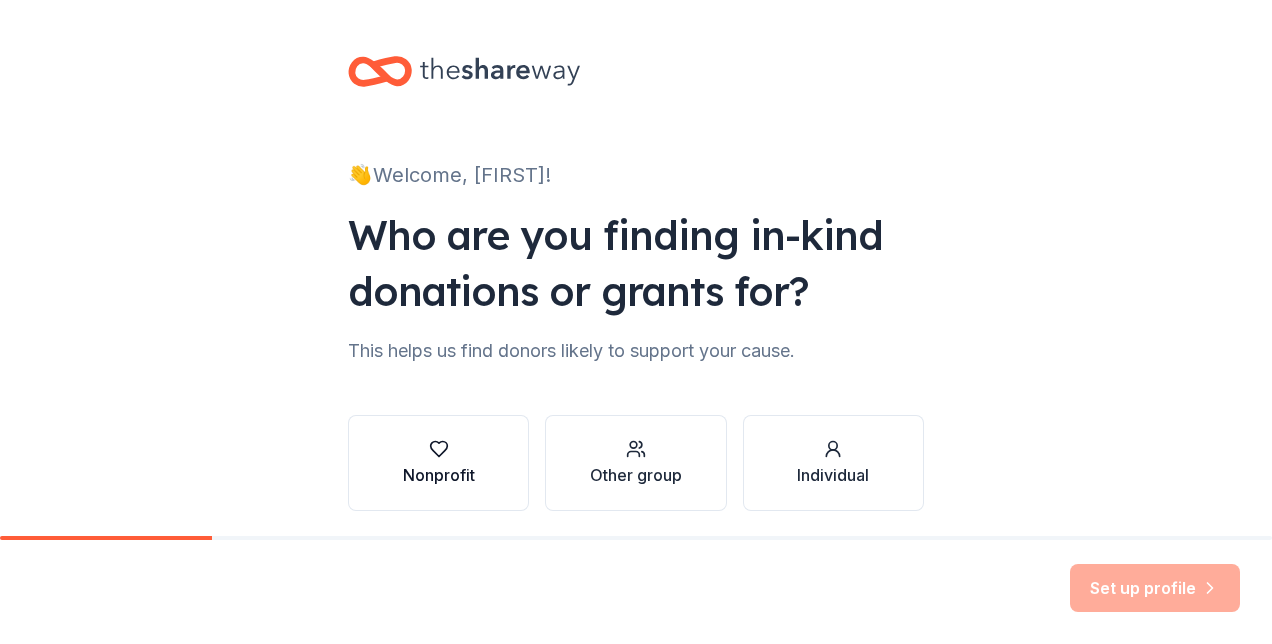 click on "Nonprofit" at bounding box center (439, 463) 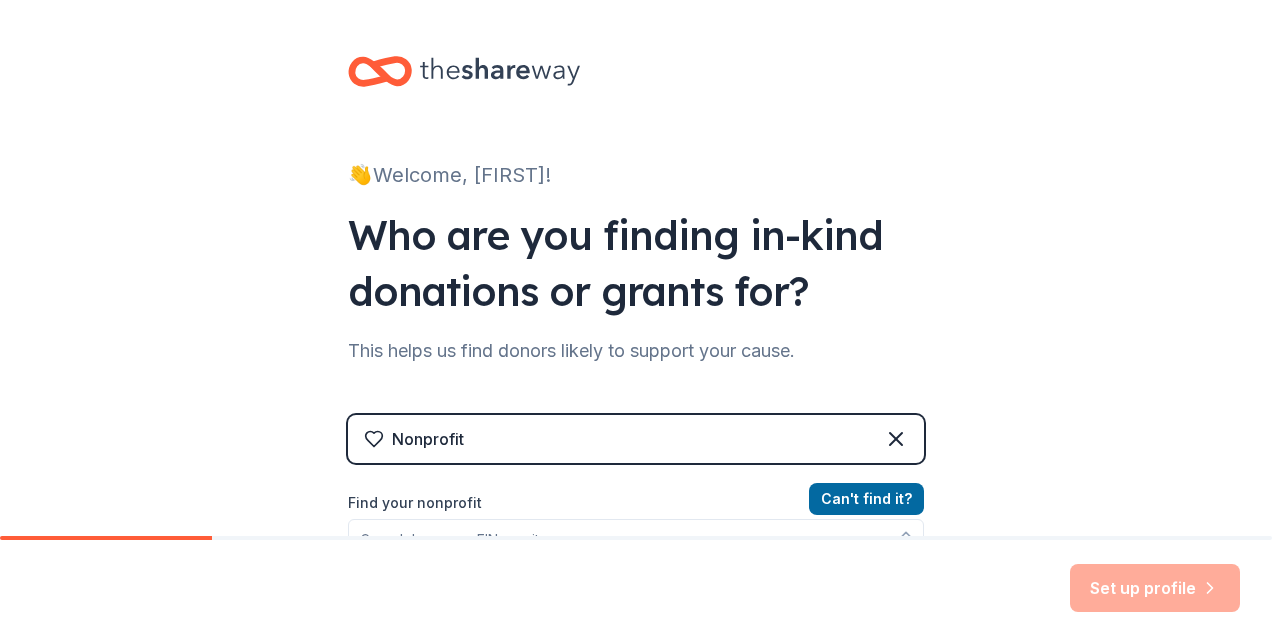 scroll, scrollTop: 200, scrollLeft: 0, axis: vertical 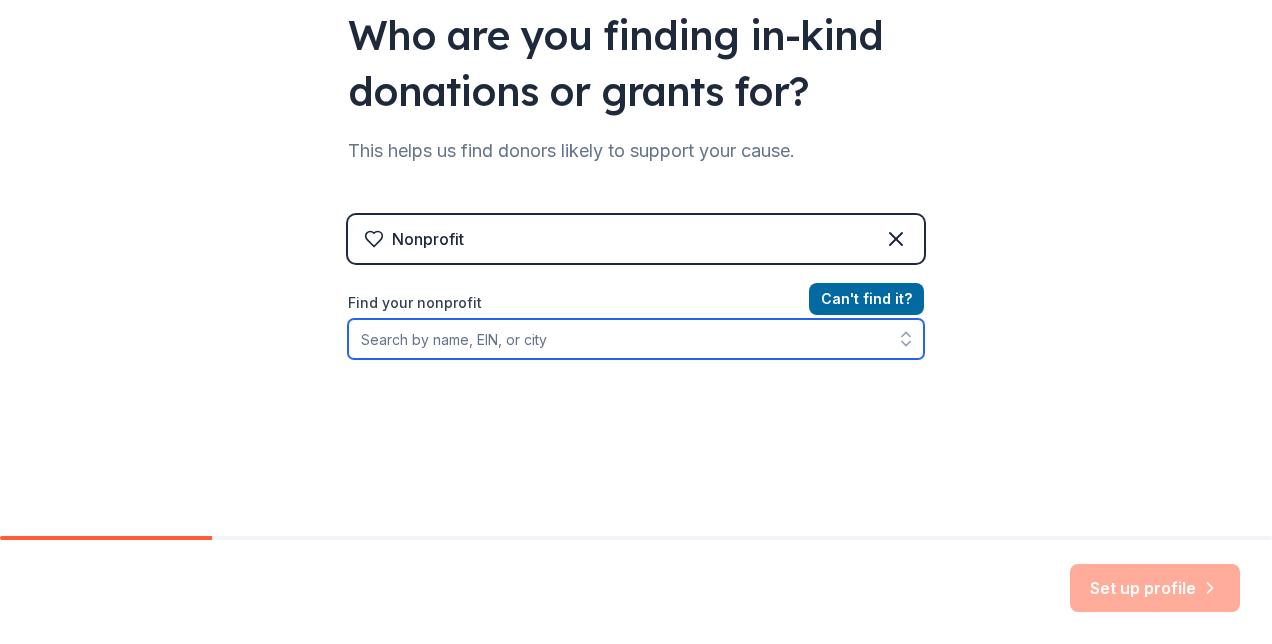 click on "Find your nonprofit" at bounding box center (636, 339) 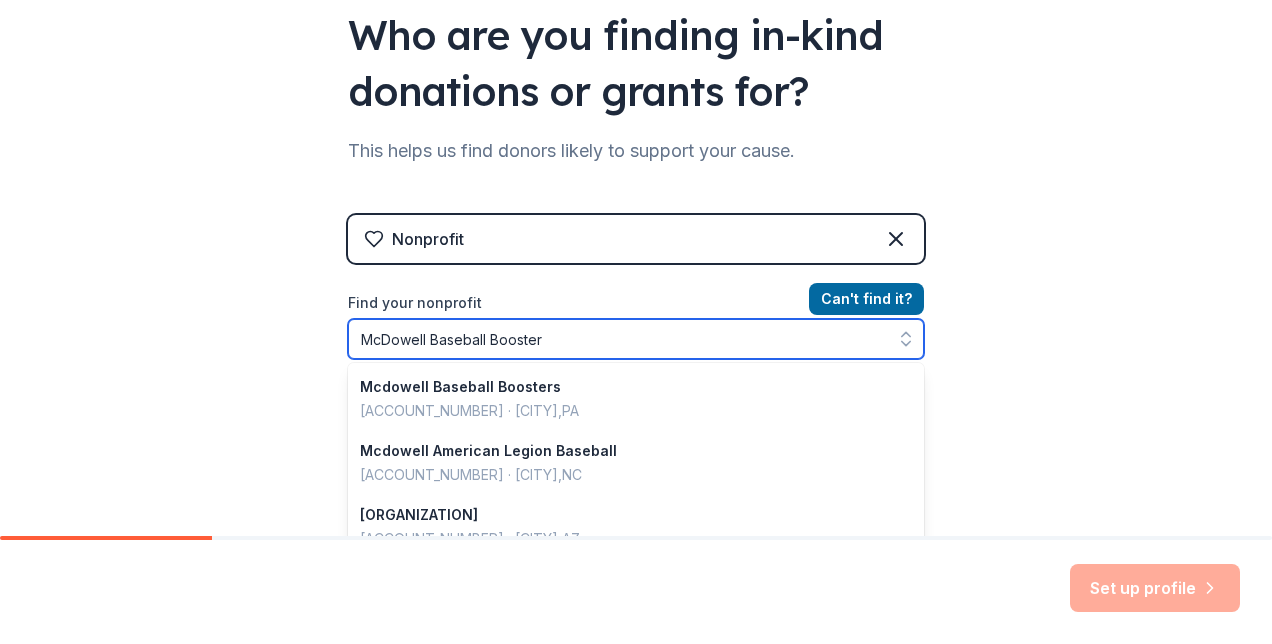 type on "McDowell Baseball Boosters" 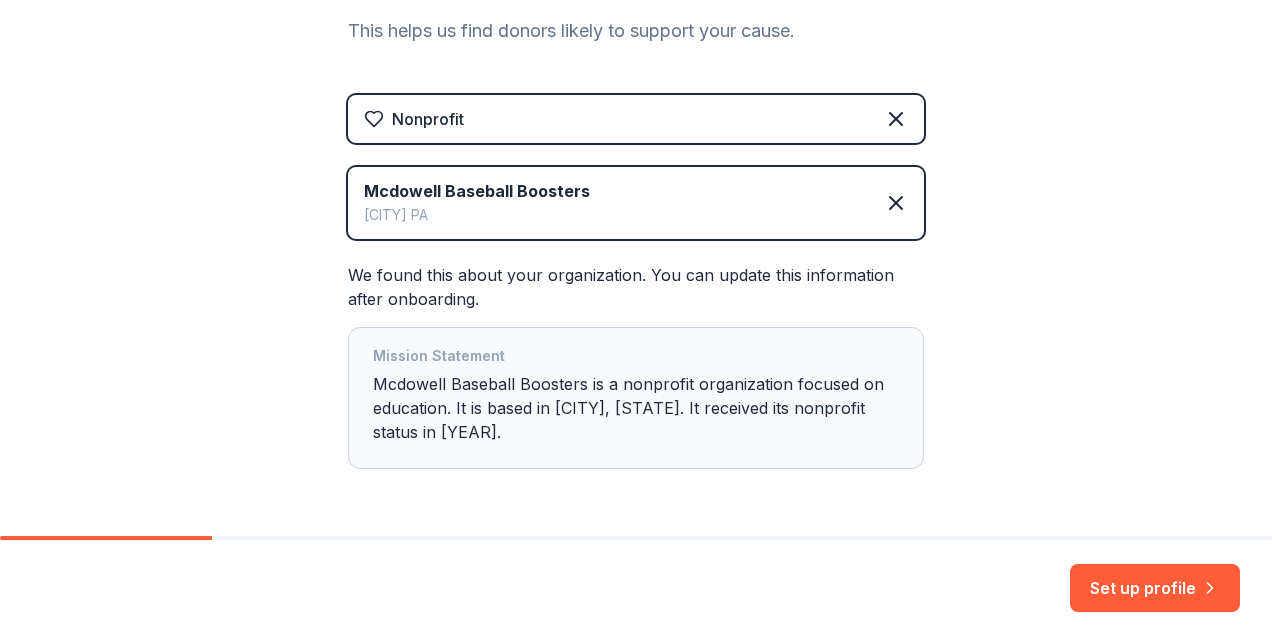 scroll, scrollTop: 288, scrollLeft: 0, axis: vertical 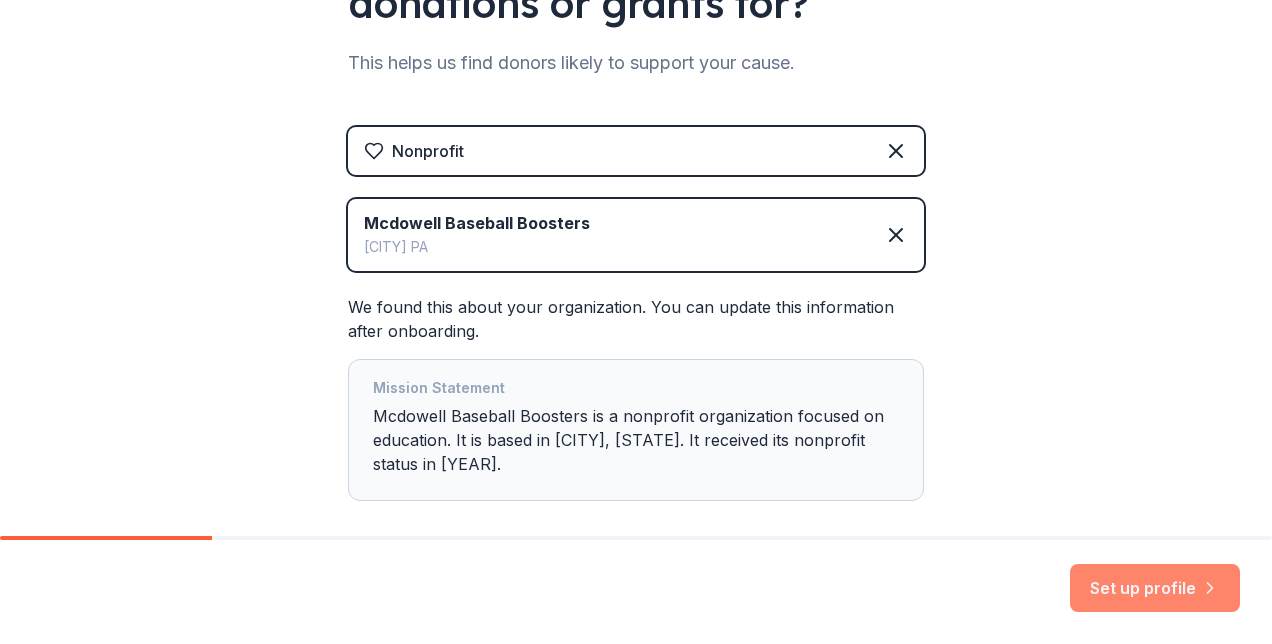 click on "Set up profile" at bounding box center [1155, 588] 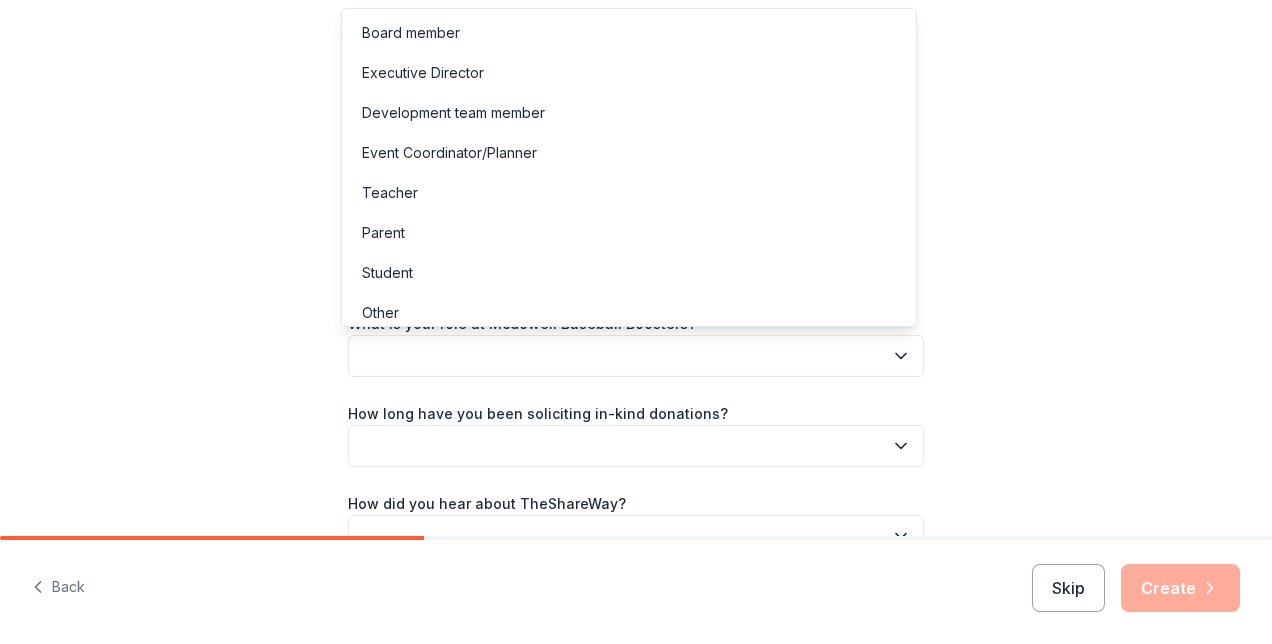 click at bounding box center (636, 356) 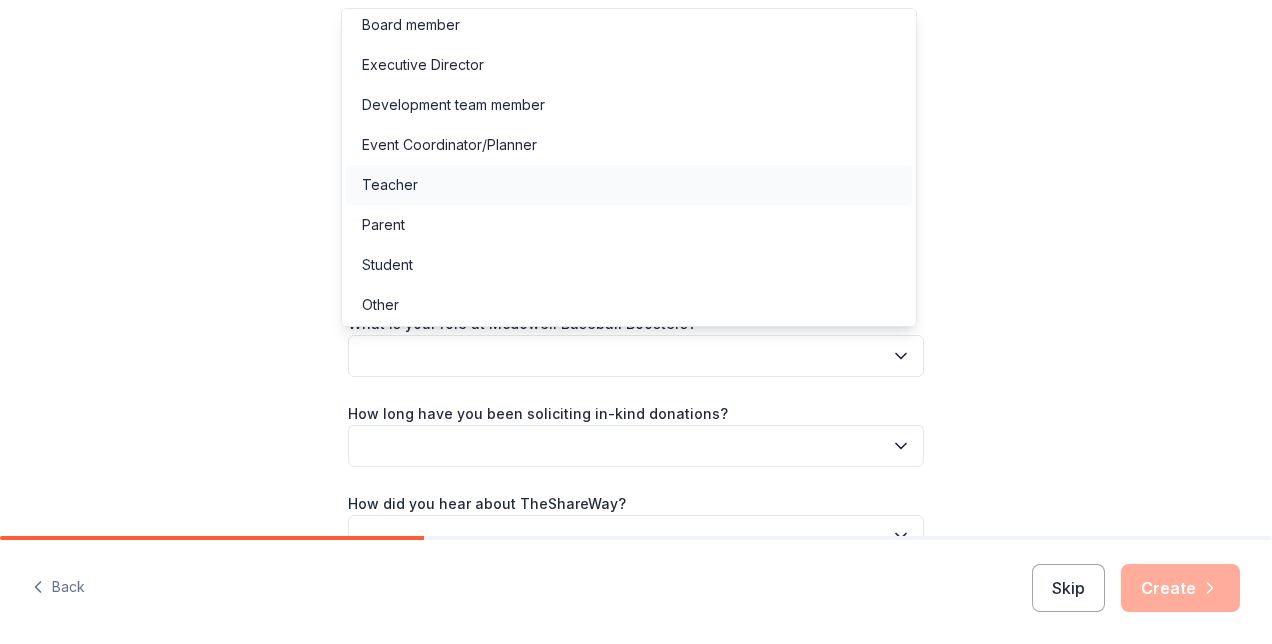 scroll, scrollTop: 10, scrollLeft: 0, axis: vertical 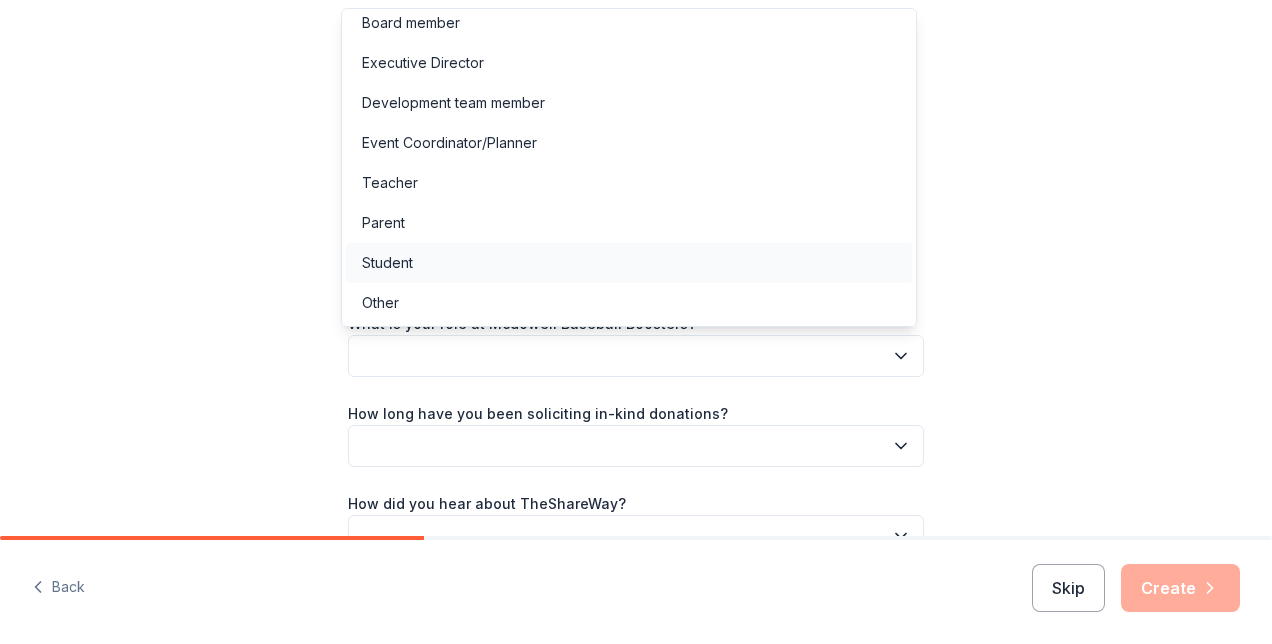 click on "Student" at bounding box center [629, 263] 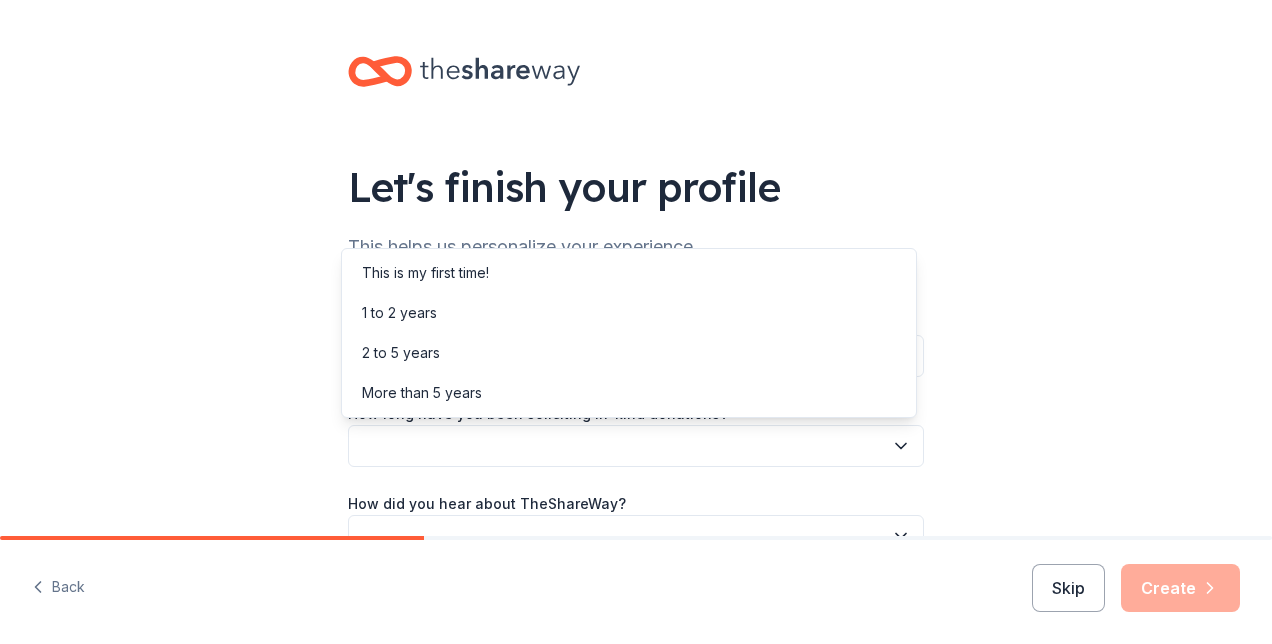 click at bounding box center [636, 446] 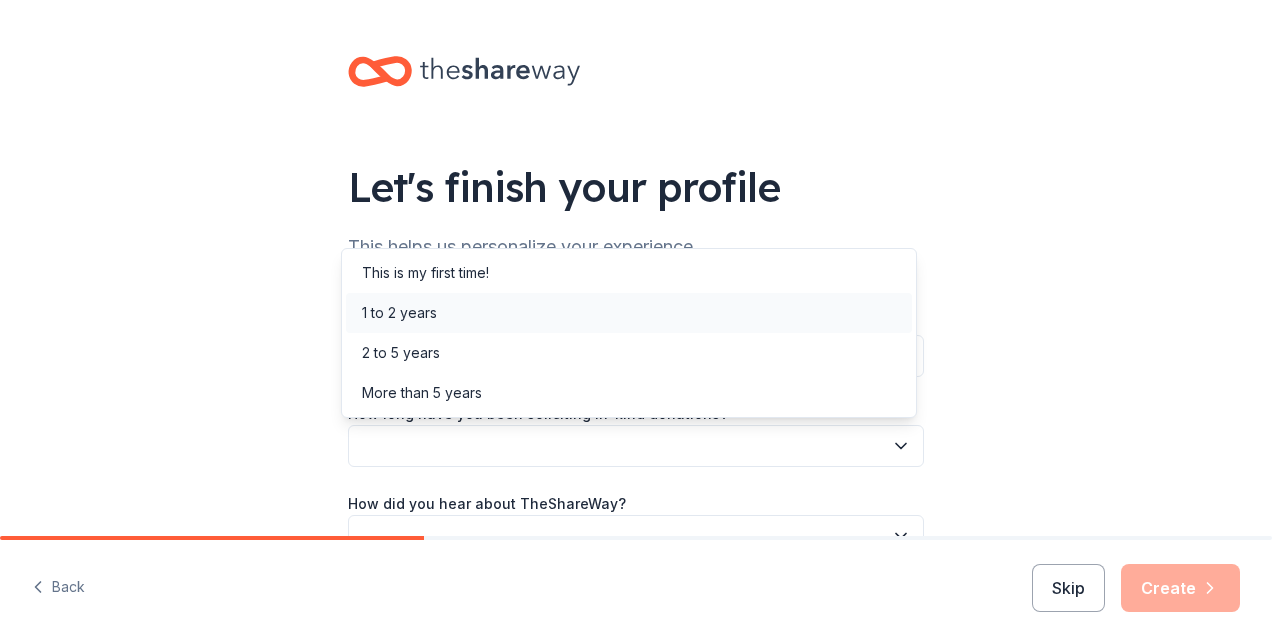 click on "1 to 2 years" at bounding box center (629, 313) 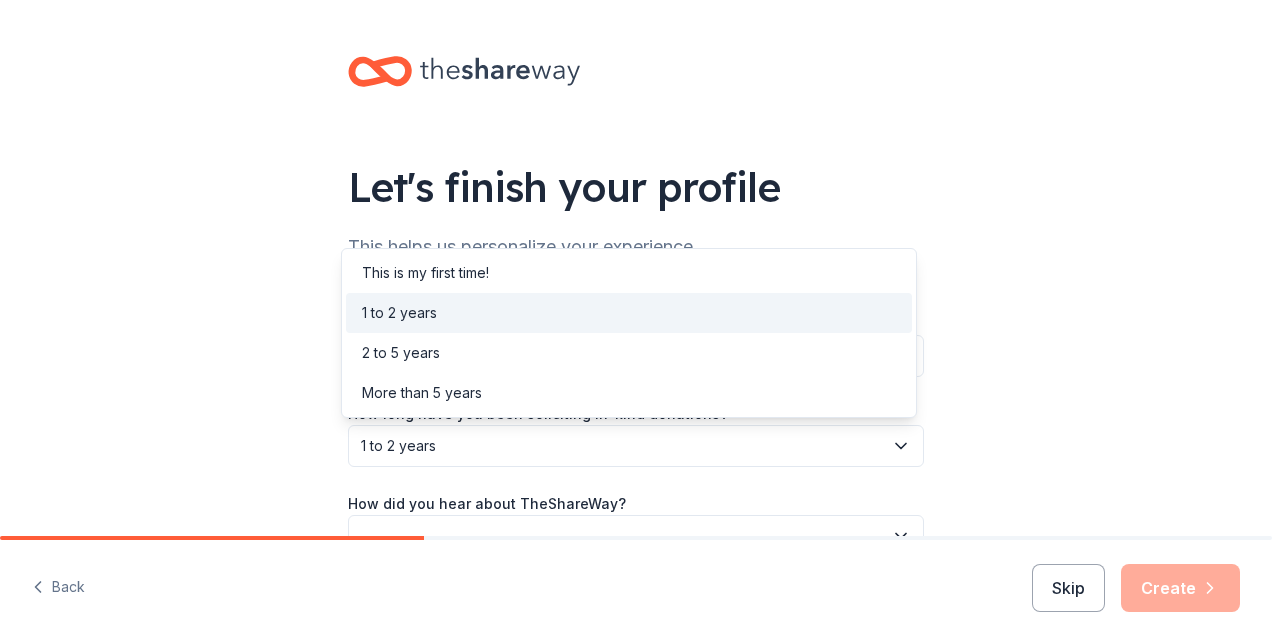 click on "1 to 2 years" at bounding box center [636, 446] 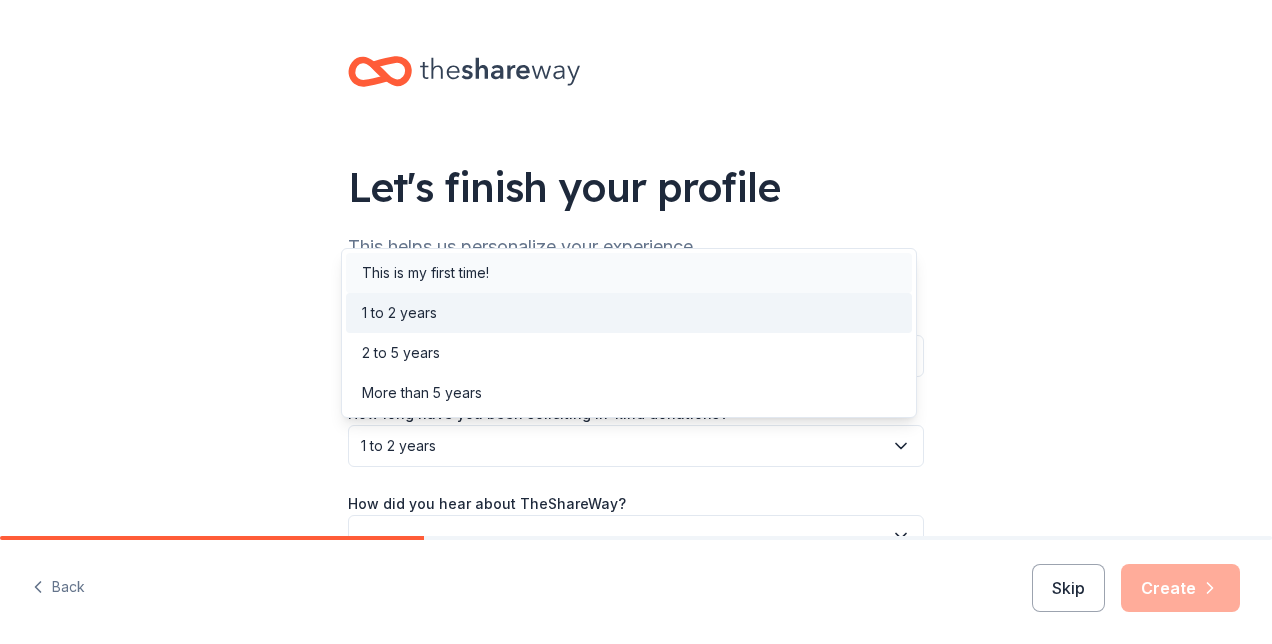 click on "This is my first time!" at bounding box center (629, 273) 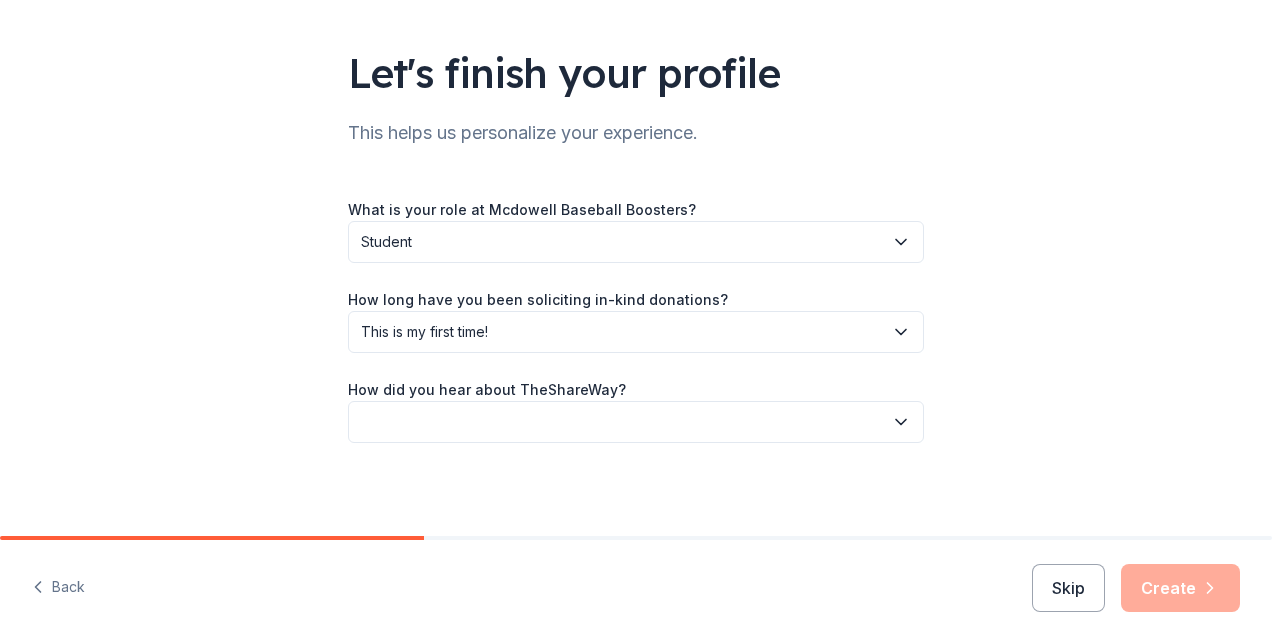 scroll, scrollTop: 117, scrollLeft: 0, axis: vertical 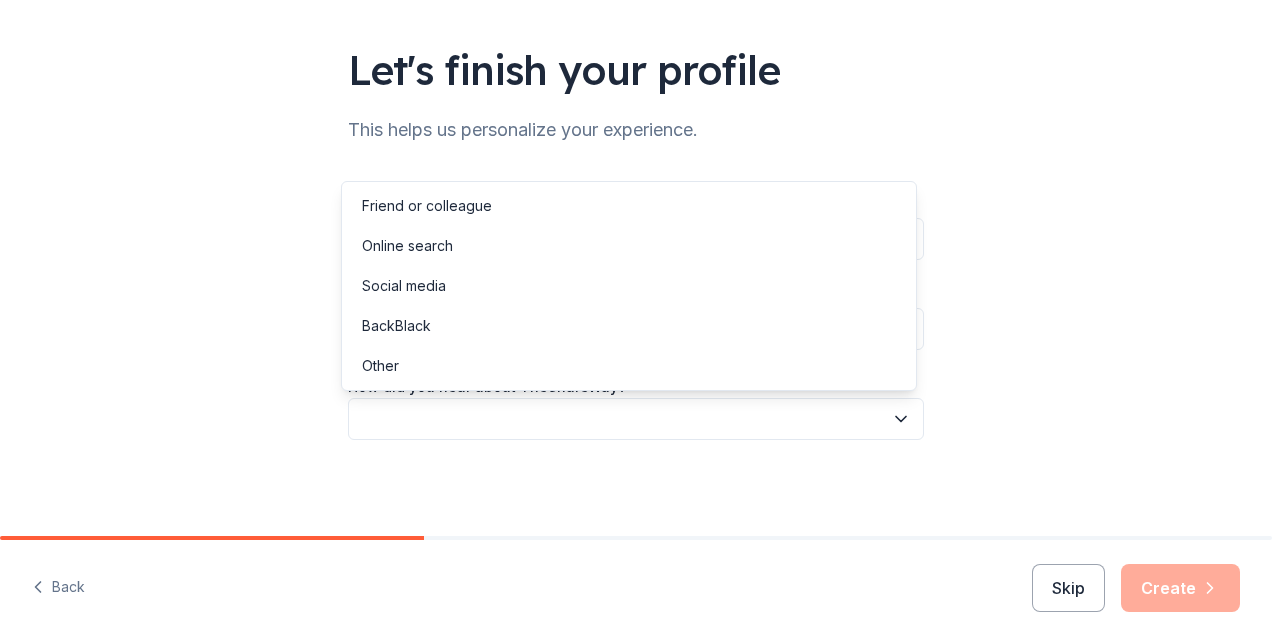 click at bounding box center (636, 419) 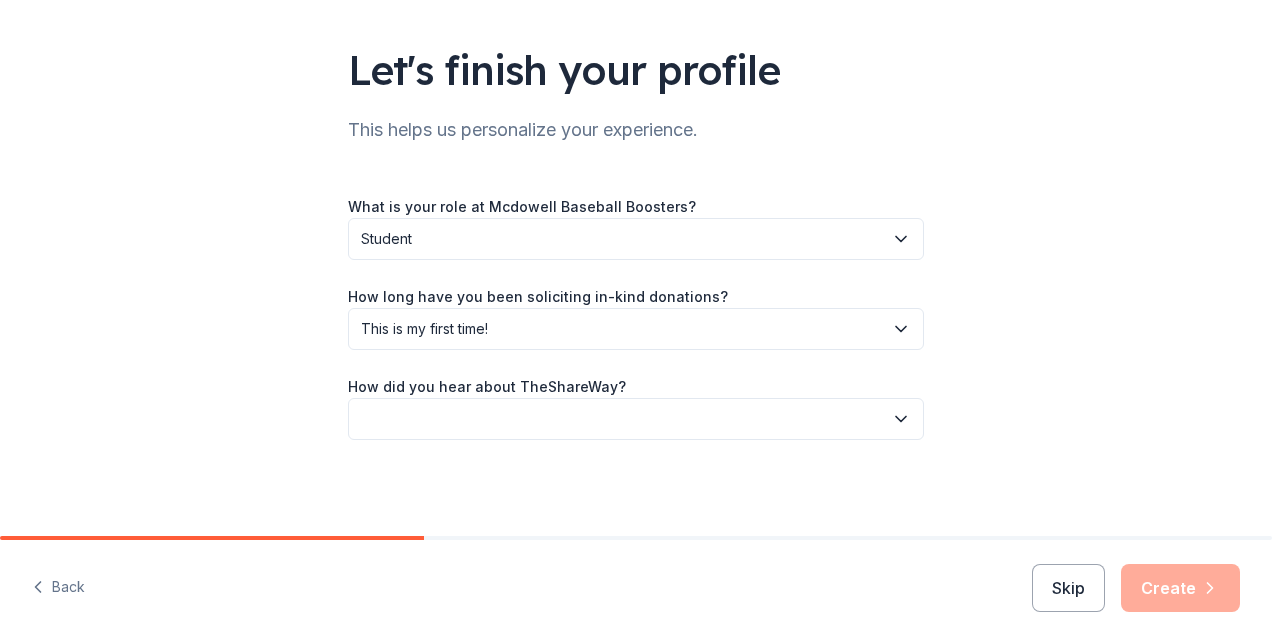 click on "Student" at bounding box center [622, 239] 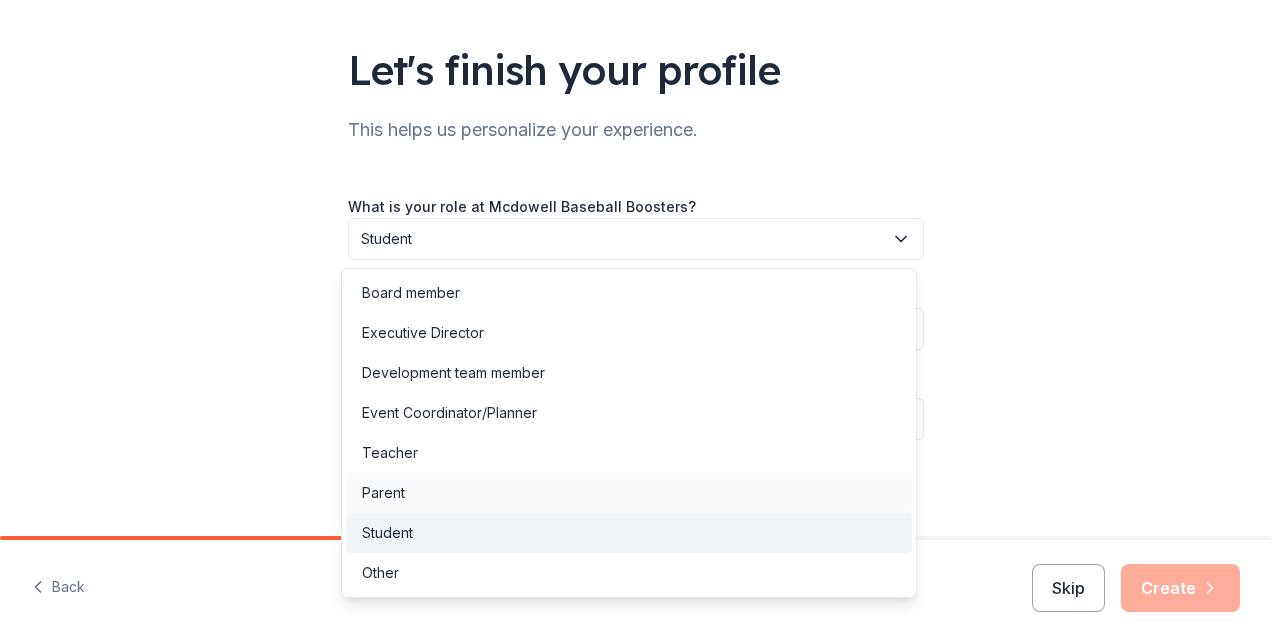 click on "Parent" at bounding box center (629, 493) 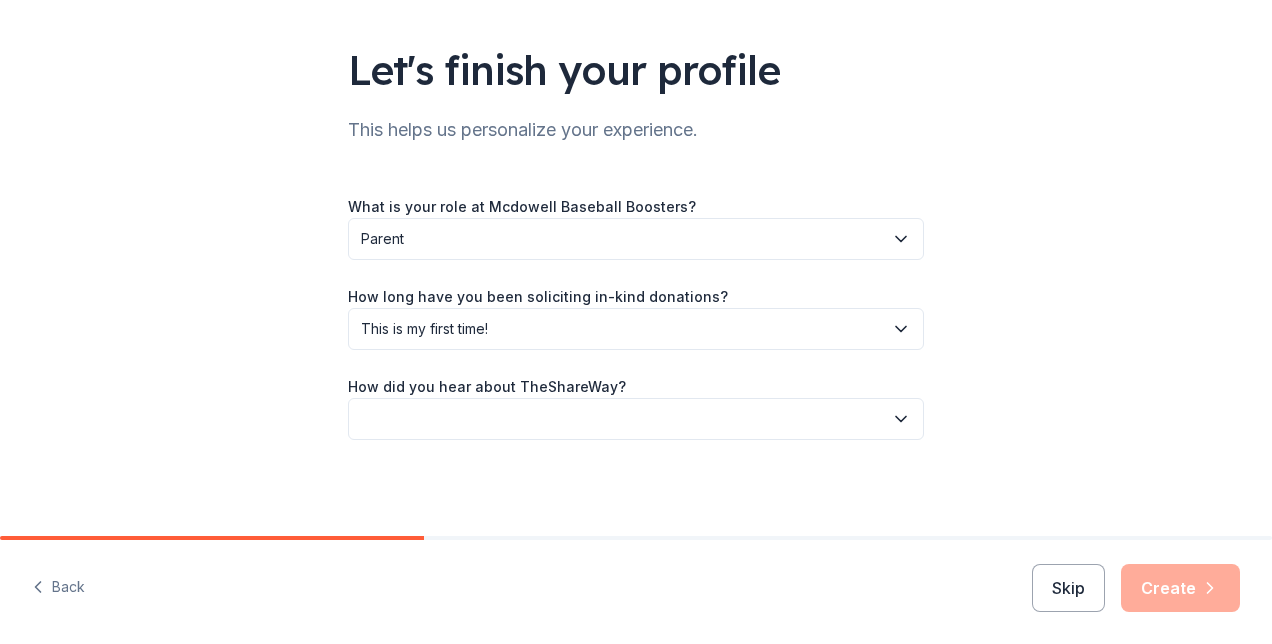 click at bounding box center (636, 419) 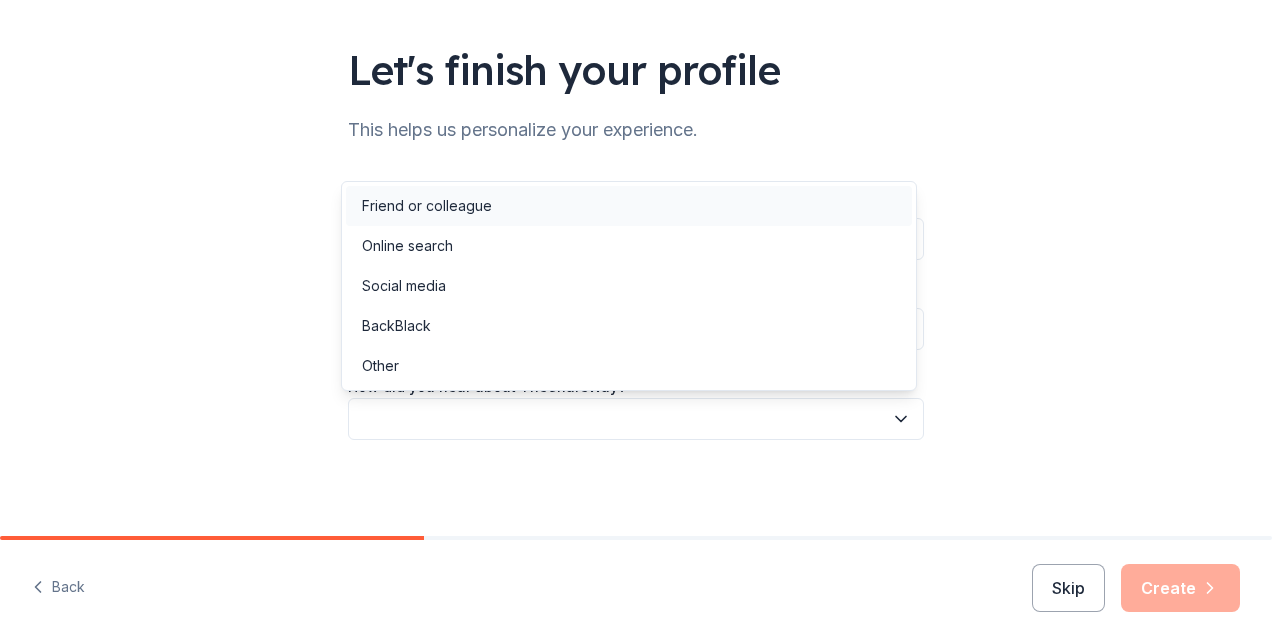 click on "Friend or colleague" at bounding box center [629, 206] 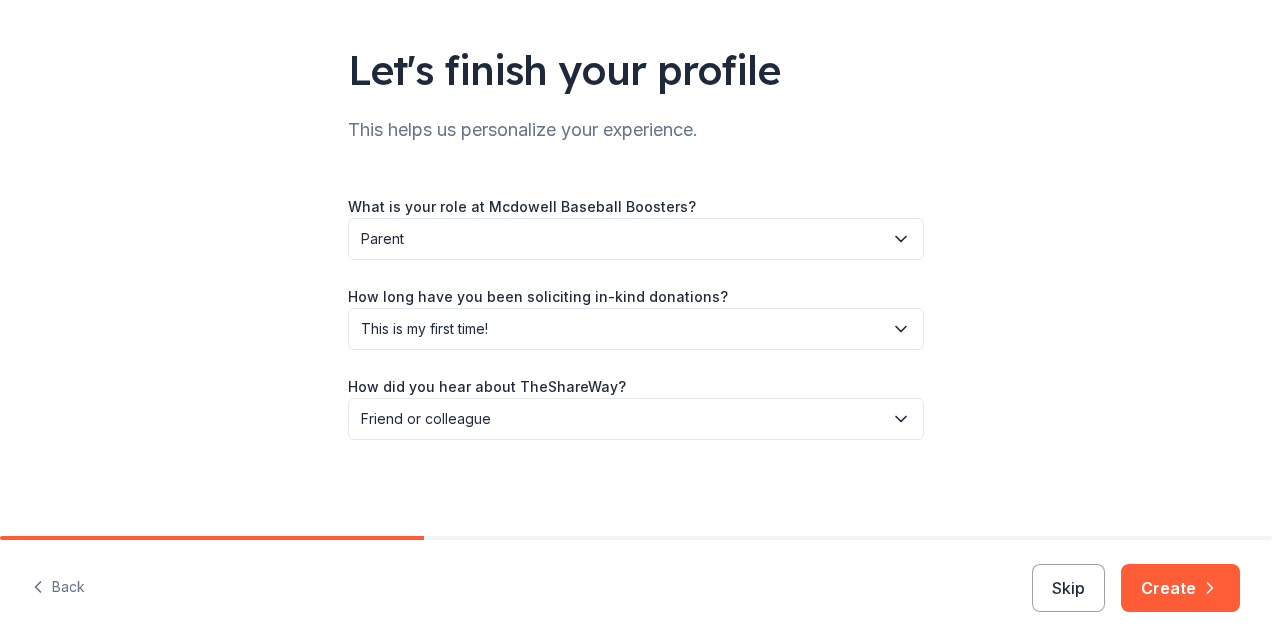 click on "Create" at bounding box center [1180, 588] 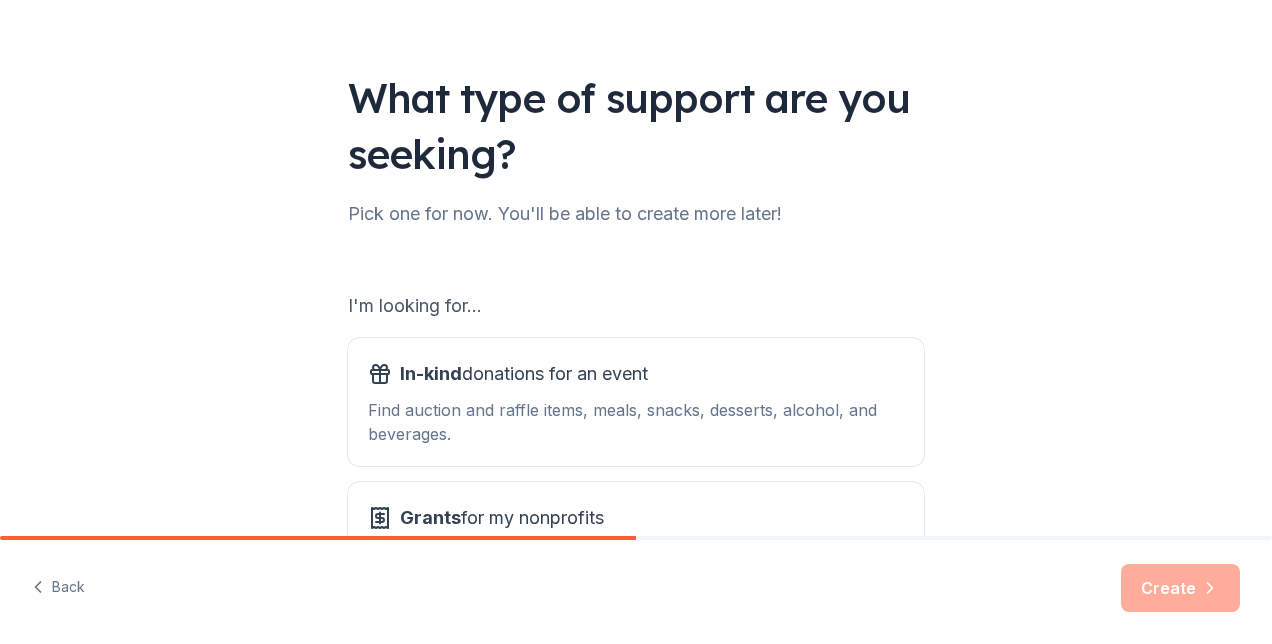 scroll, scrollTop: 200, scrollLeft: 0, axis: vertical 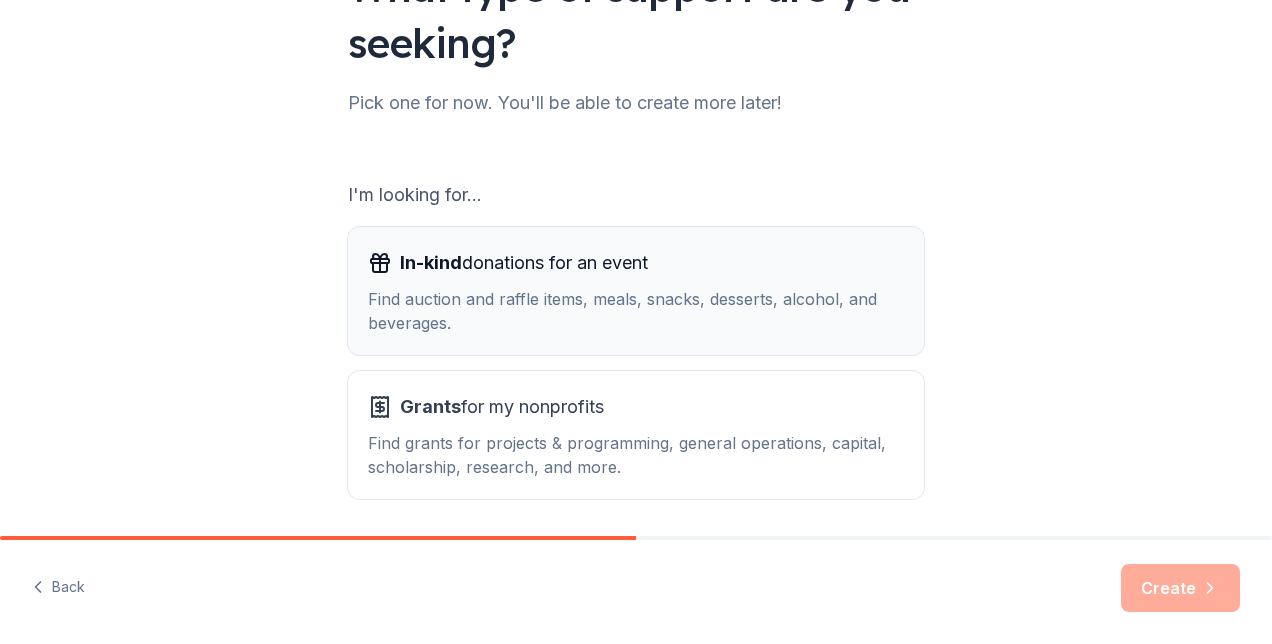 click on "In-kind  donations for an event" at bounding box center (524, 263) 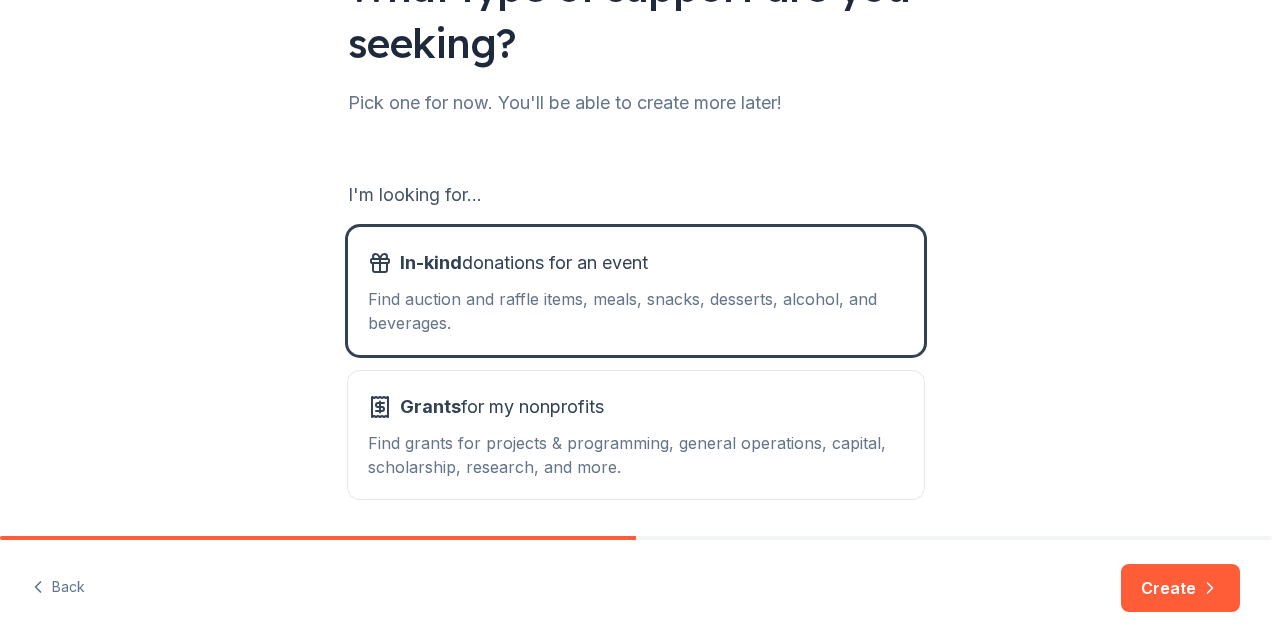 click on "Create" at bounding box center [1180, 588] 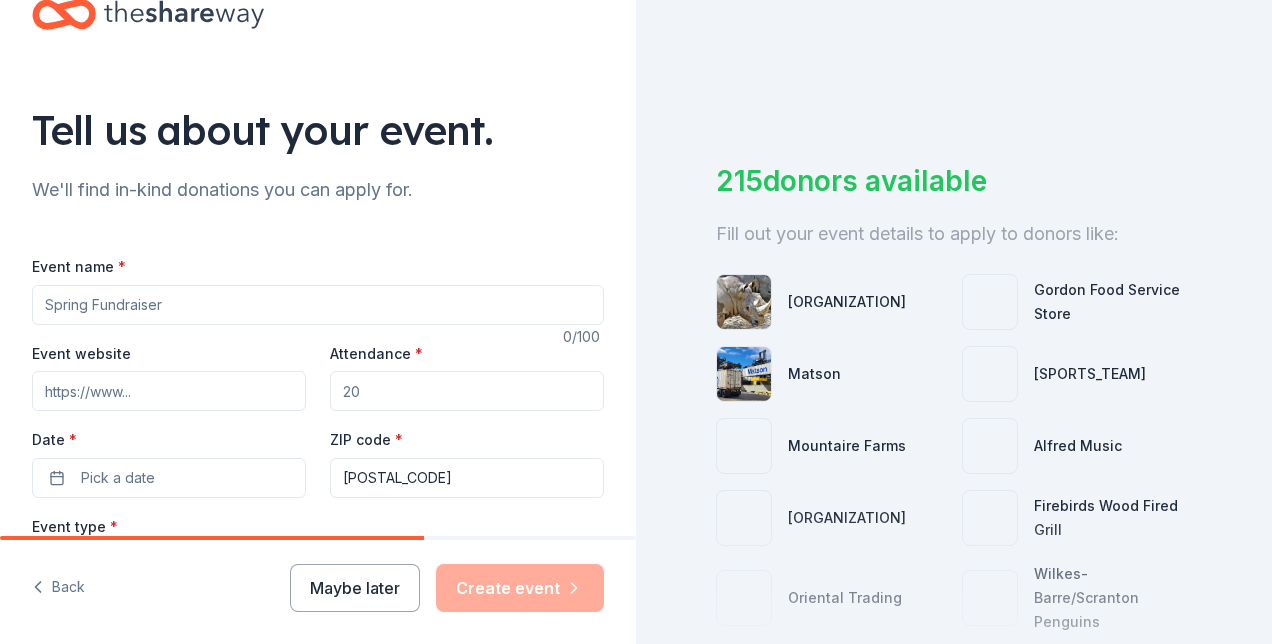 scroll, scrollTop: 200, scrollLeft: 0, axis: vertical 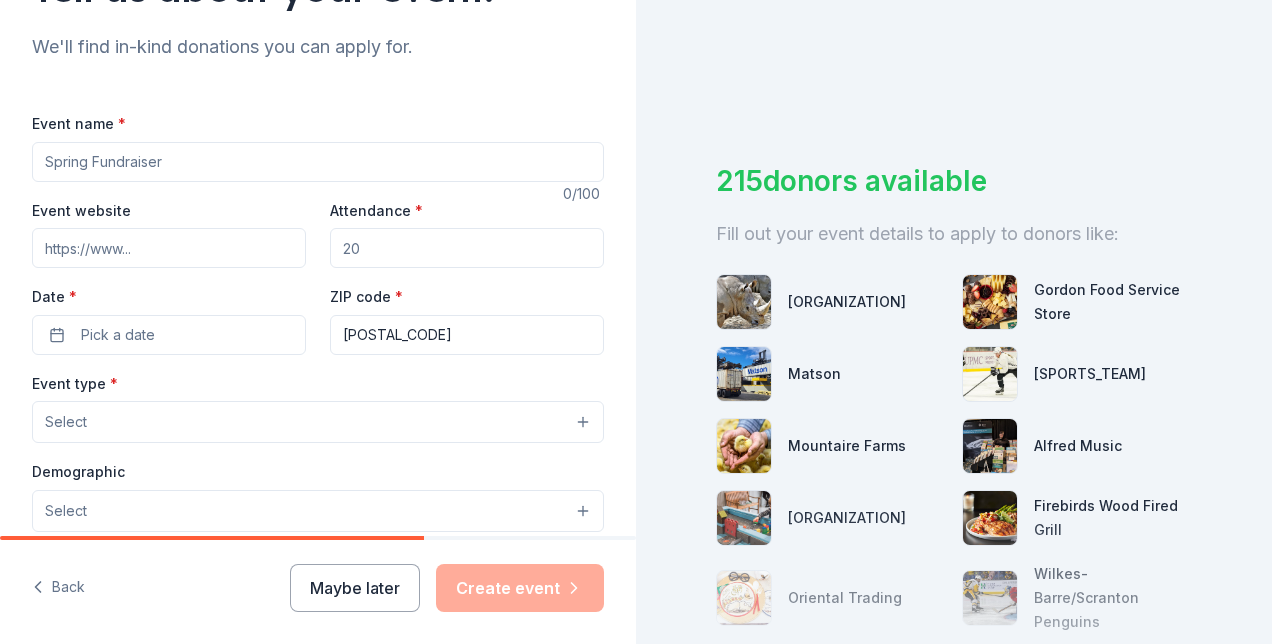 click on "Event name *" at bounding box center [318, 162] 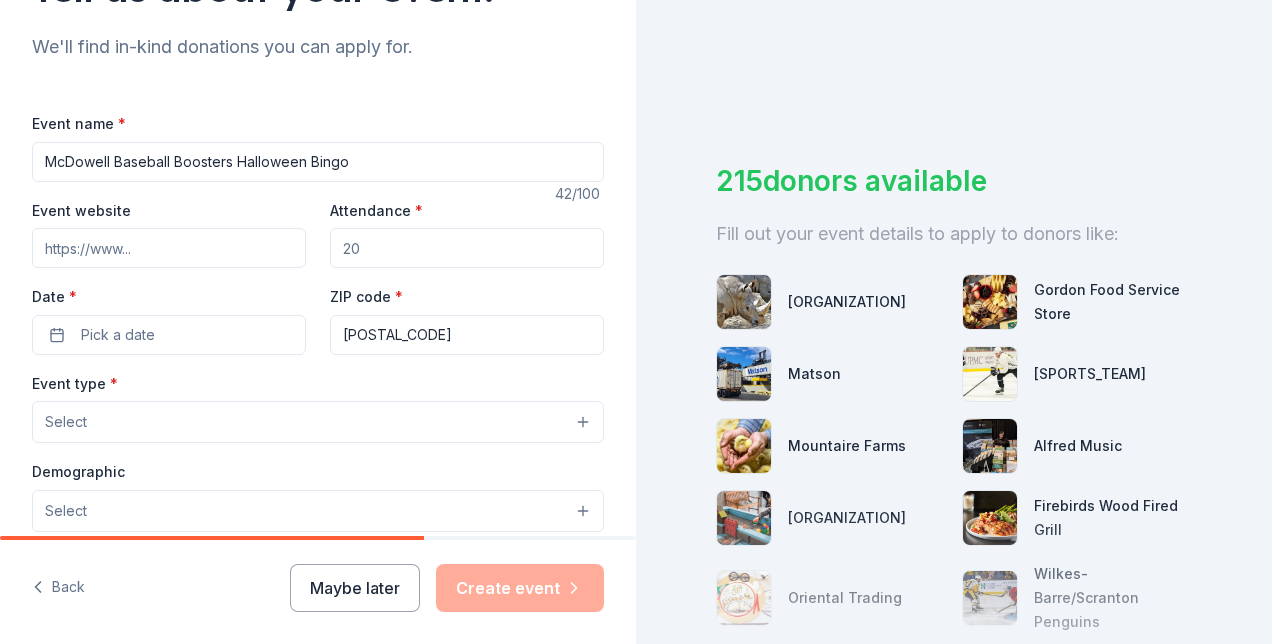 type on "McDowell Baseball Boosters Halloween Bingo" 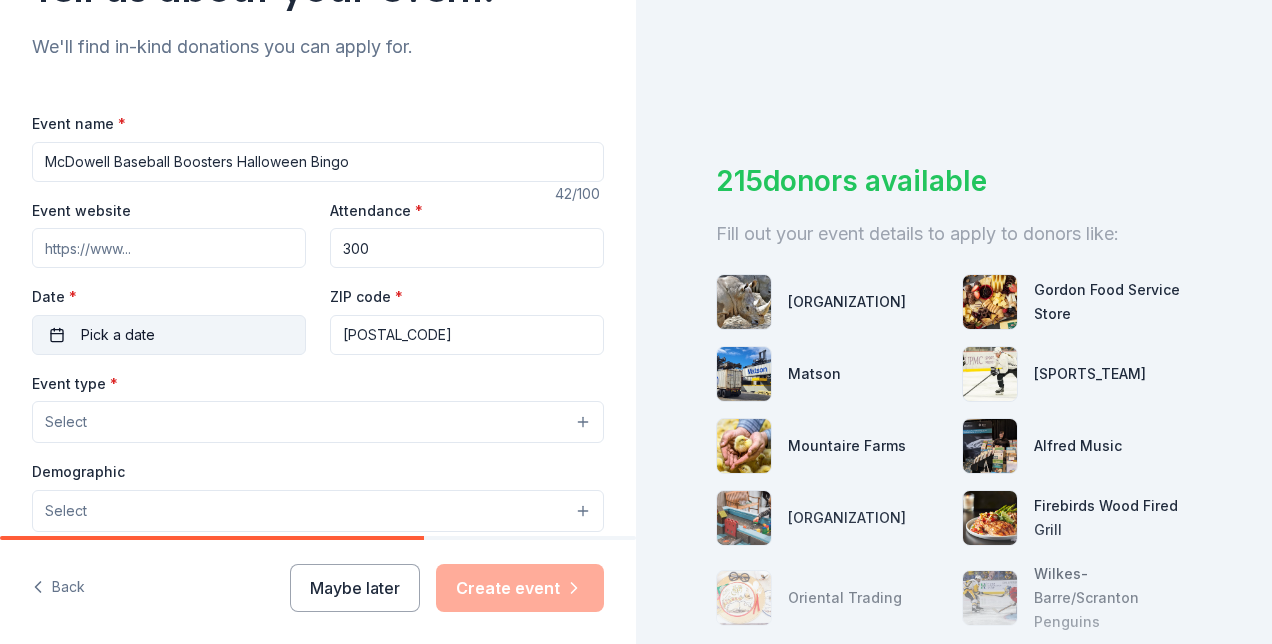 type on "300" 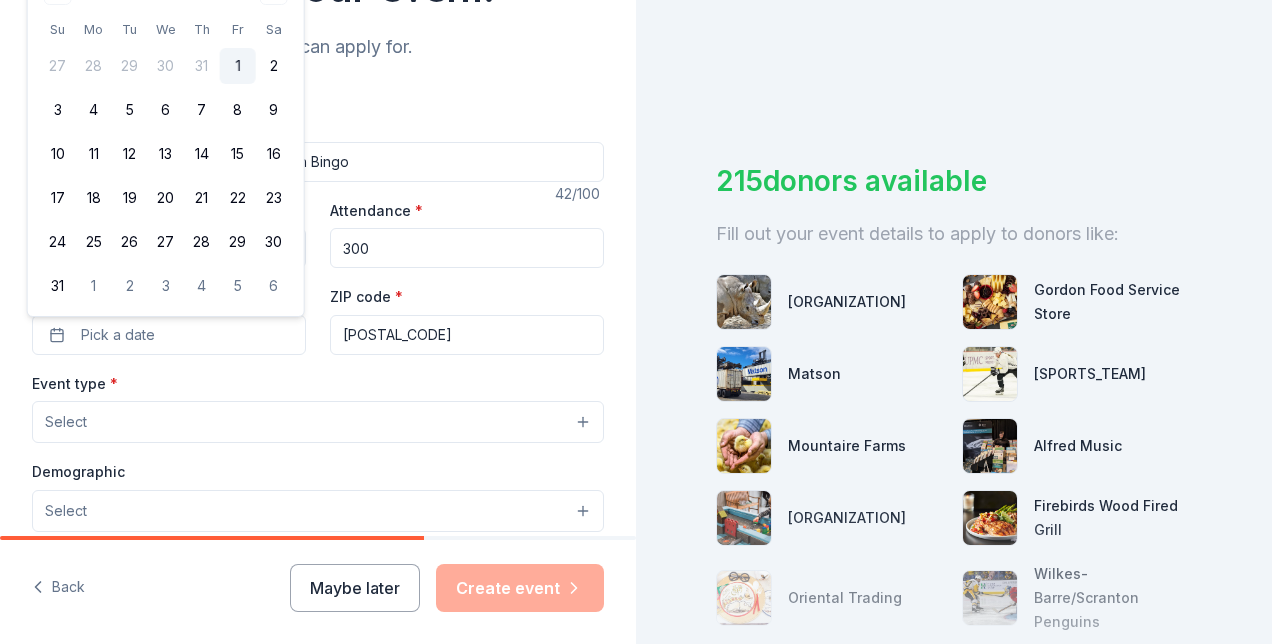 scroll, scrollTop: 100, scrollLeft: 0, axis: vertical 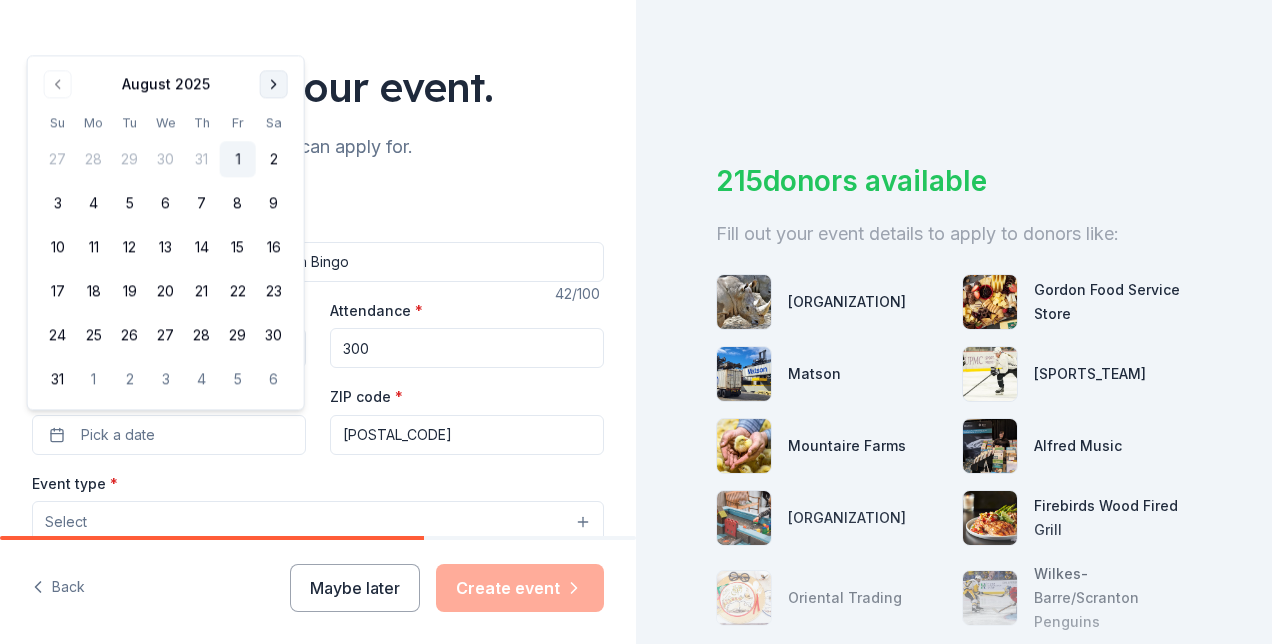 click at bounding box center (274, 84) 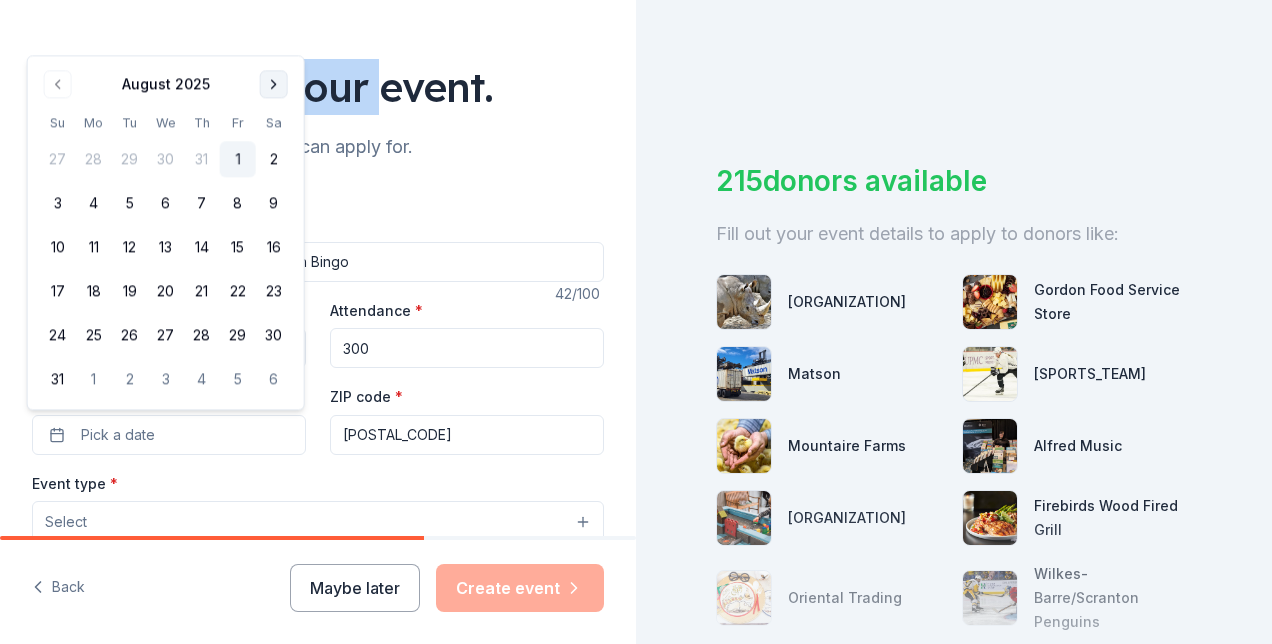 click on "Tell us about your event." at bounding box center (318, 87) 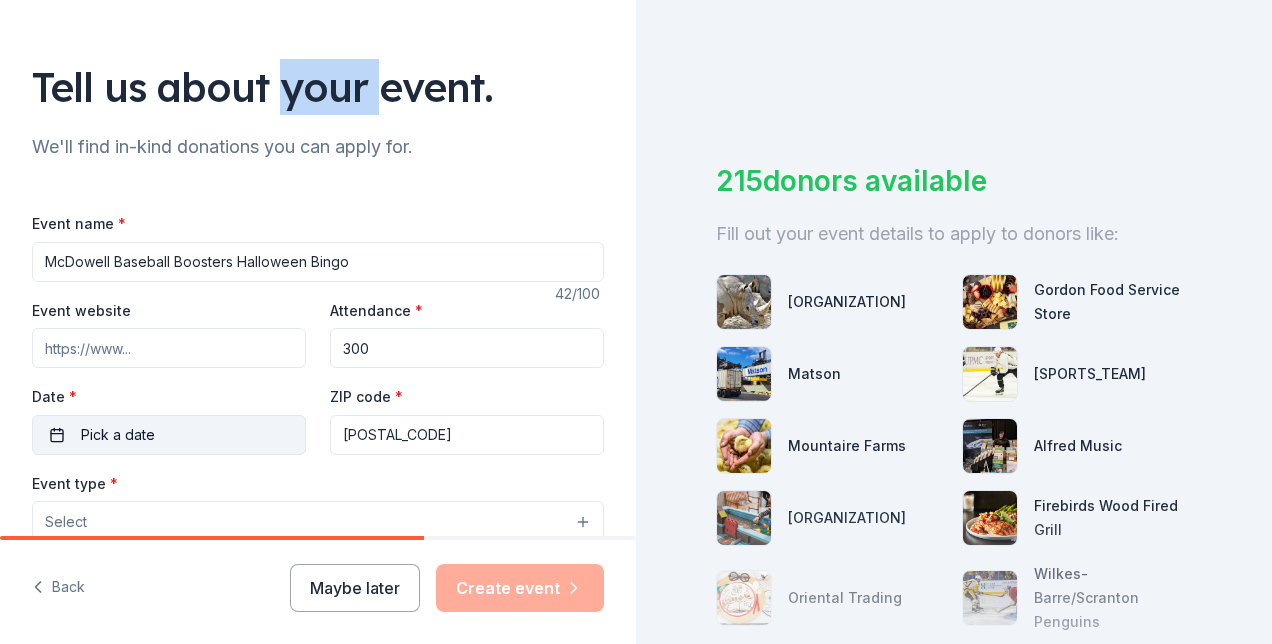click on "Pick a date" at bounding box center (118, 435) 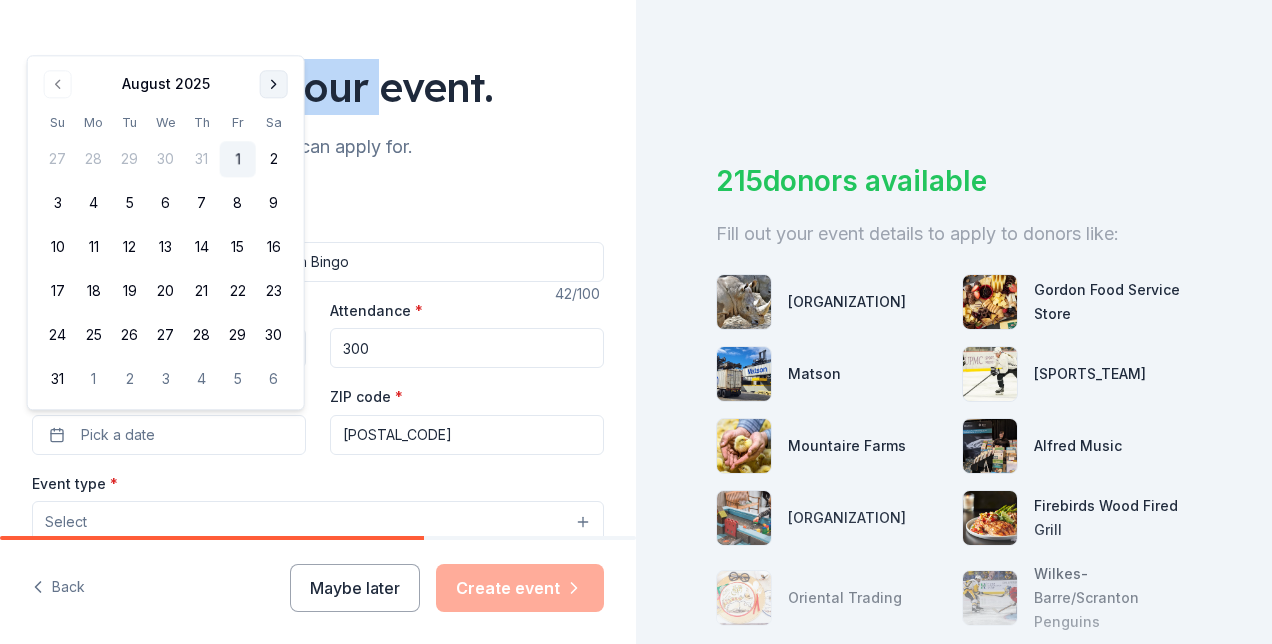 click at bounding box center (274, 84) 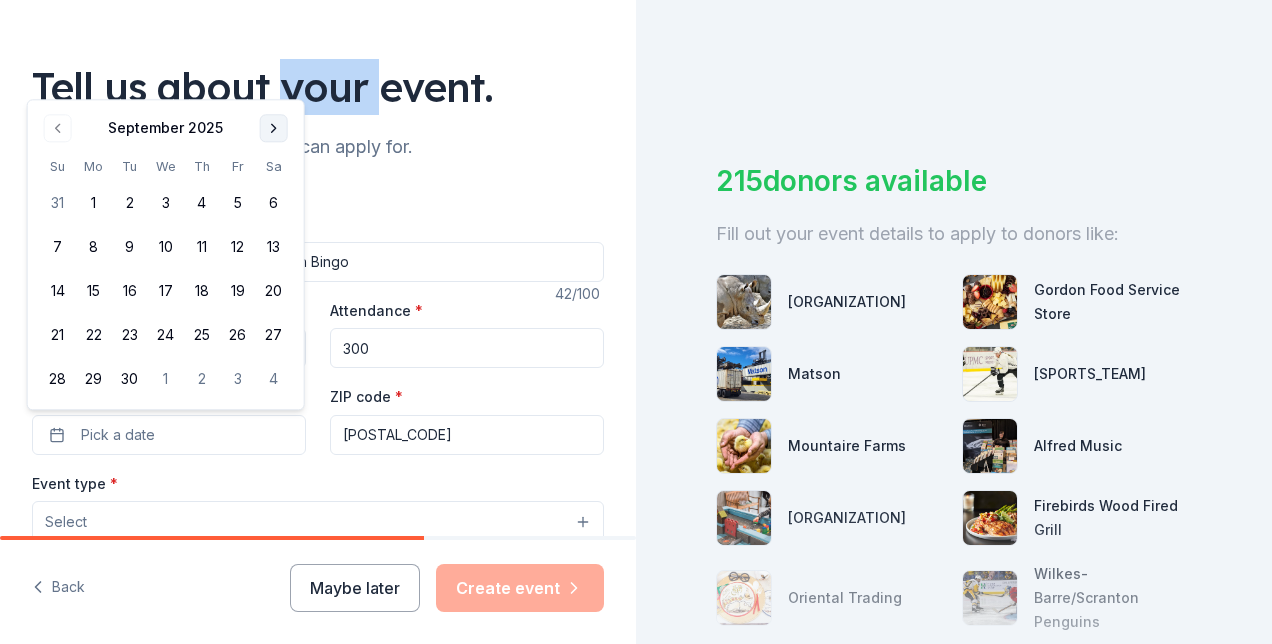 click at bounding box center (274, 128) 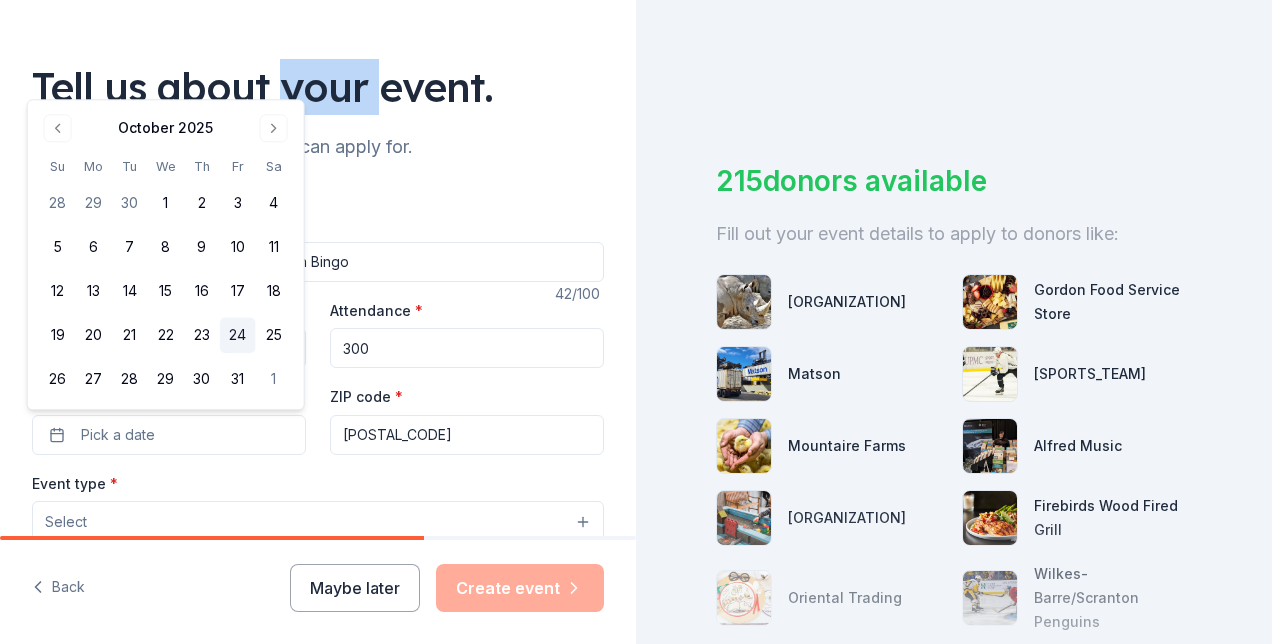 click on "24" at bounding box center (238, 336) 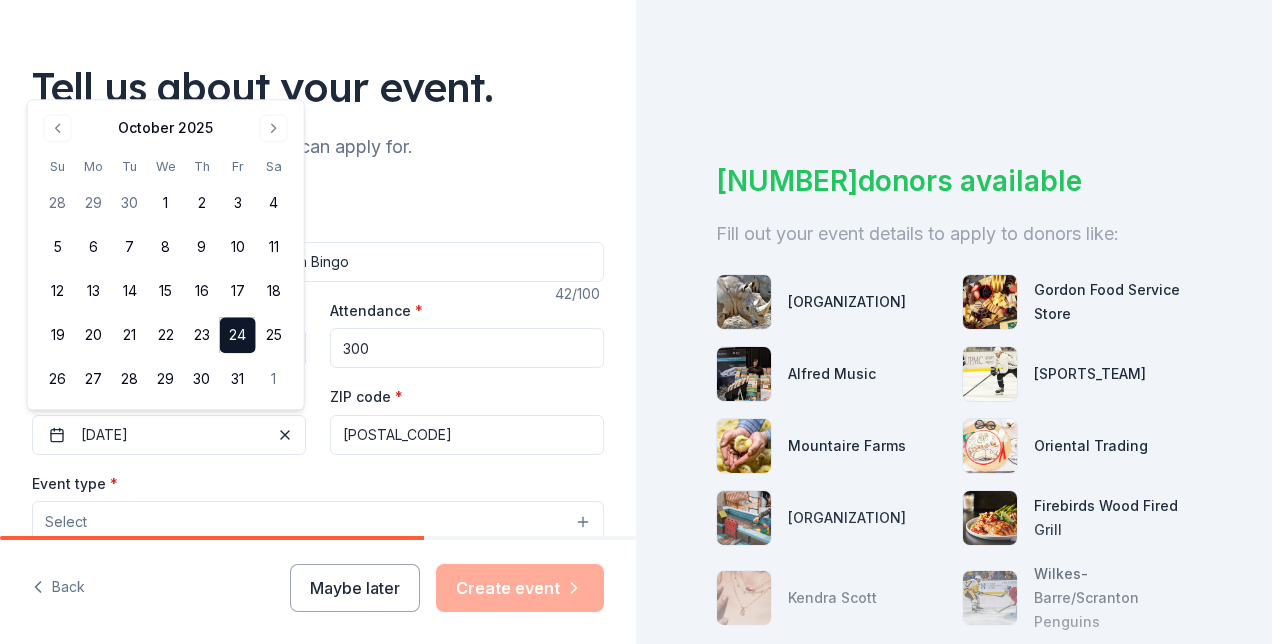 click on "Tell us about your event. We'll find in-kind donations you can apply for. Event name * McDowell Baseball Boosters Halloween Bingo 42 /100 Event website Attendance * 300 Date * 10/24/2025 ZIP code * 16506 Event type * Select Demographic Select We use this information to help brands find events with their target demographic to sponsor their products. Mailing address Apt/unit Description What are you looking for? * Auction & raffle Meals Snacks Desserts Alcohol Beverages Send me reminders Email me reminders of donor application deadlines Recurring event" at bounding box center (318, 565) 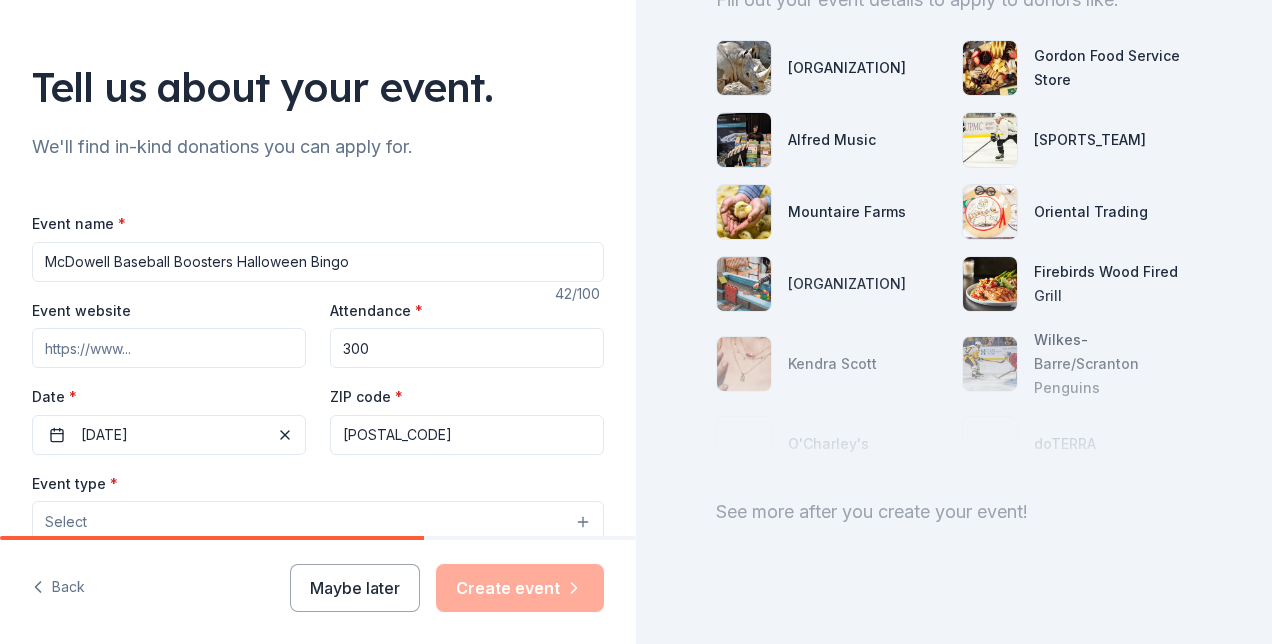 scroll, scrollTop: 261, scrollLeft: 0, axis: vertical 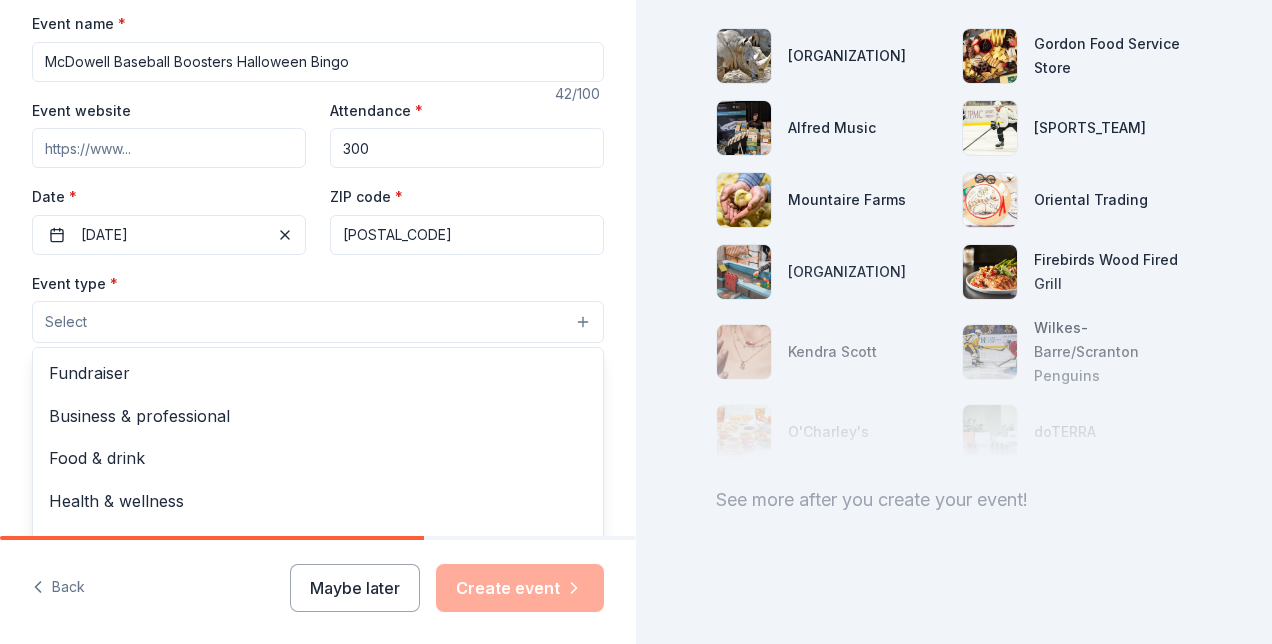 click on "Select" at bounding box center (318, 322) 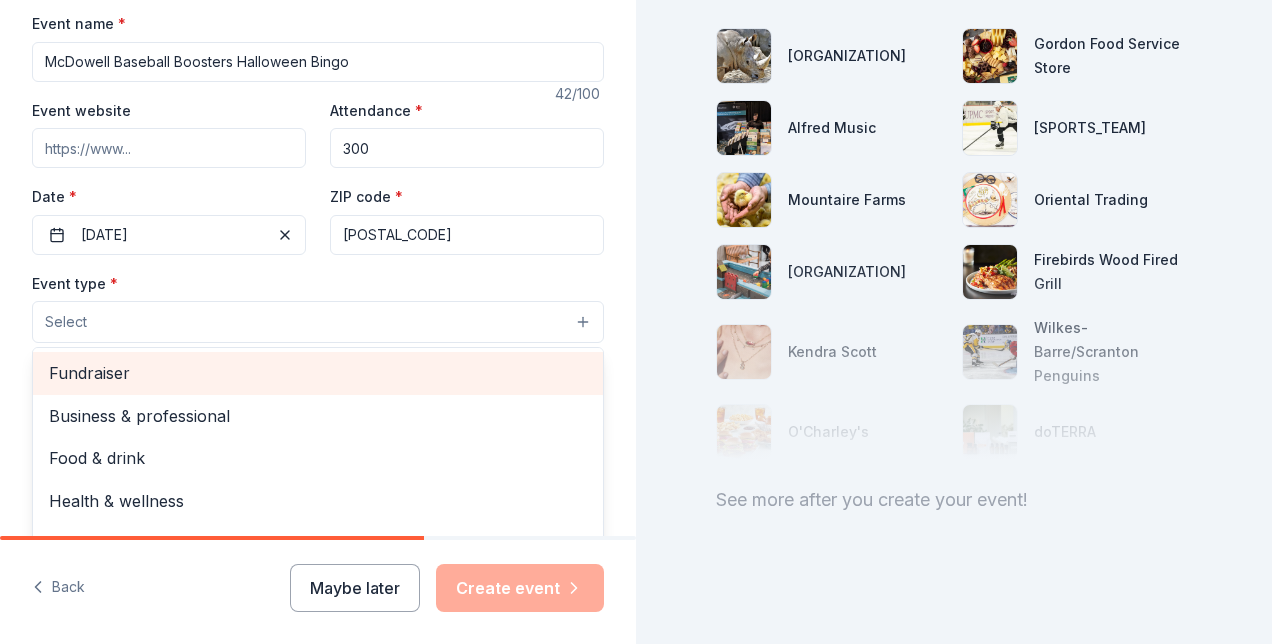 click on "Fundraiser" at bounding box center (318, 373) 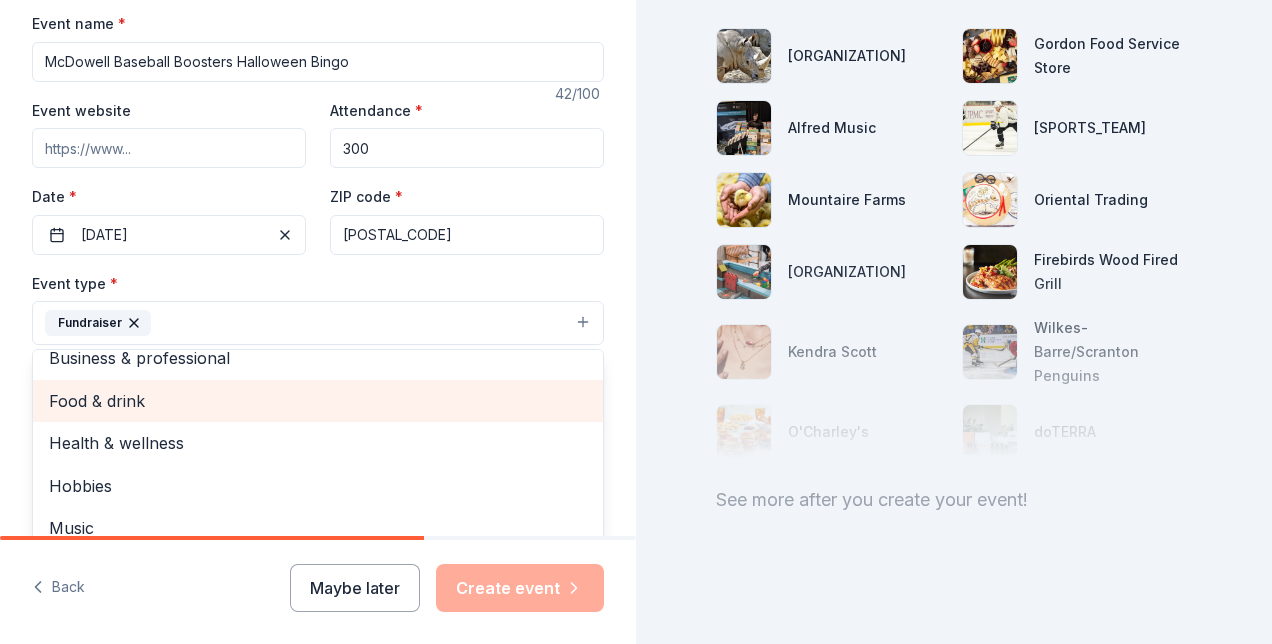 scroll, scrollTop: 24, scrollLeft: 0, axis: vertical 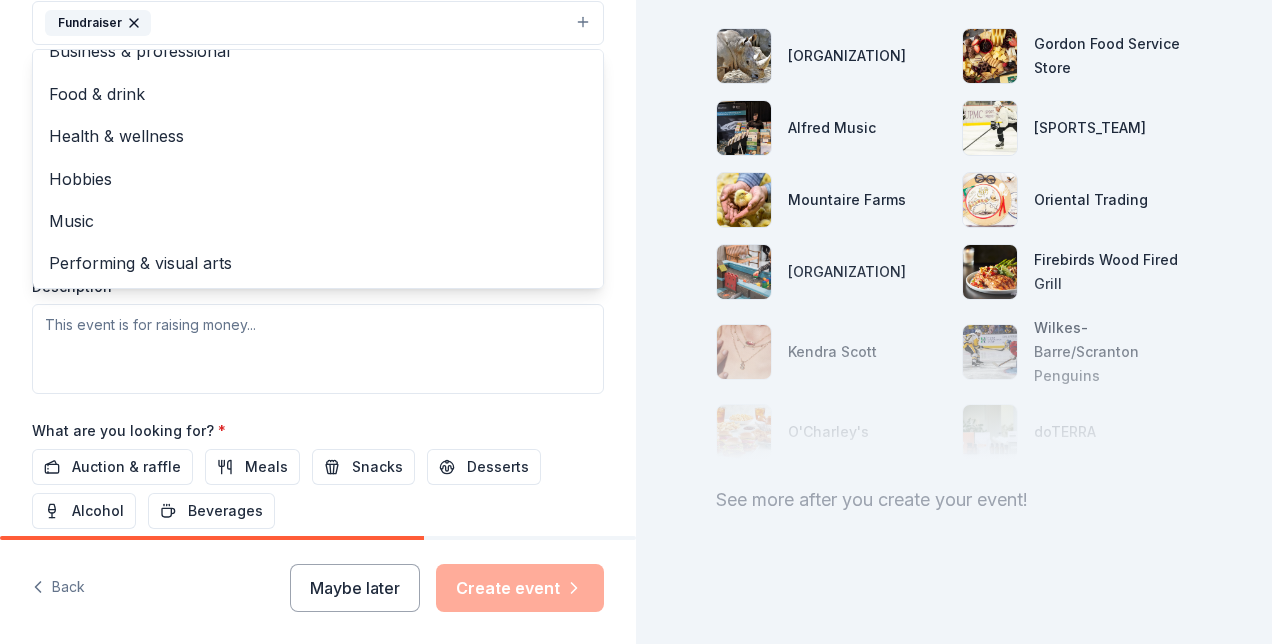 click on "Event type * Fundraiser Business & professional Food & drink Health & wellness Hobbies Music Performing & visual arts Demographic Select We use this information to help brands find events with their target demographic to sponsor their products. Mailing address Apt/unit Description" at bounding box center (318, 182) 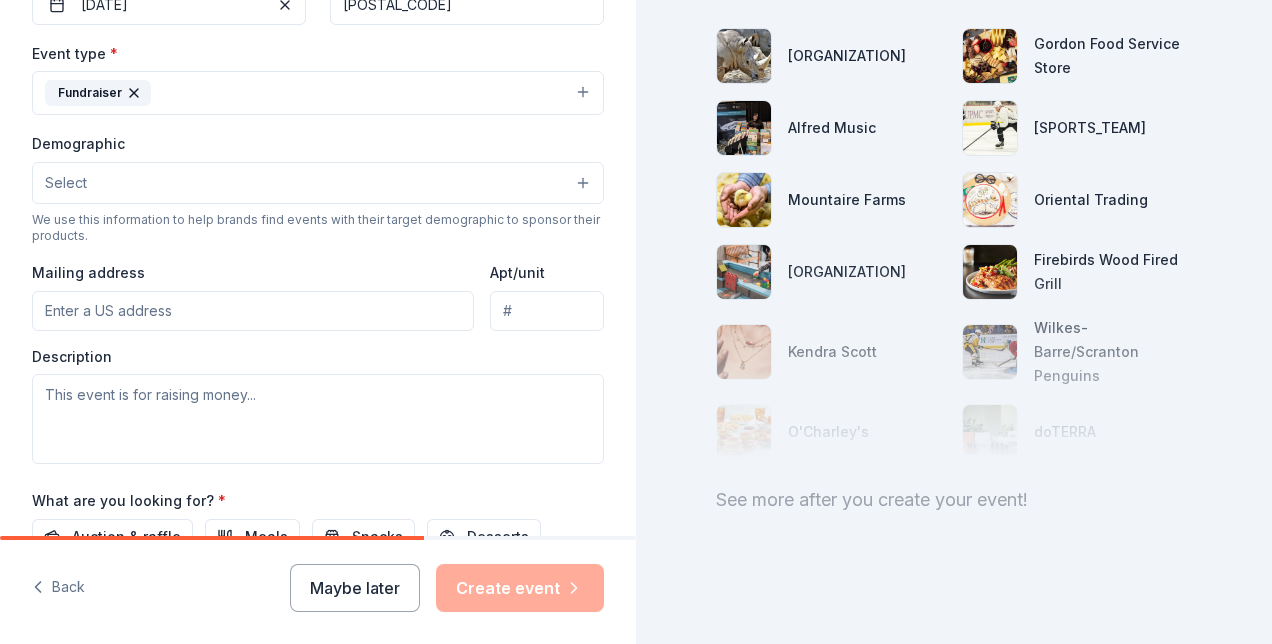 scroll, scrollTop: 500, scrollLeft: 0, axis: vertical 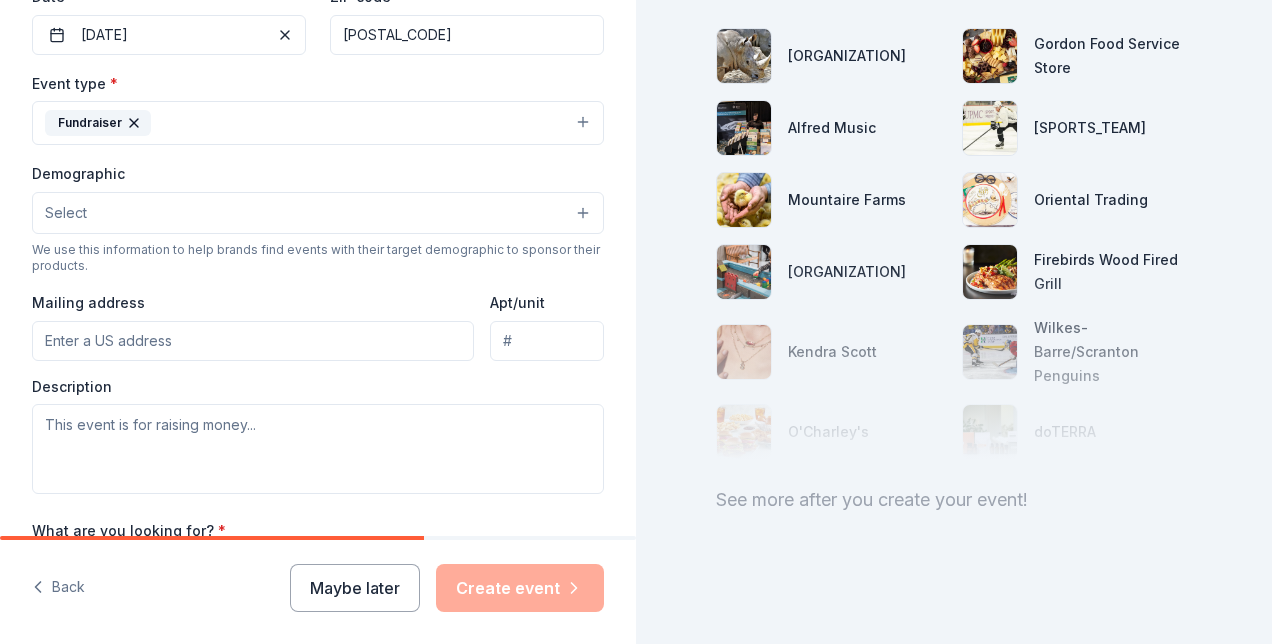 click on "Select" at bounding box center [318, 213] 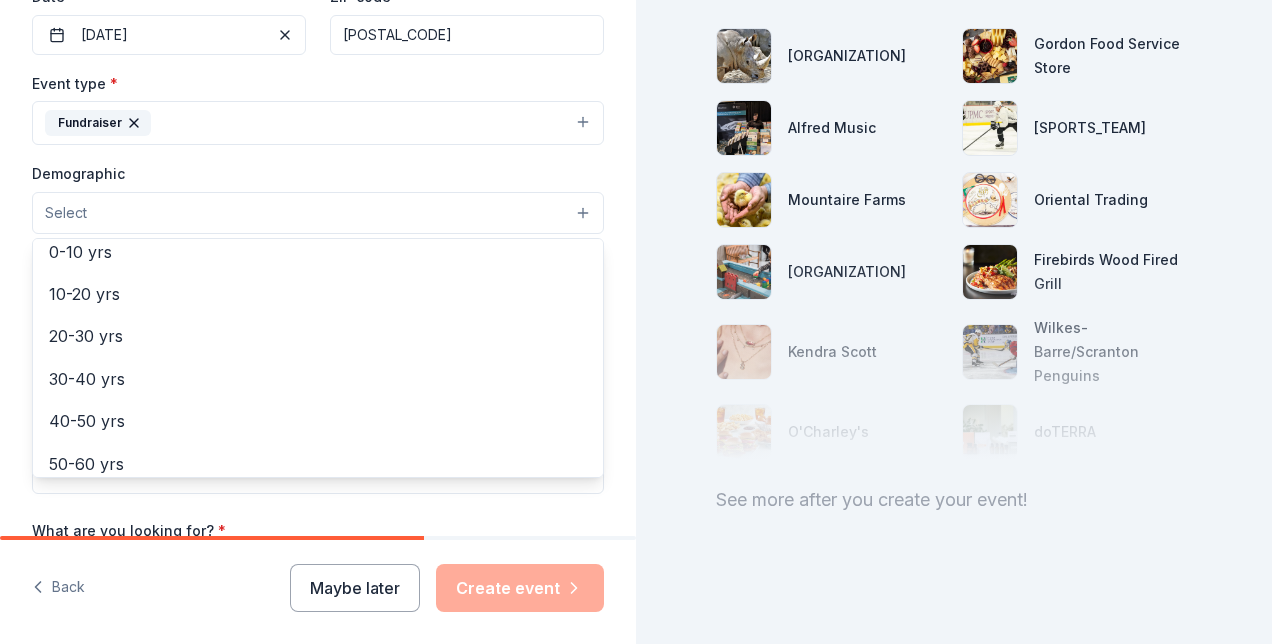 scroll, scrollTop: 200, scrollLeft: 0, axis: vertical 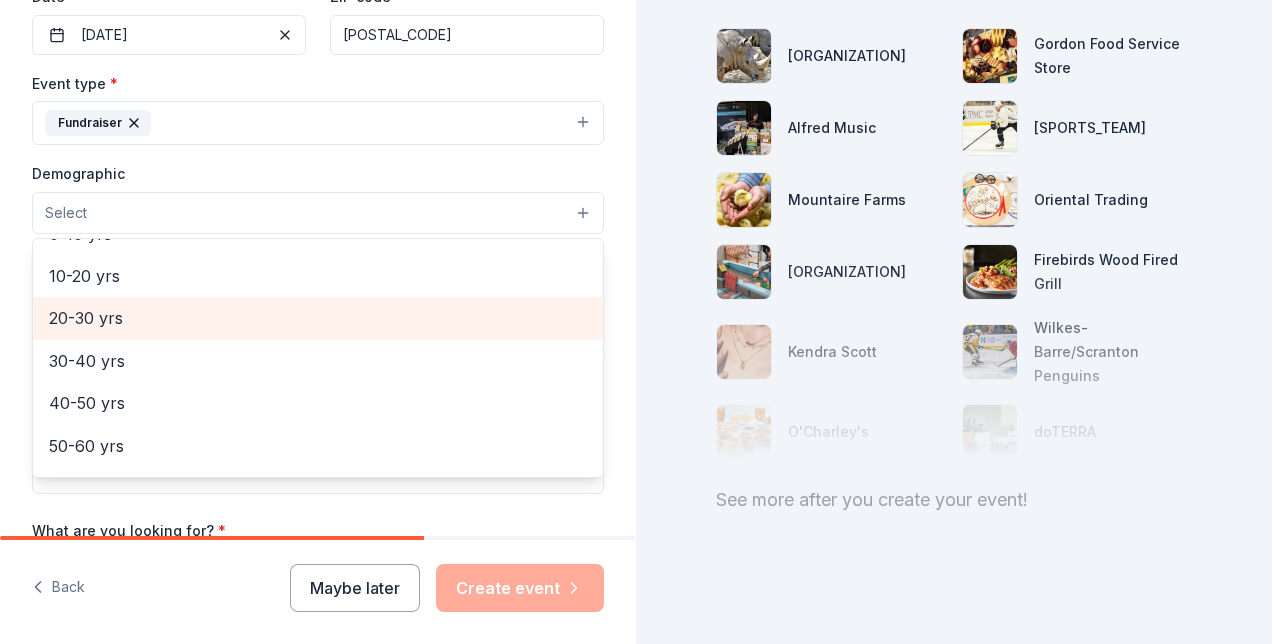 click on "20-30 yrs" at bounding box center [318, 318] 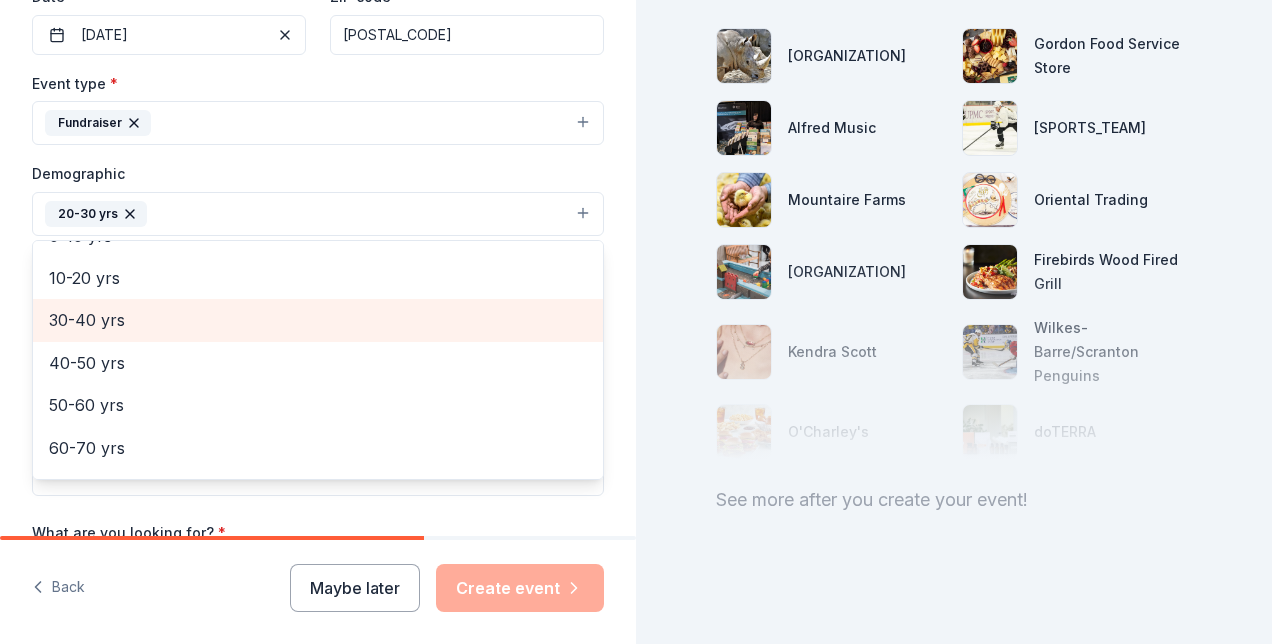click on "30-40 yrs" at bounding box center [318, 320] 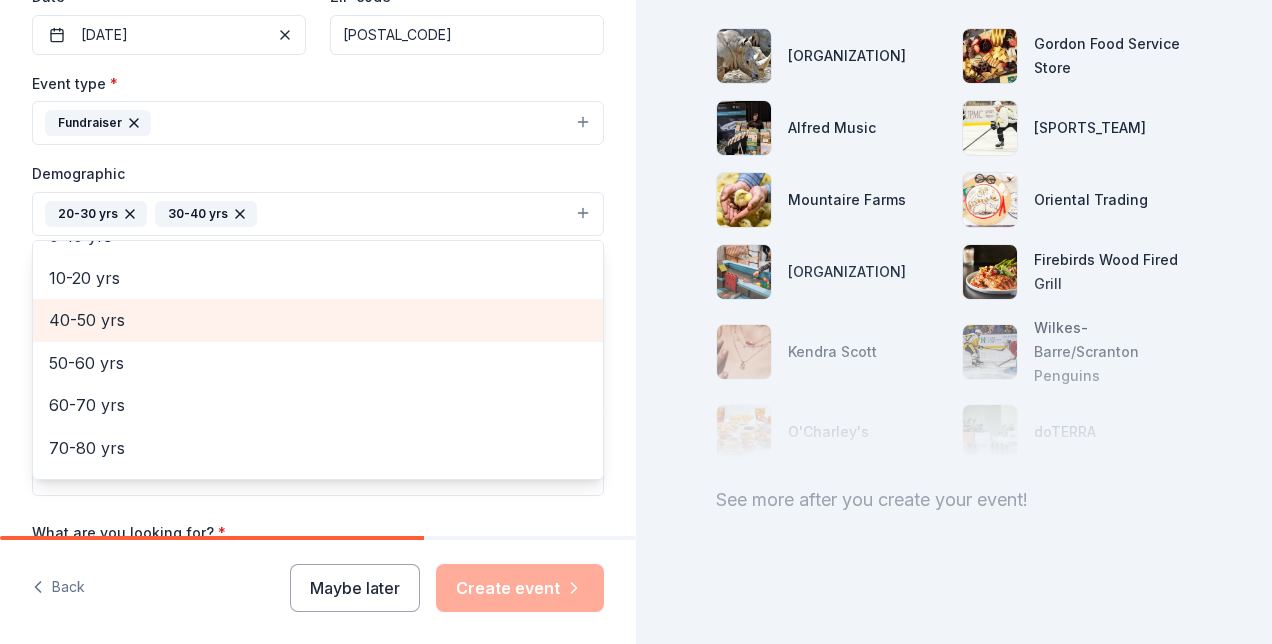 click on "40-50 yrs" at bounding box center [318, 320] 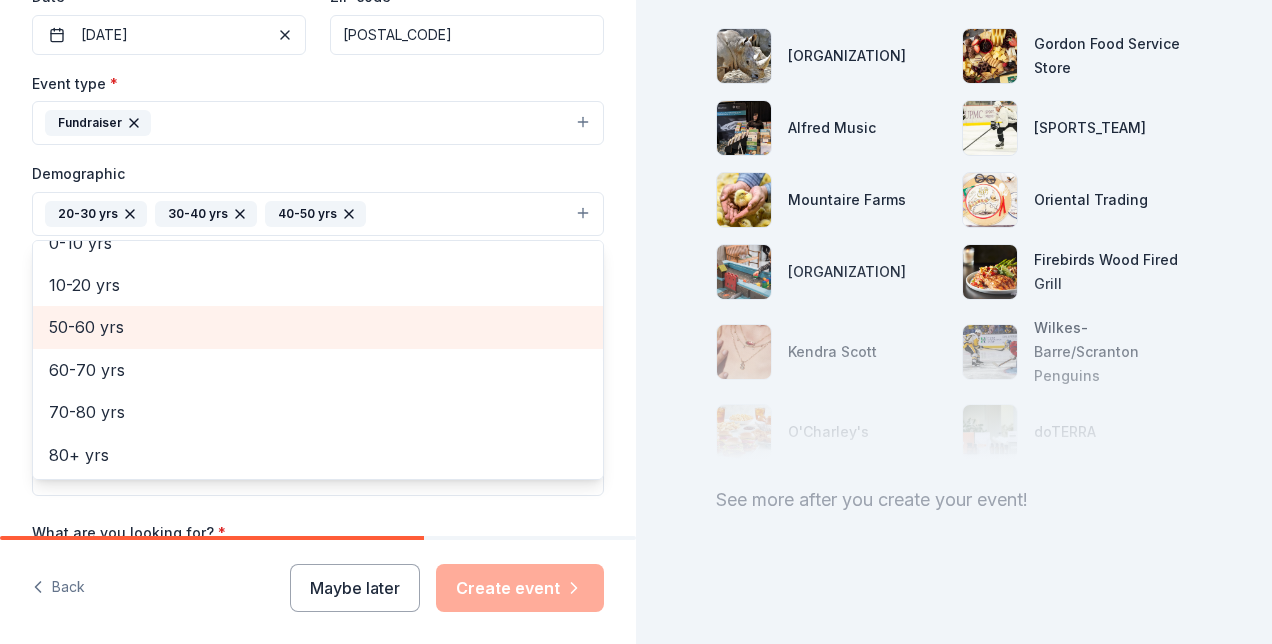 click on "50-60 yrs" at bounding box center [318, 327] 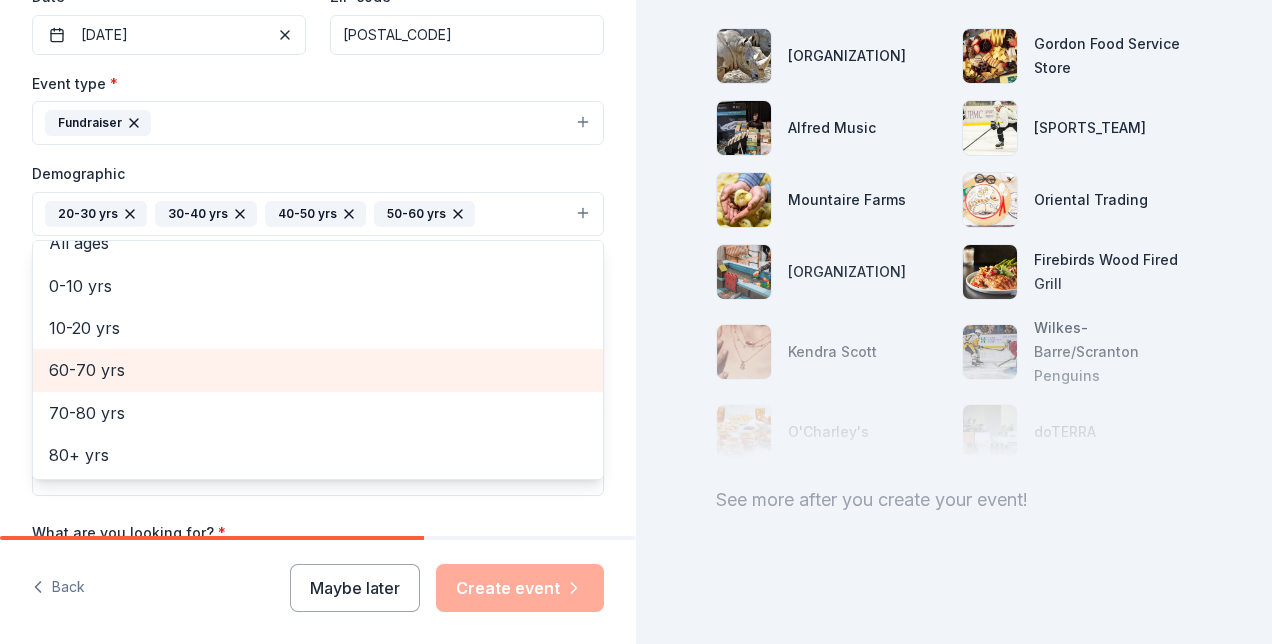 click on "60-70 yrs" at bounding box center (318, 370) 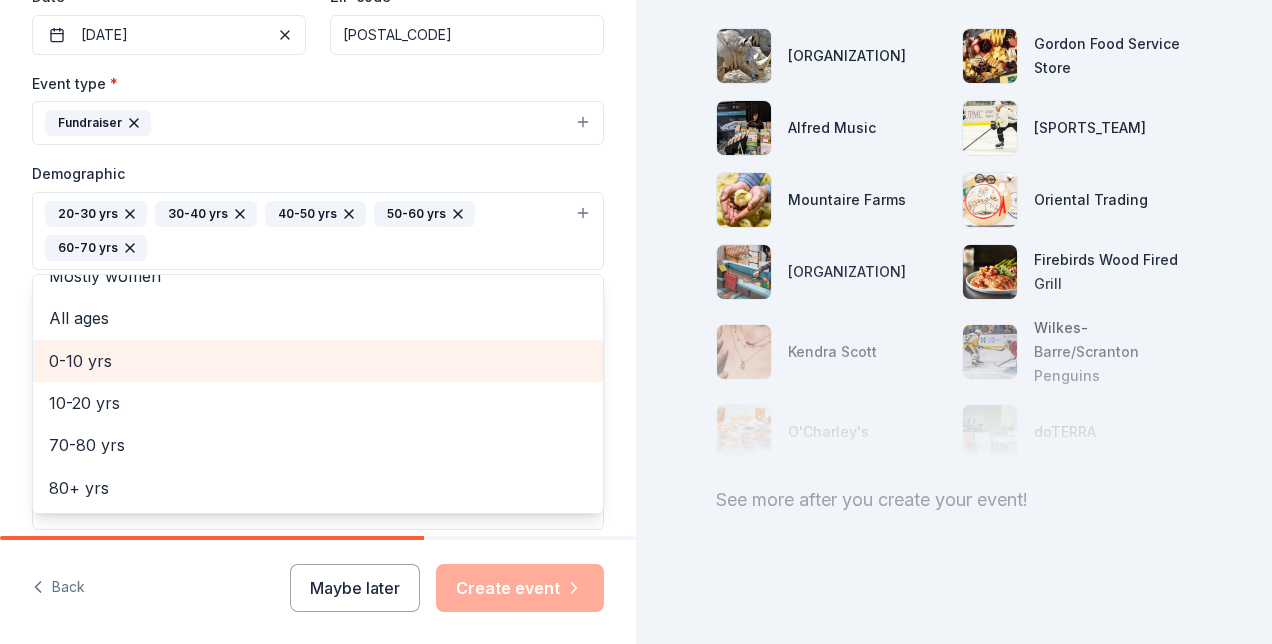 scroll, scrollTop: 108, scrollLeft: 0, axis: vertical 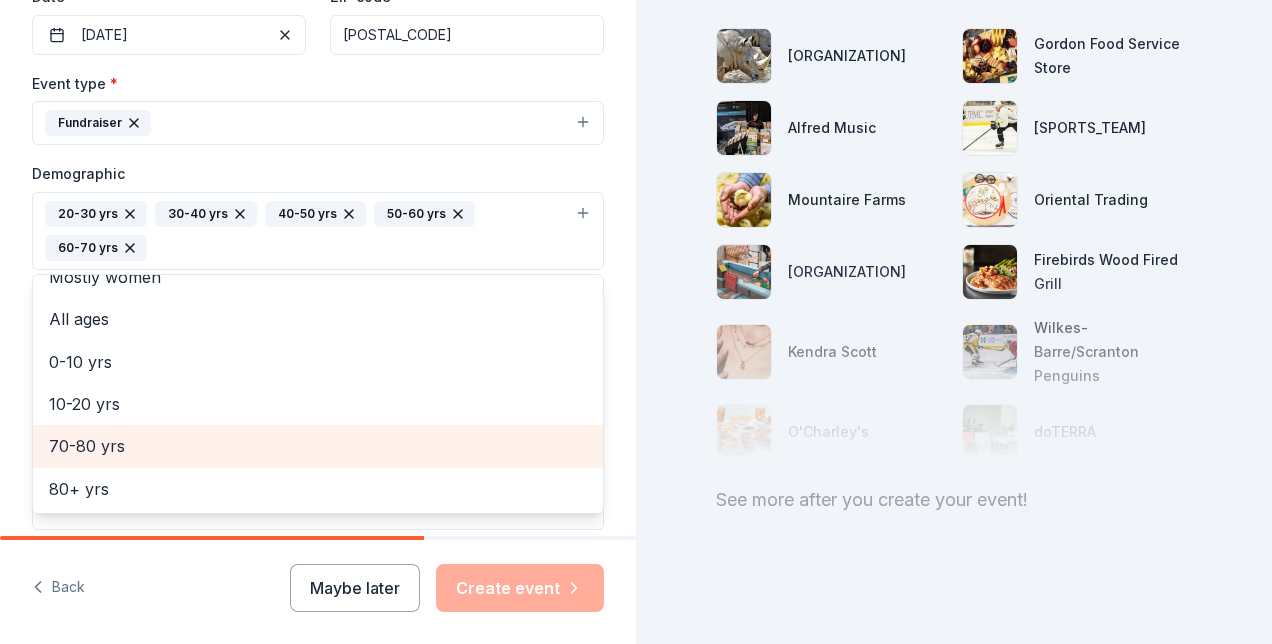 click on "70-80 yrs" at bounding box center (318, 446) 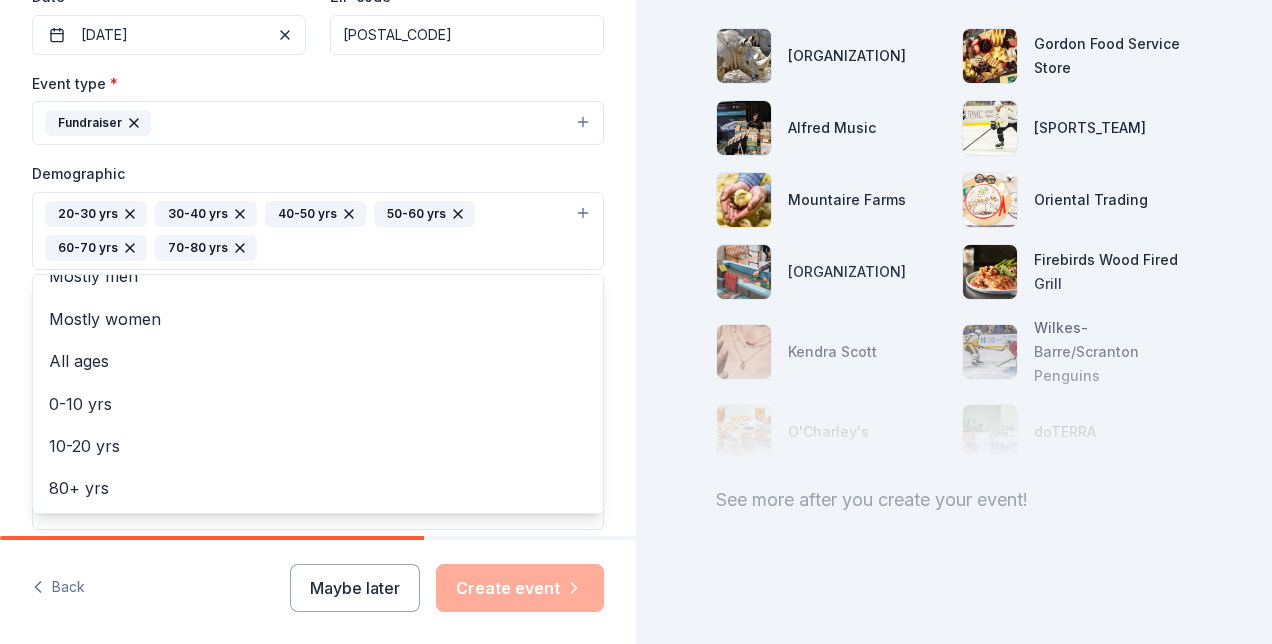 click on "Event type * Fundraiser Demographic 20-30 yrs 30-40 yrs 40-50 yrs 50-60 yrs 60-70 yrs 70-80 yrs All genders Mostly men Mostly women All ages 0-10 yrs 10-20 yrs 80+ yrs We use this information to help brands find events with their target demographic to sponsor their products. Mailing address Apt/unit Description" at bounding box center (318, 300) 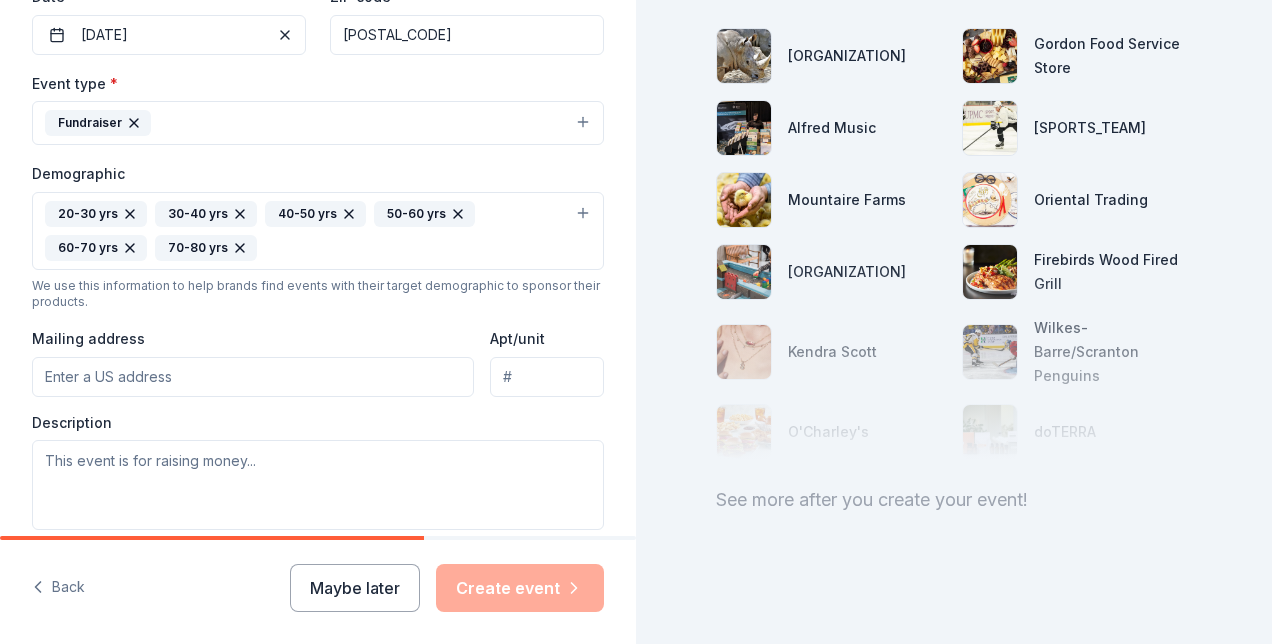 click on "Mailing address" at bounding box center [253, 377] 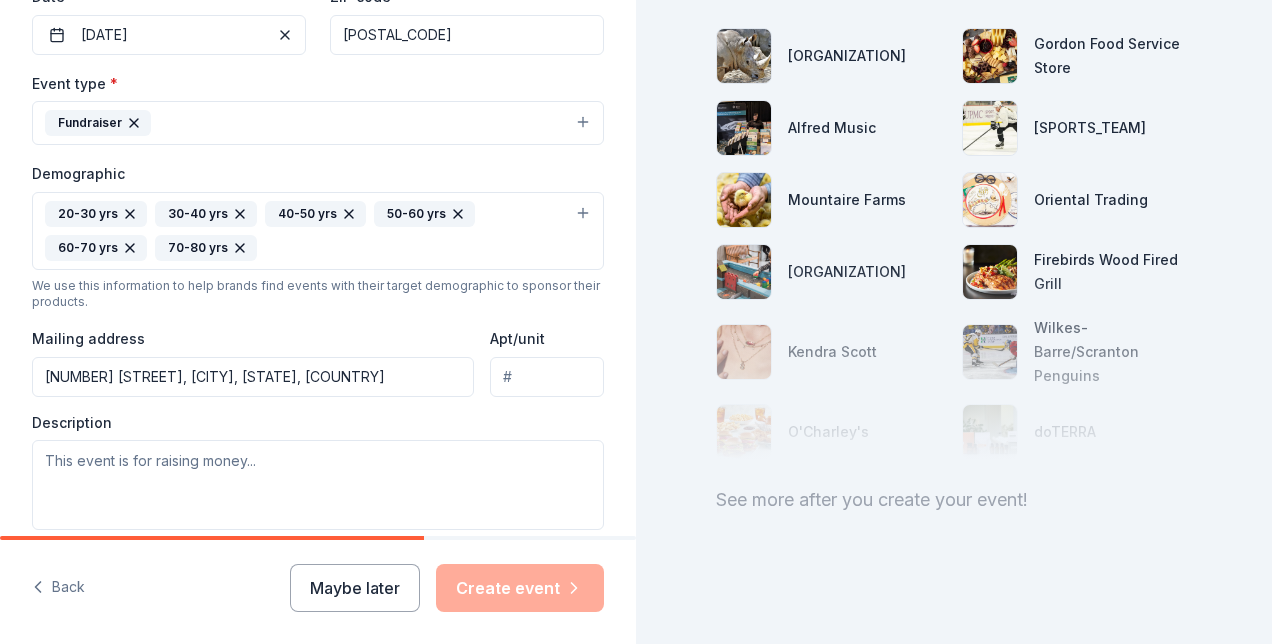 type on "4737 Thoroughbred Loop, Erie, PA, 16506" 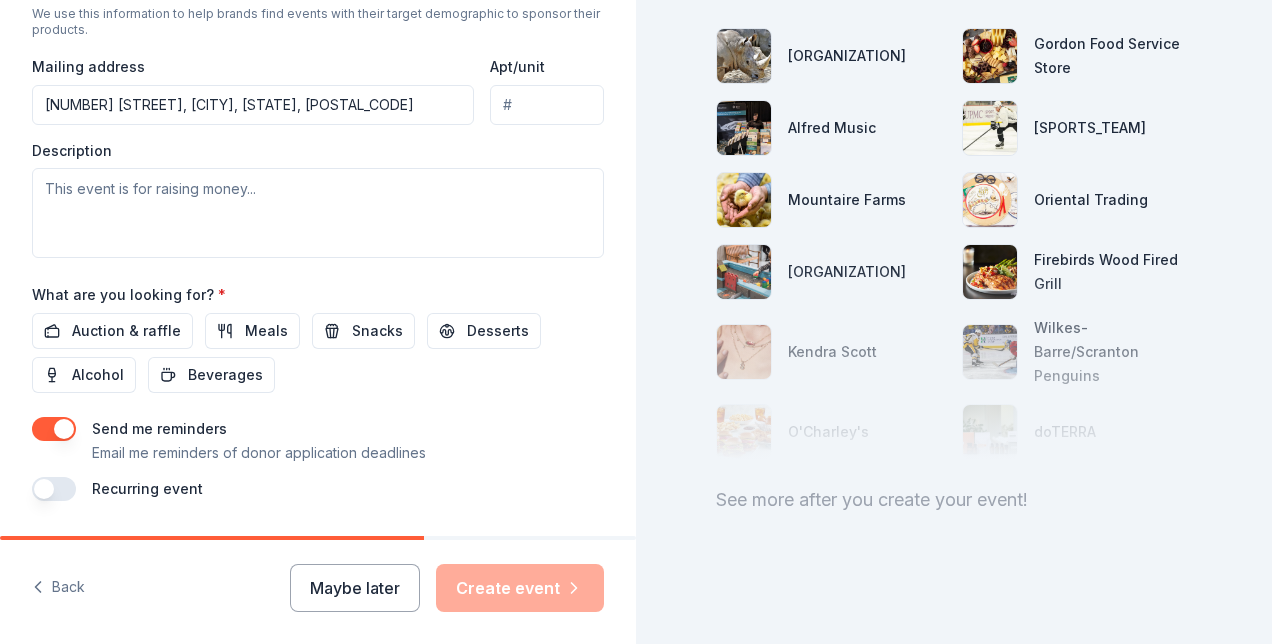 scroll, scrollTop: 800, scrollLeft: 0, axis: vertical 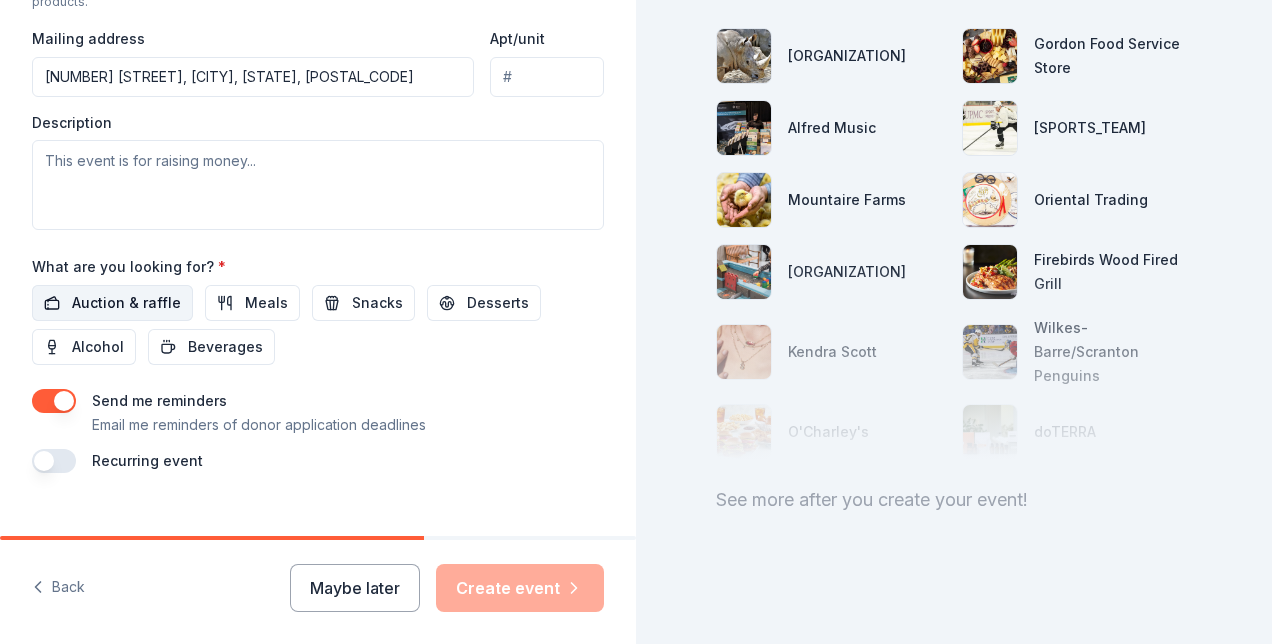 click on "Auction & raffle" at bounding box center [126, 303] 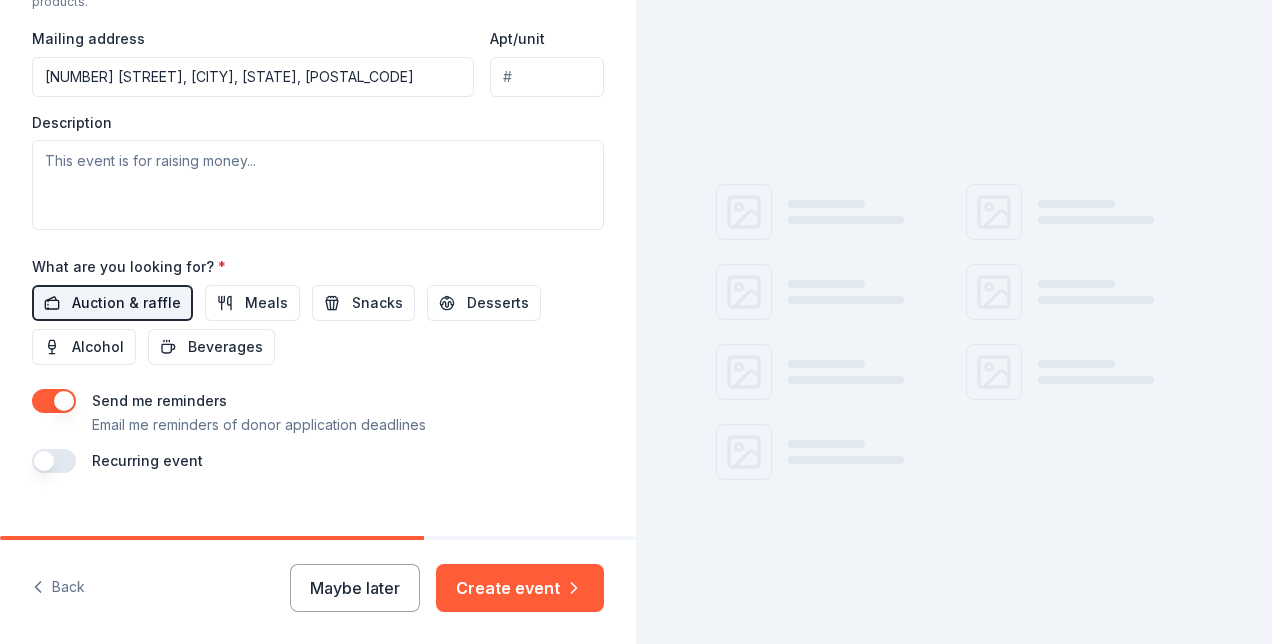scroll, scrollTop: 3, scrollLeft: 0, axis: vertical 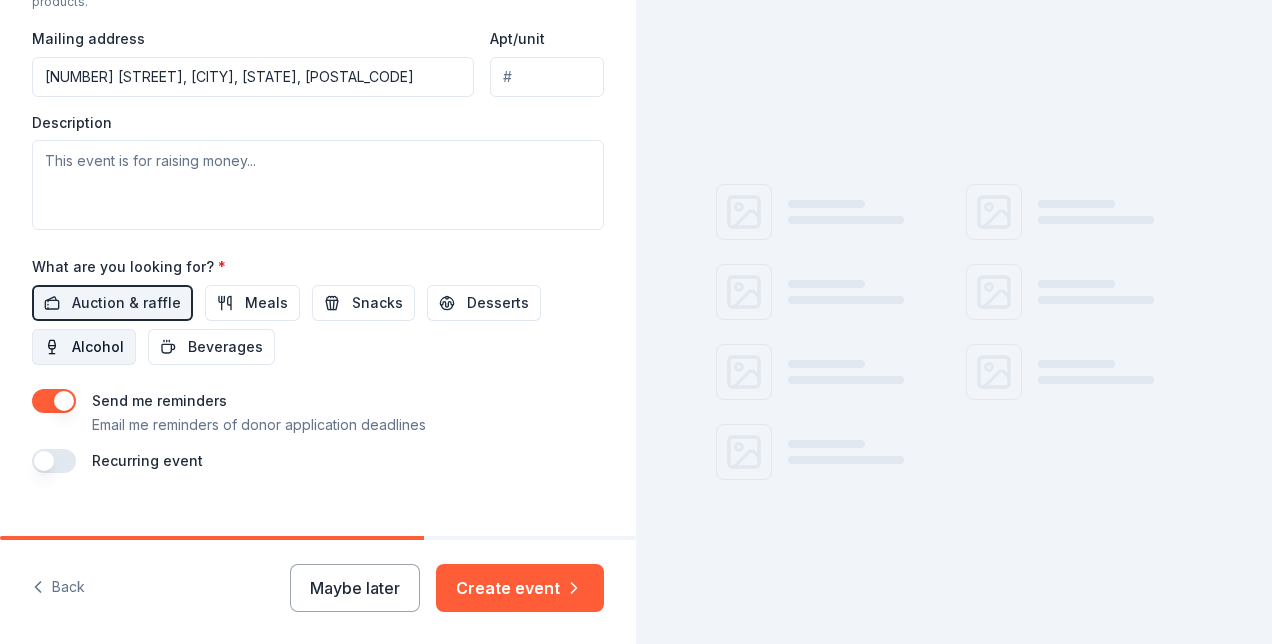 click on "Alcohol" at bounding box center [98, 347] 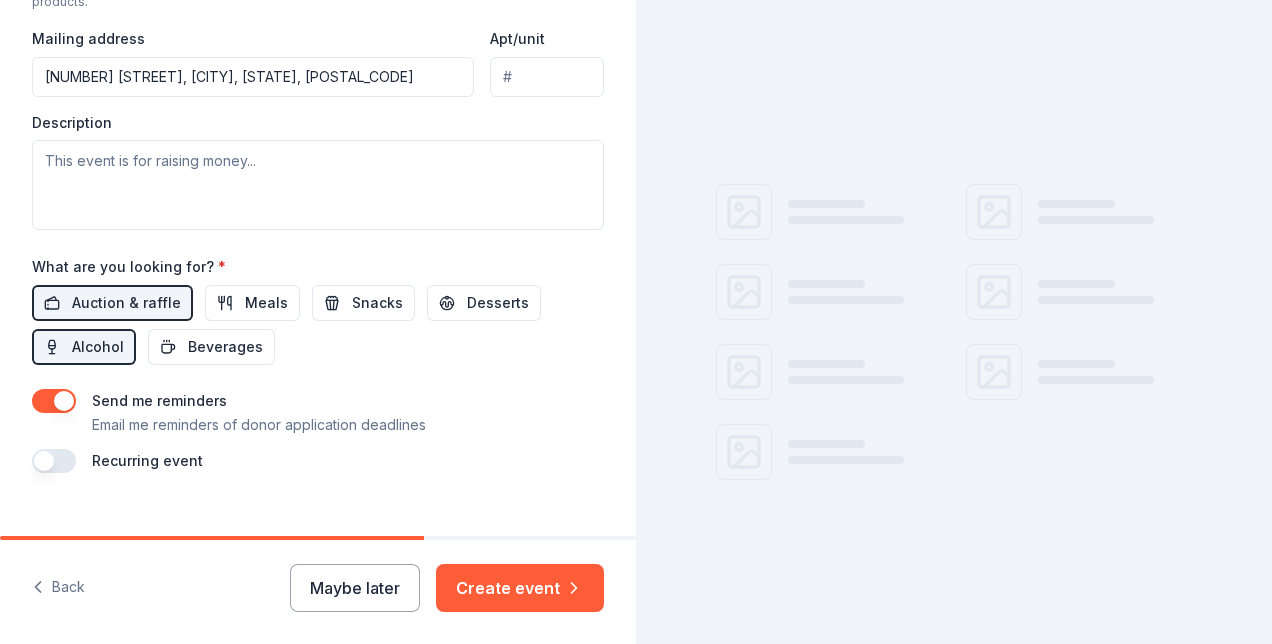 scroll, scrollTop: 261, scrollLeft: 0, axis: vertical 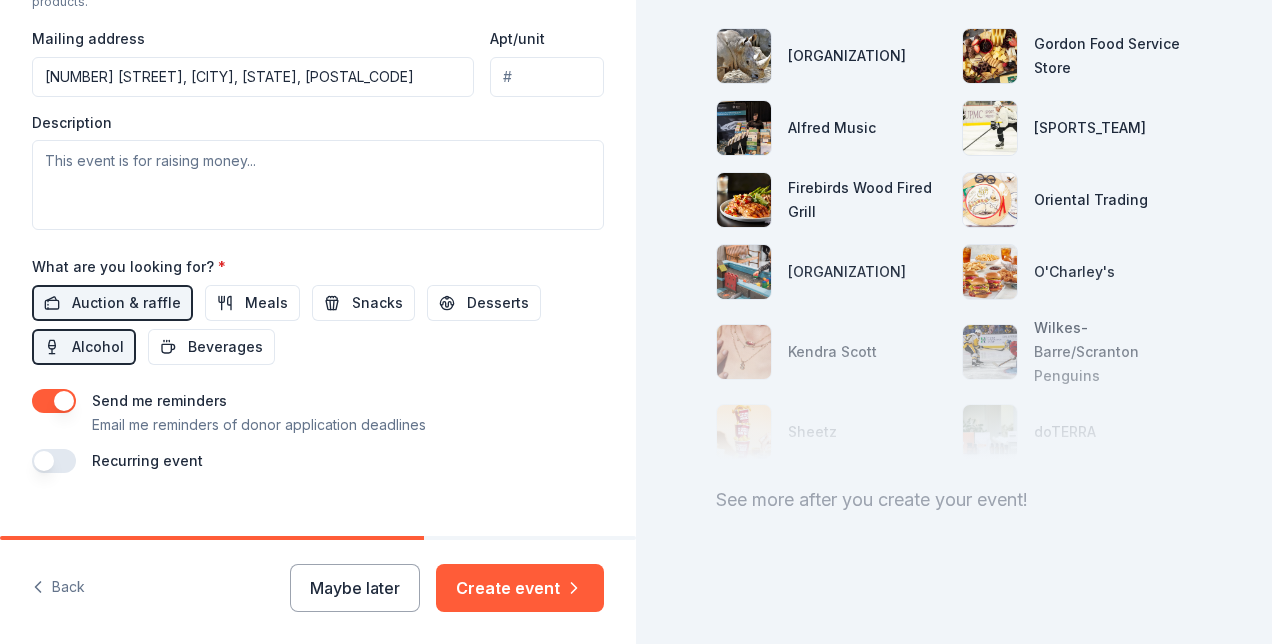 click at bounding box center (54, 401) 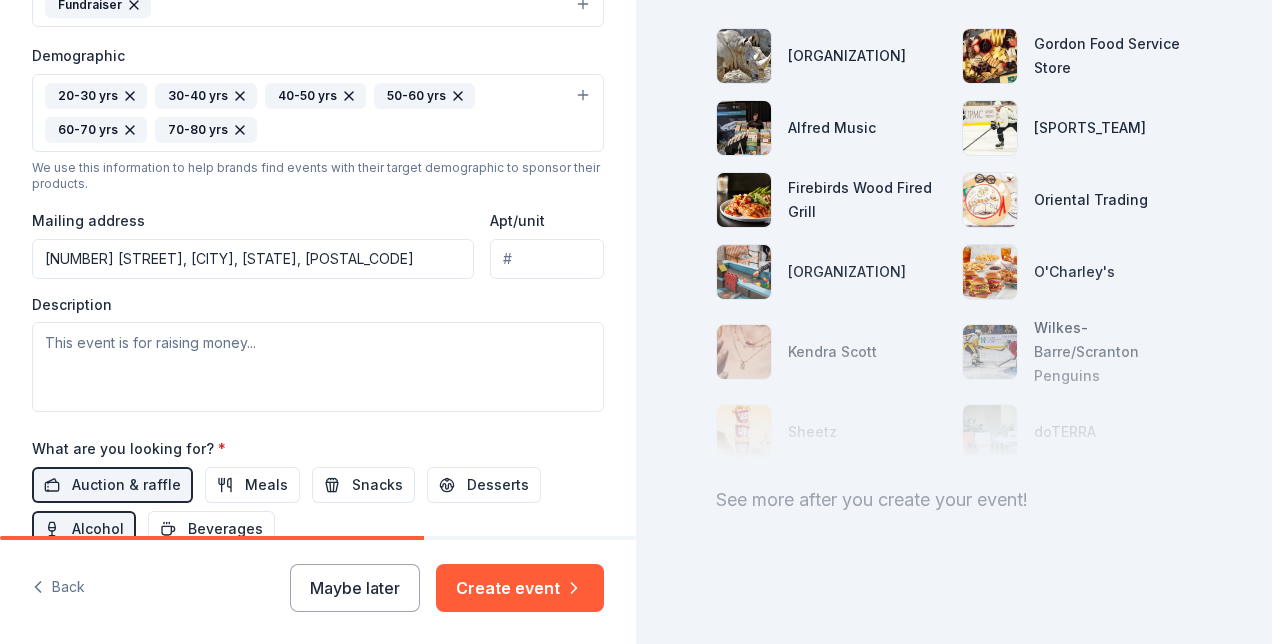 scroll, scrollTop: 600, scrollLeft: 0, axis: vertical 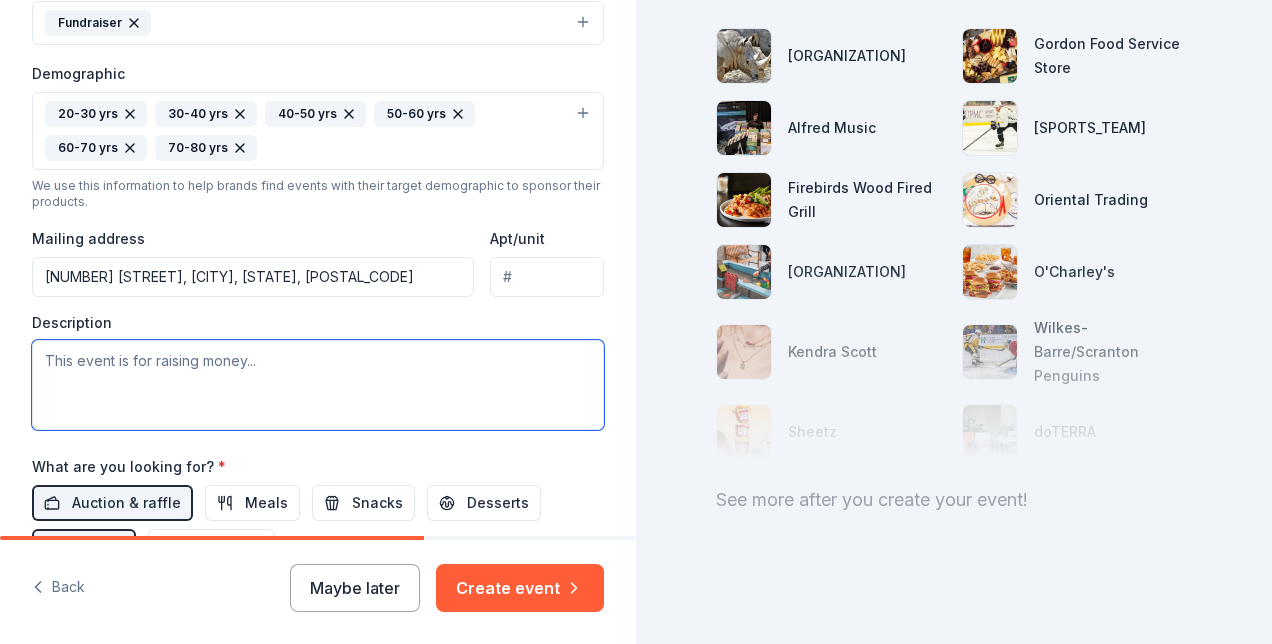 click at bounding box center (318, 385) 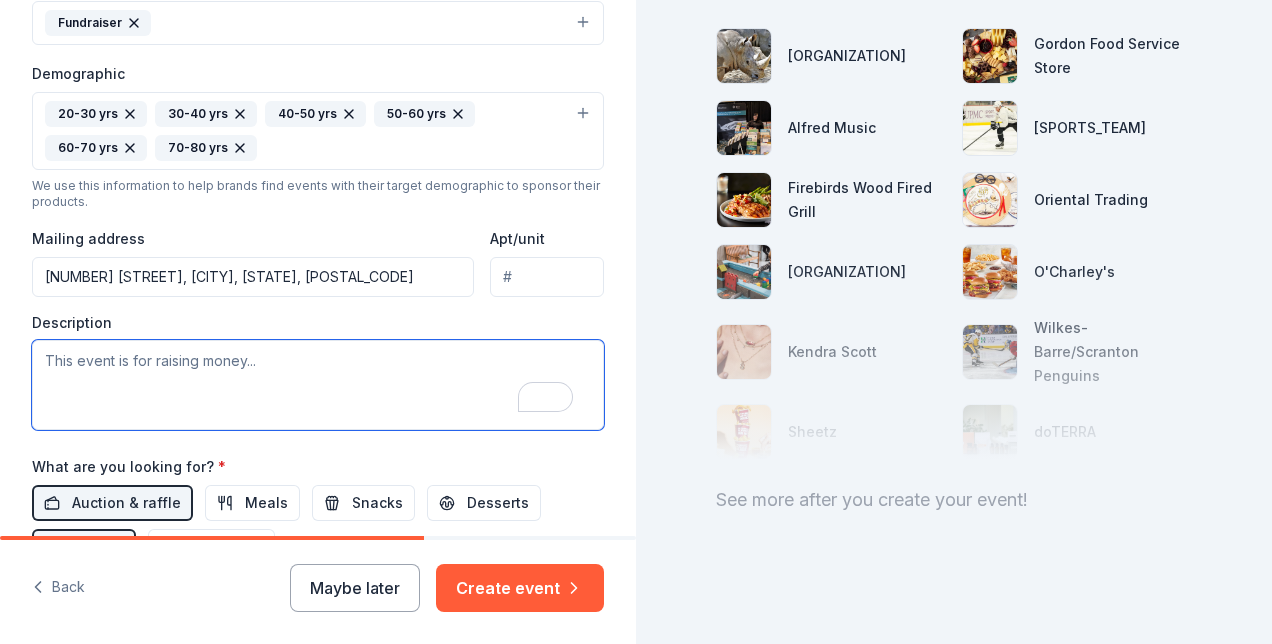 scroll, scrollTop: 600, scrollLeft: 0, axis: vertical 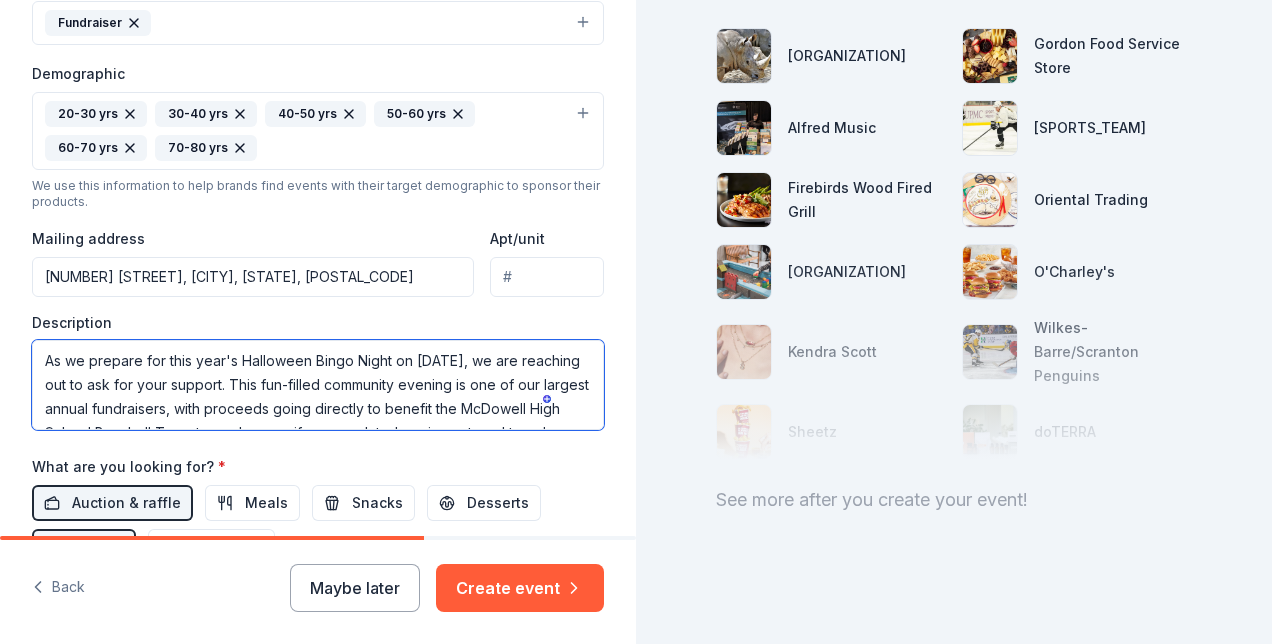 drag, startPoint x: 43, startPoint y: 356, endPoint x: 309, endPoint y: 372, distance: 266.48077 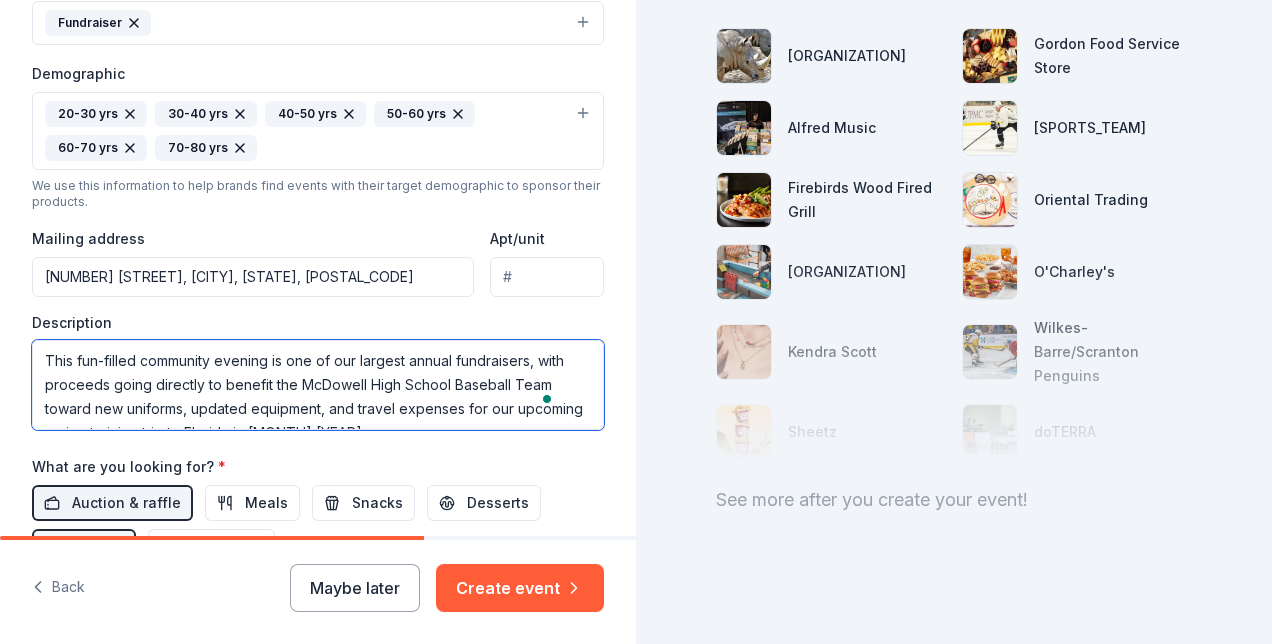 click on "This fun-filled community evening is one of our largest annual fundraisers, with proceeds going directly to benefit the McDowell High School Baseball Team toward new uniforms, updated equipment, and travel expenses for our upcoming spring training trip to Florida in March 2026." at bounding box center (318, 385) 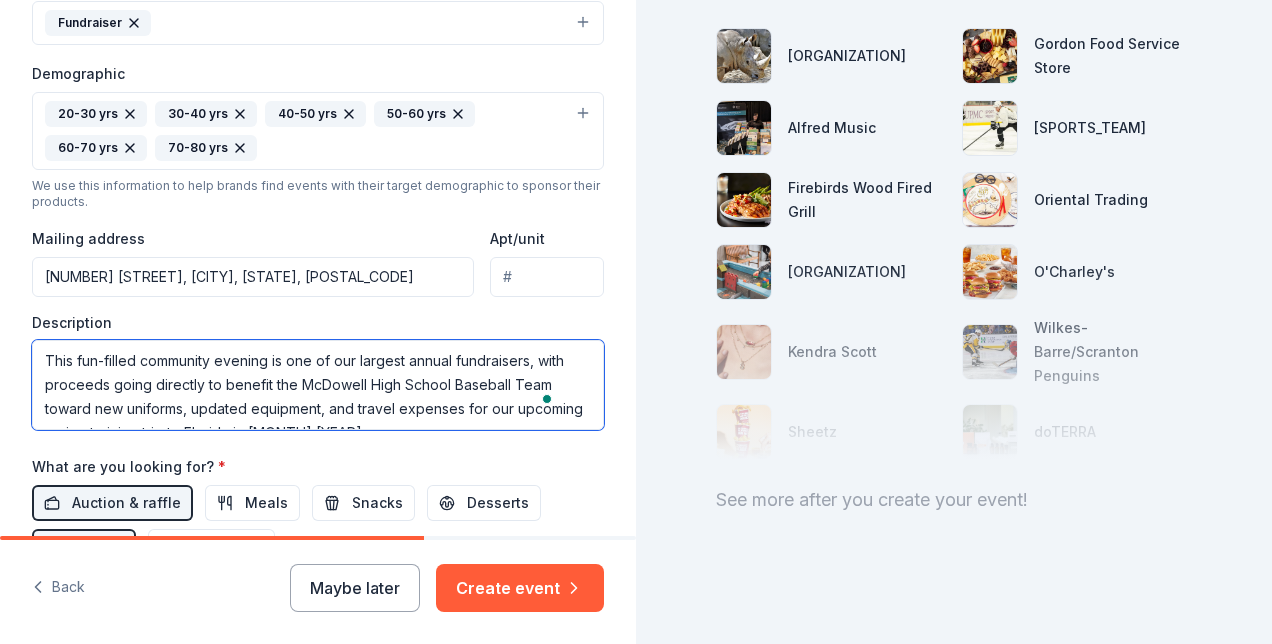 scroll, scrollTop: 14, scrollLeft: 0, axis: vertical 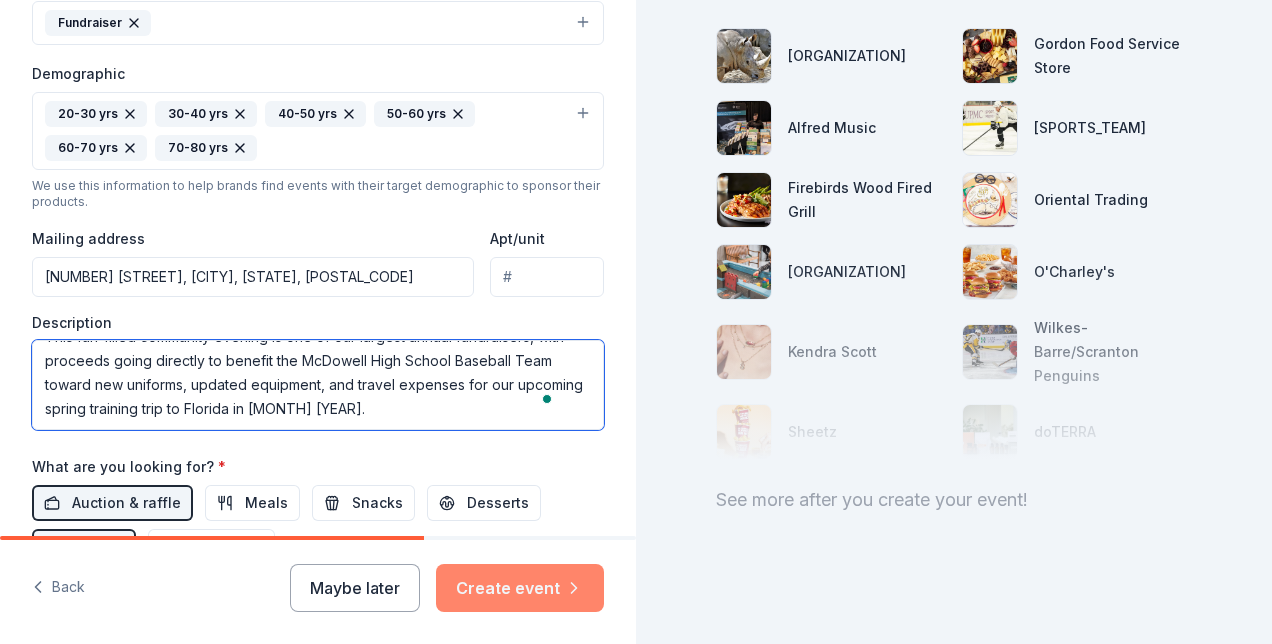type on "This fun-filled community evening is one of our largest annual fundraisers, with proceeds going directly to benefit the McDowell High School Baseball Team toward new uniforms, updated equipment, and travel expenses for our upcoming spring training trip to Florida in March 2026." 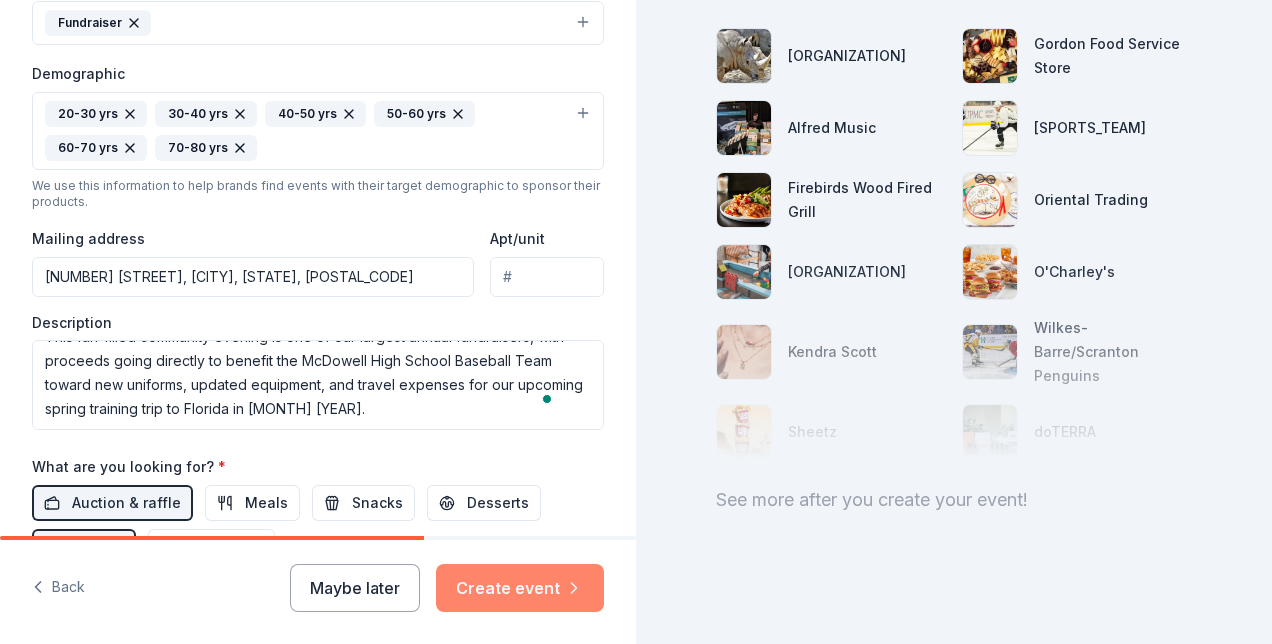 click on "Create event" at bounding box center [520, 588] 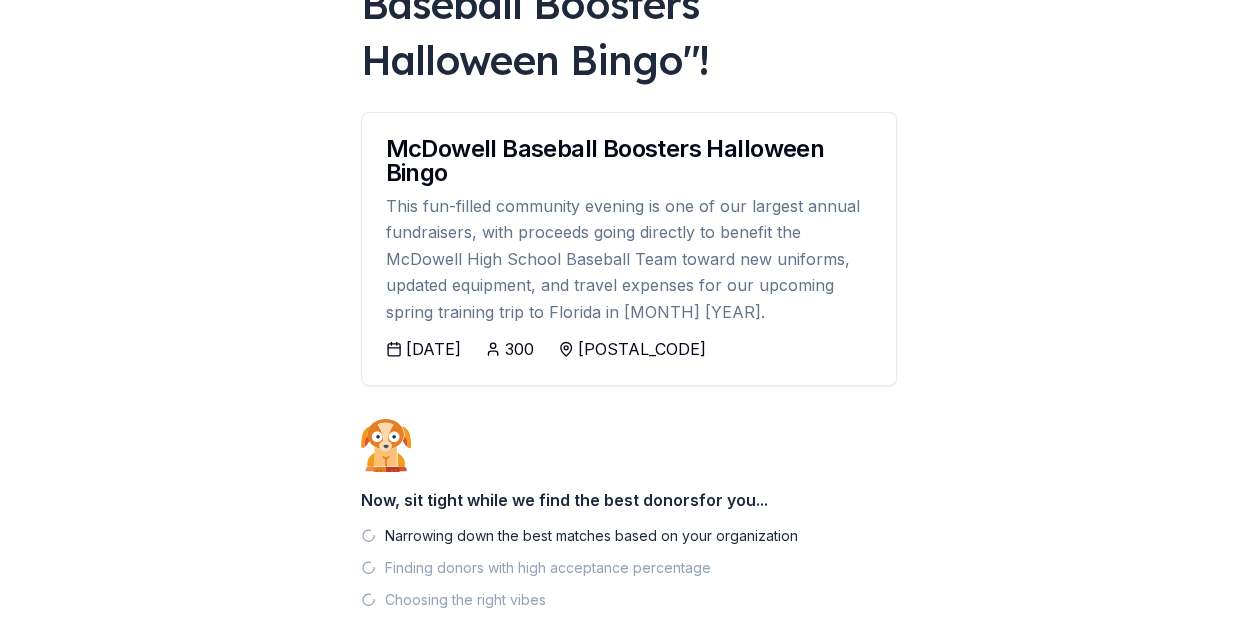 scroll, scrollTop: 306, scrollLeft: 0, axis: vertical 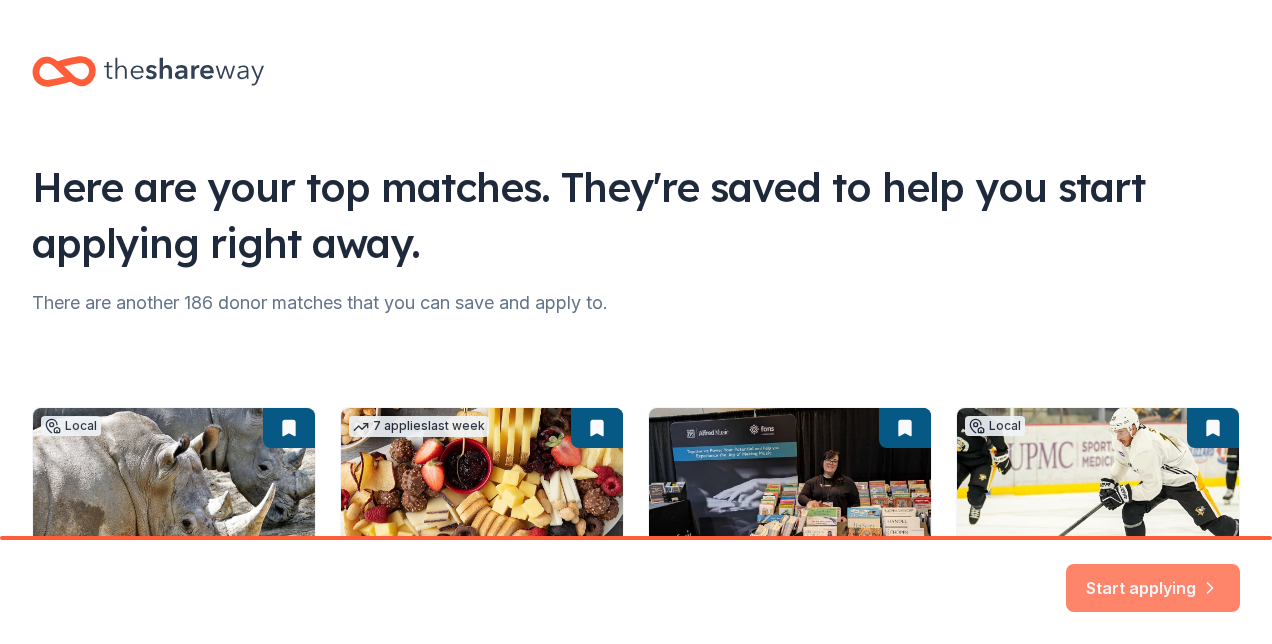 click on "Start applying" at bounding box center (1153, 576) 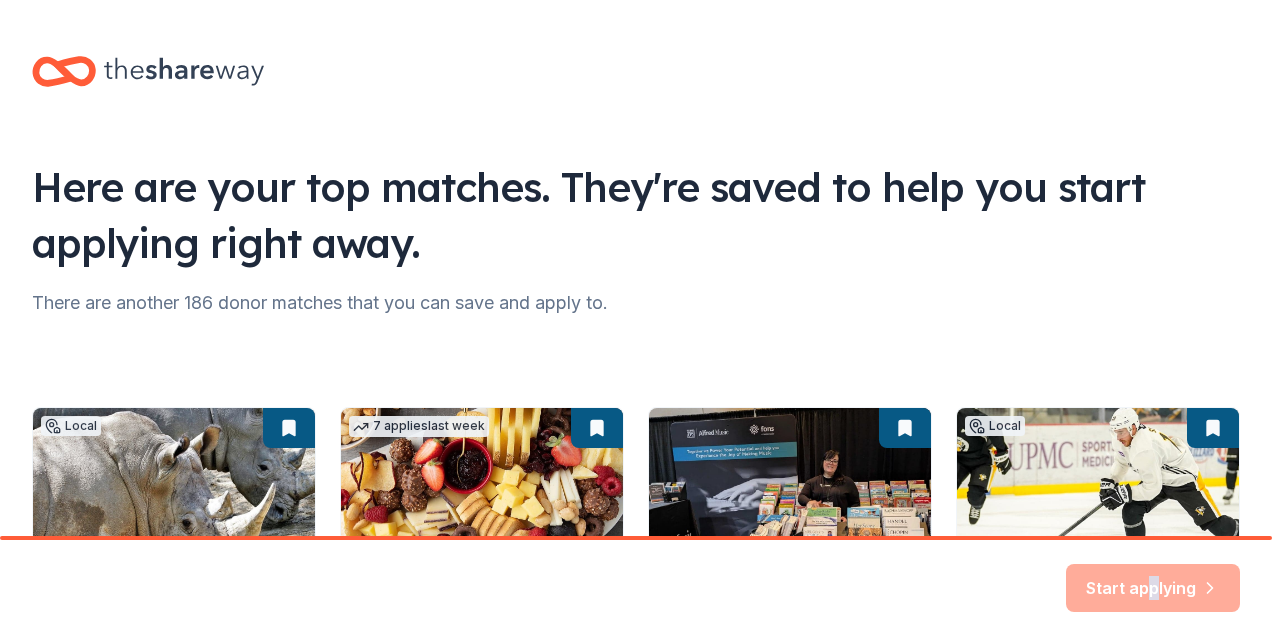 click on "Start applying" at bounding box center (1153, 588) 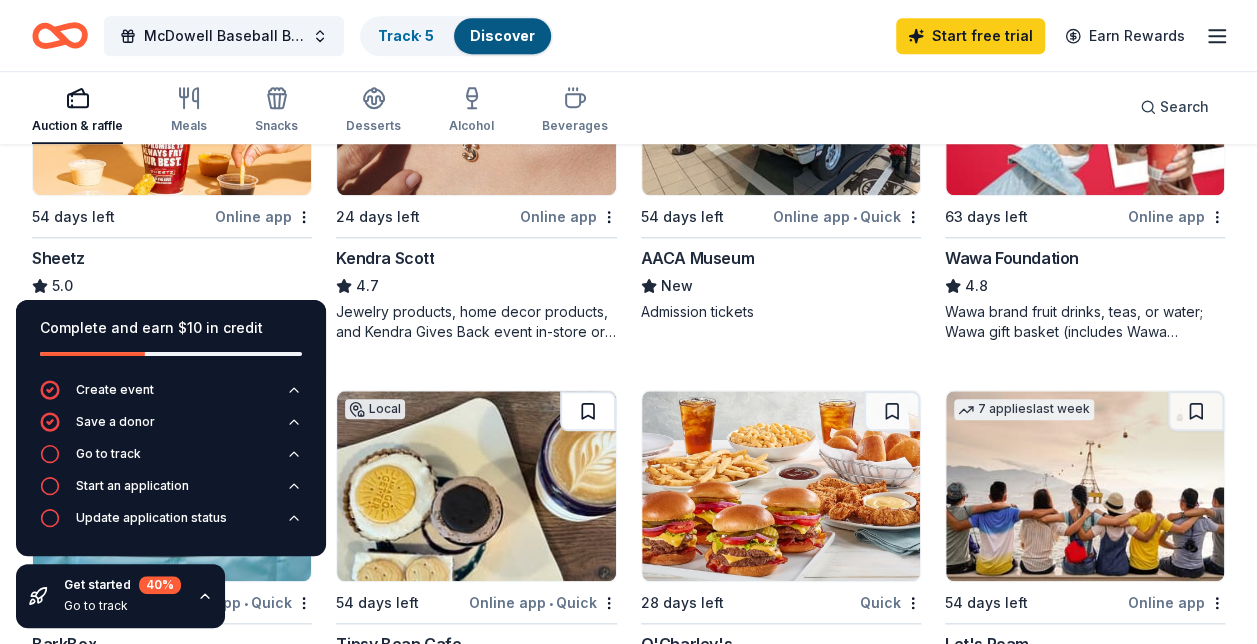 scroll, scrollTop: 800, scrollLeft: 0, axis: vertical 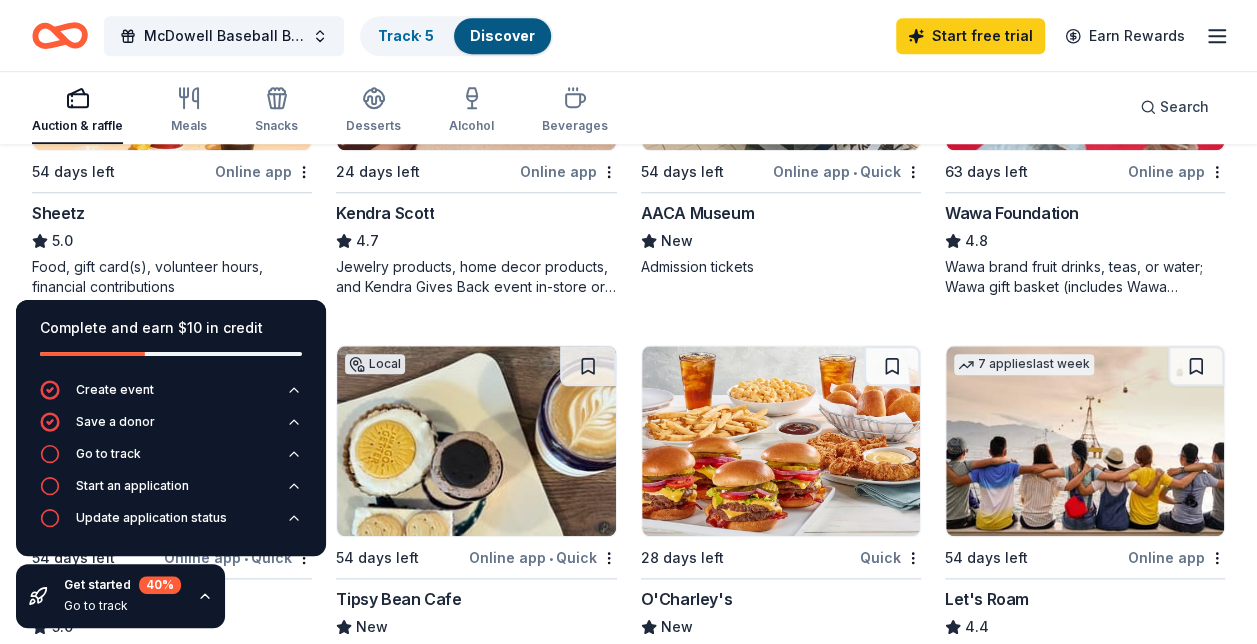 click at bounding box center [781, 441] 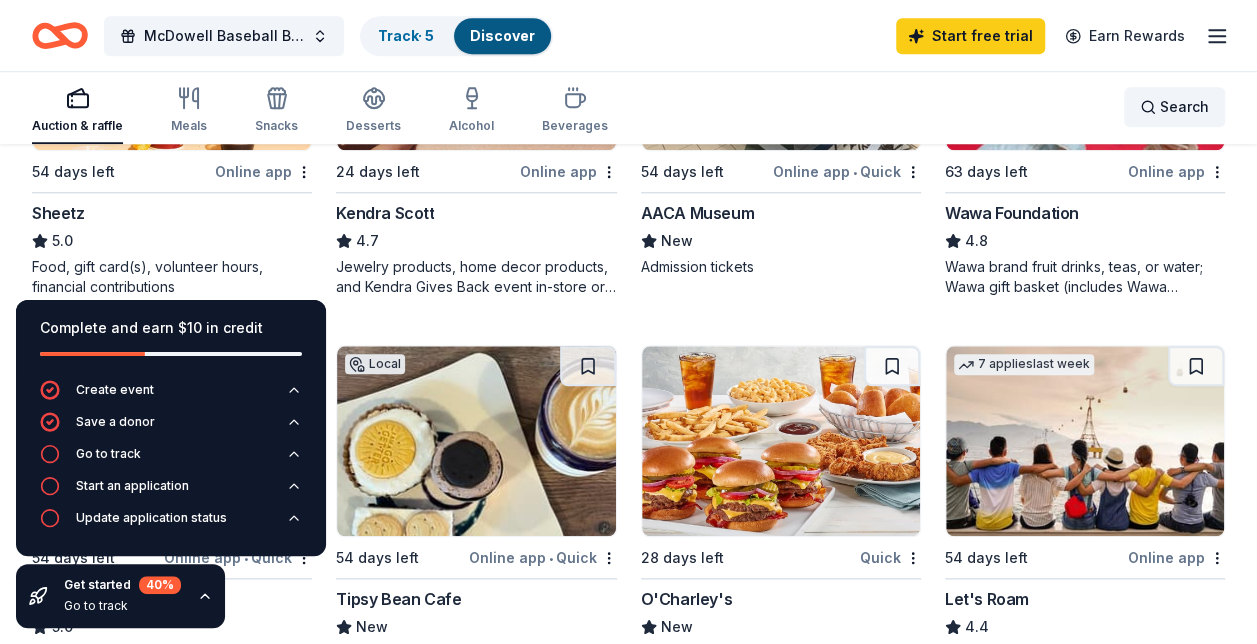 click on "Search" at bounding box center [1174, 107] 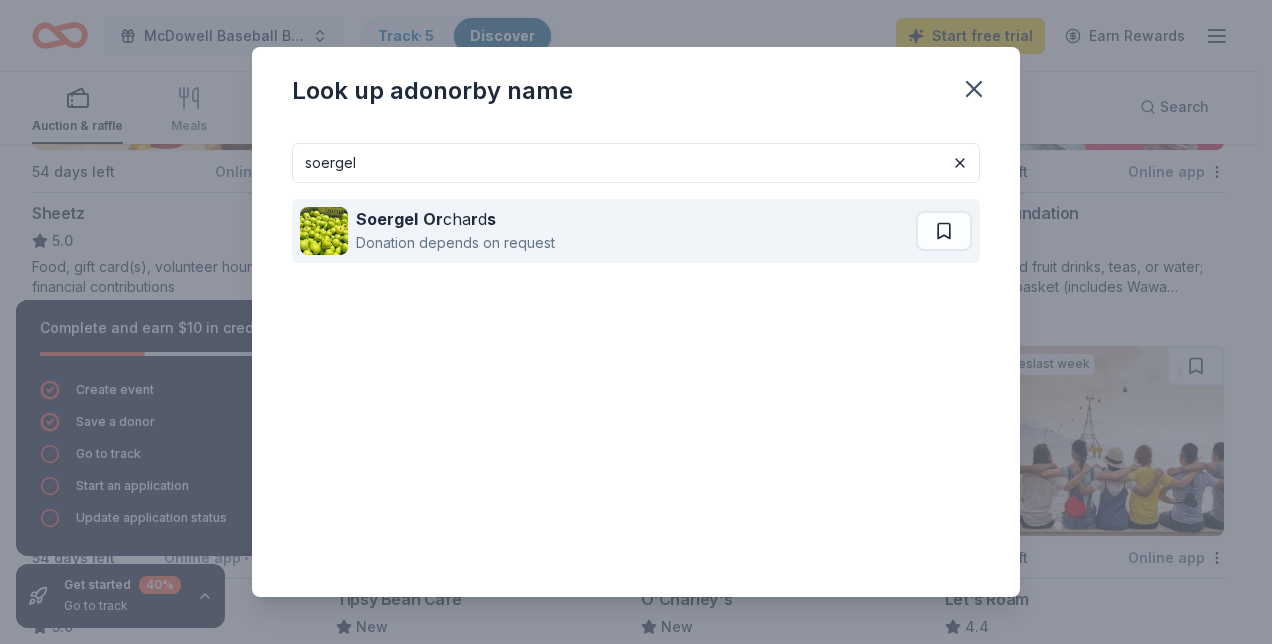 type on "soergel" 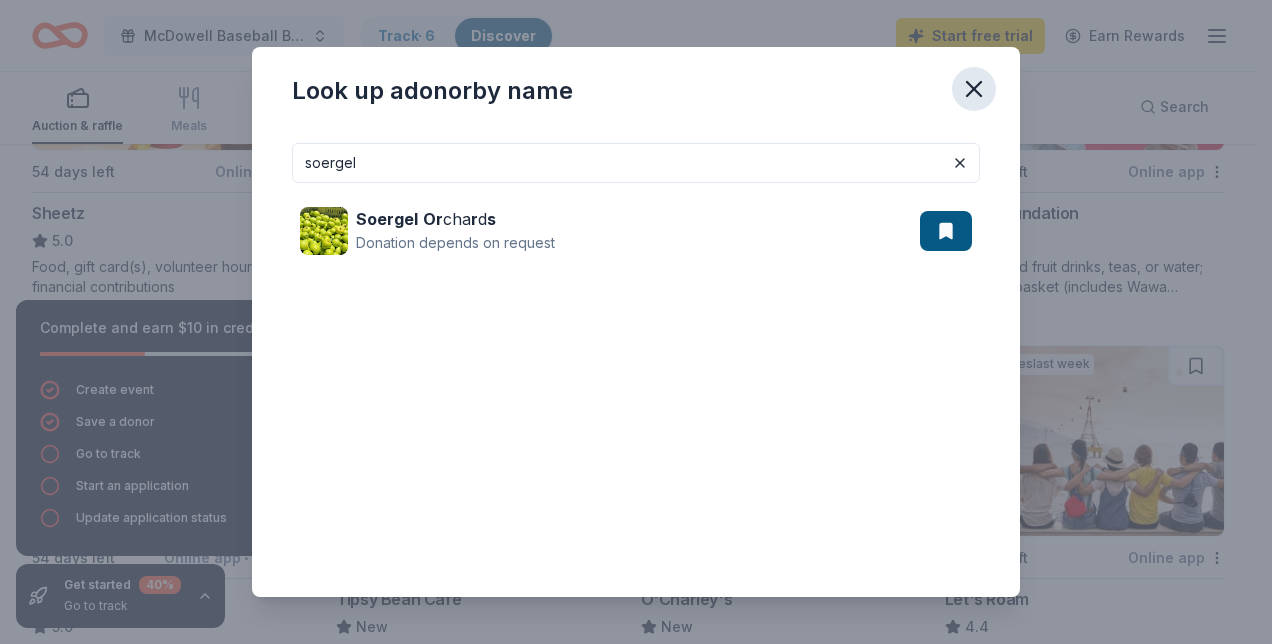 click 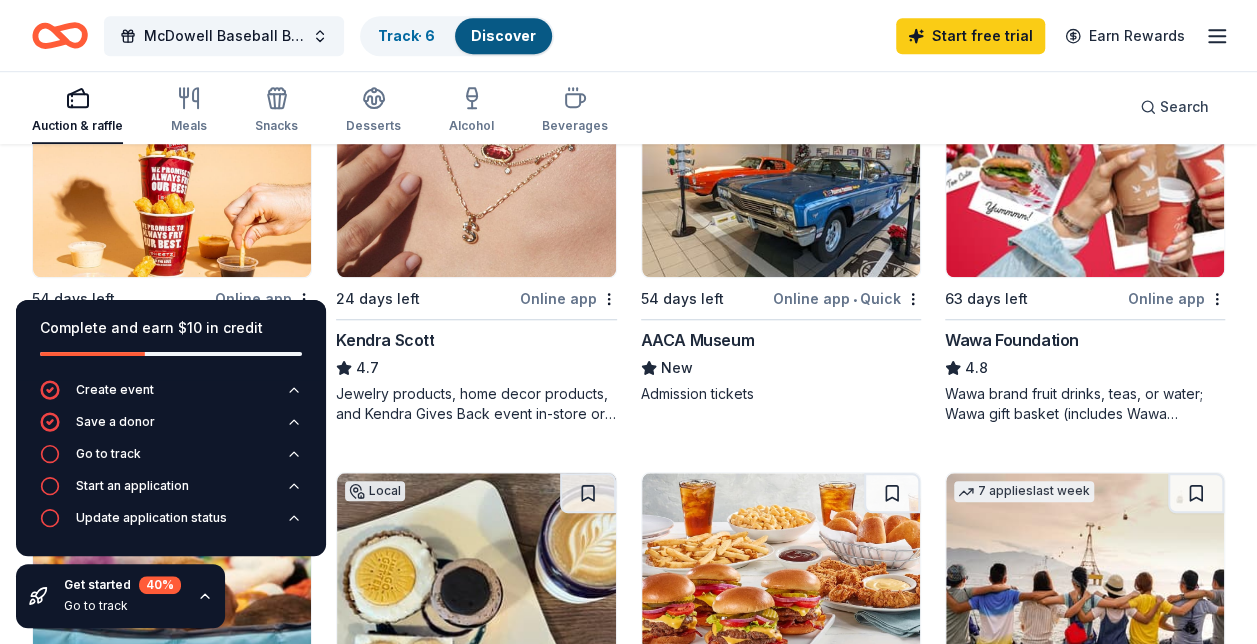 scroll, scrollTop: 400, scrollLeft: 0, axis: vertical 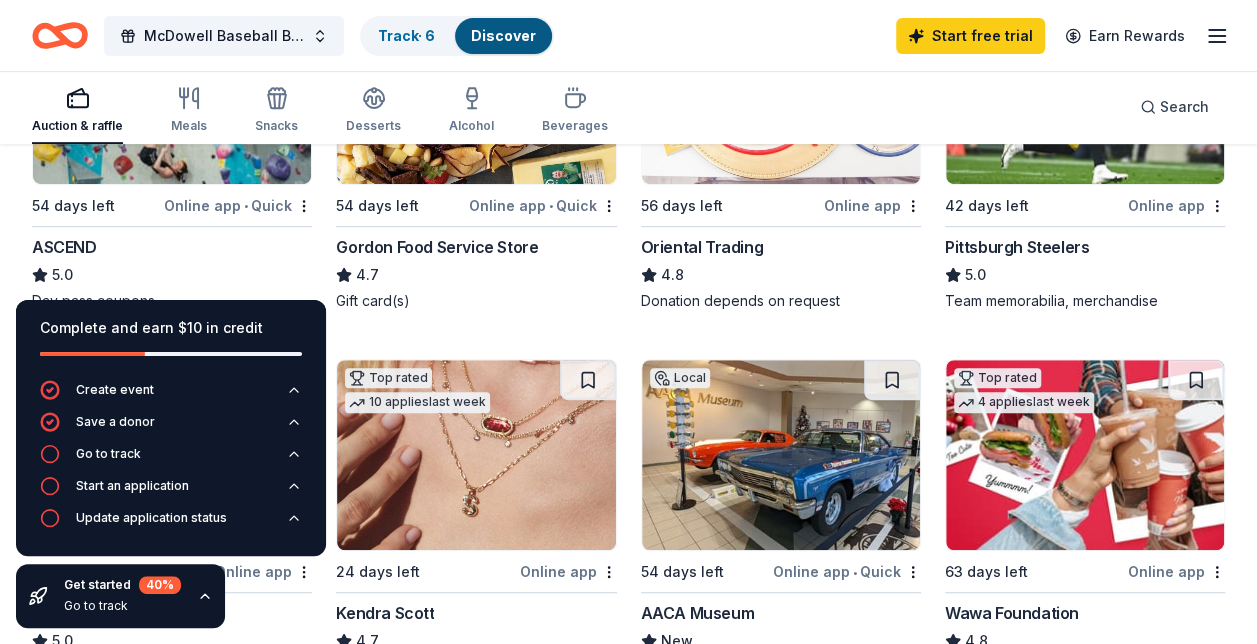 click on "Discover" at bounding box center (503, 35) 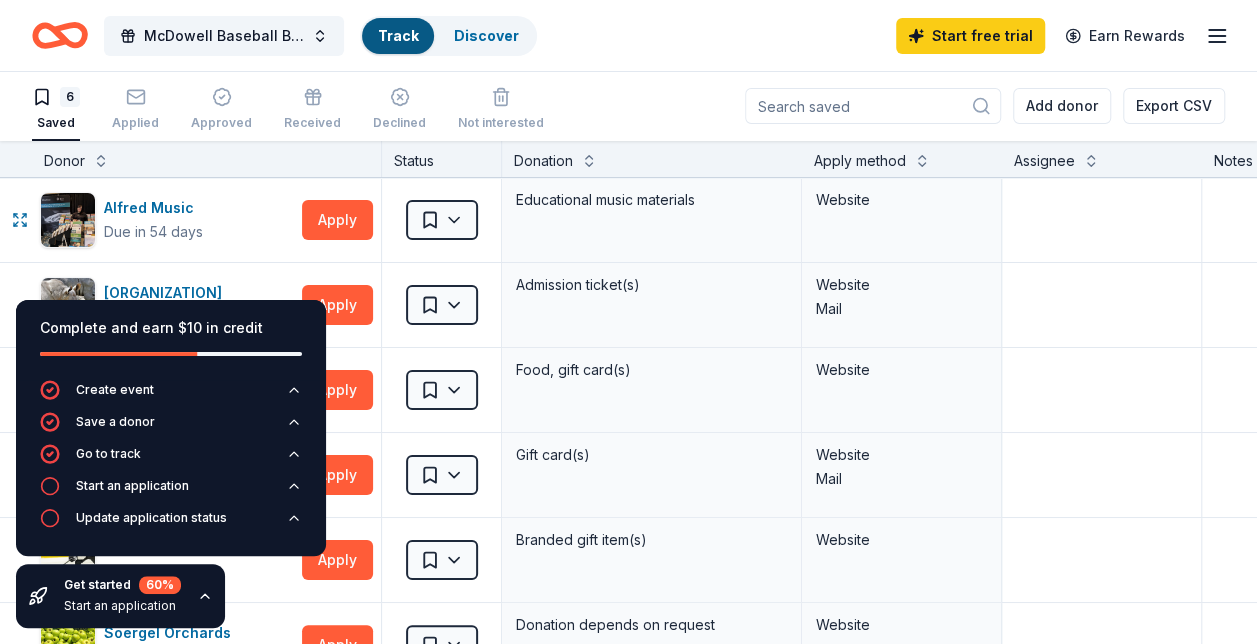 scroll, scrollTop: 0, scrollLeft: 0, axis: both 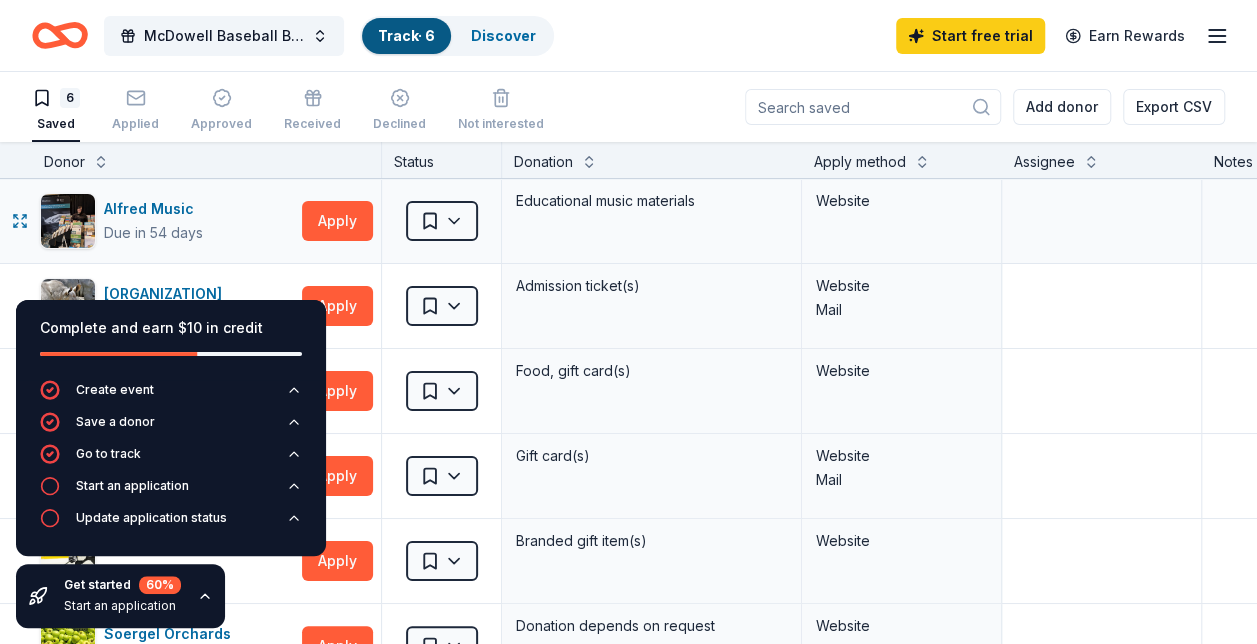 click on "Alfred Music Due in 54 days Apply" at bounding box center (206, 221) 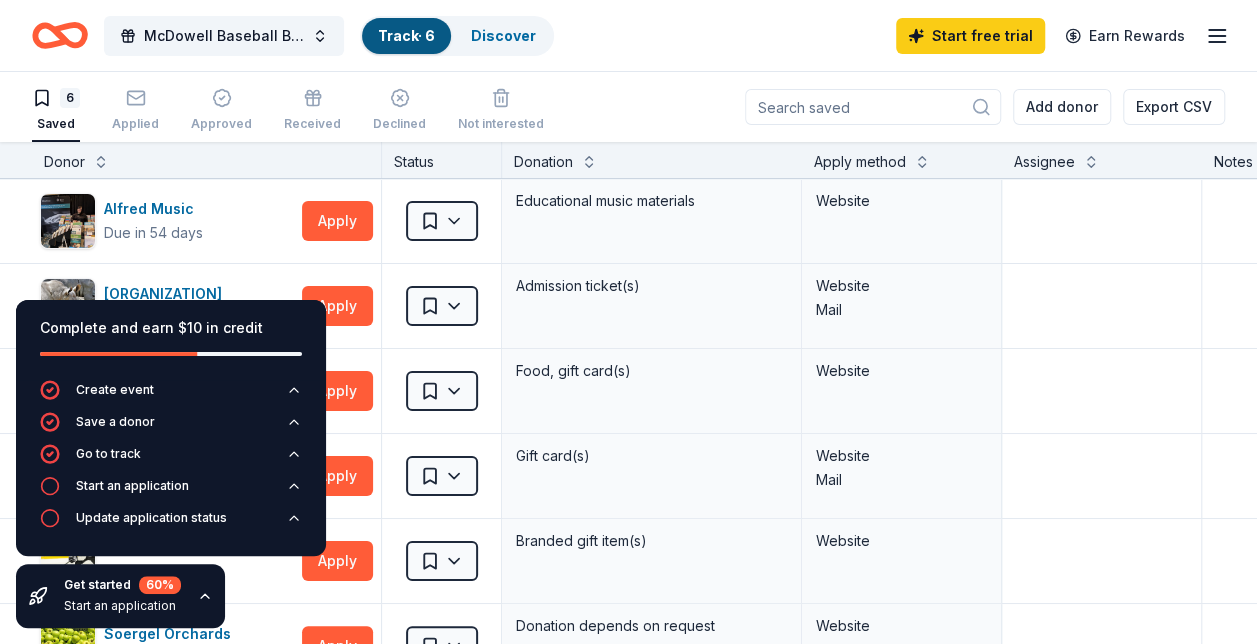 click on "Complete and earn $10 in credit" at bounding box center [171, 340] 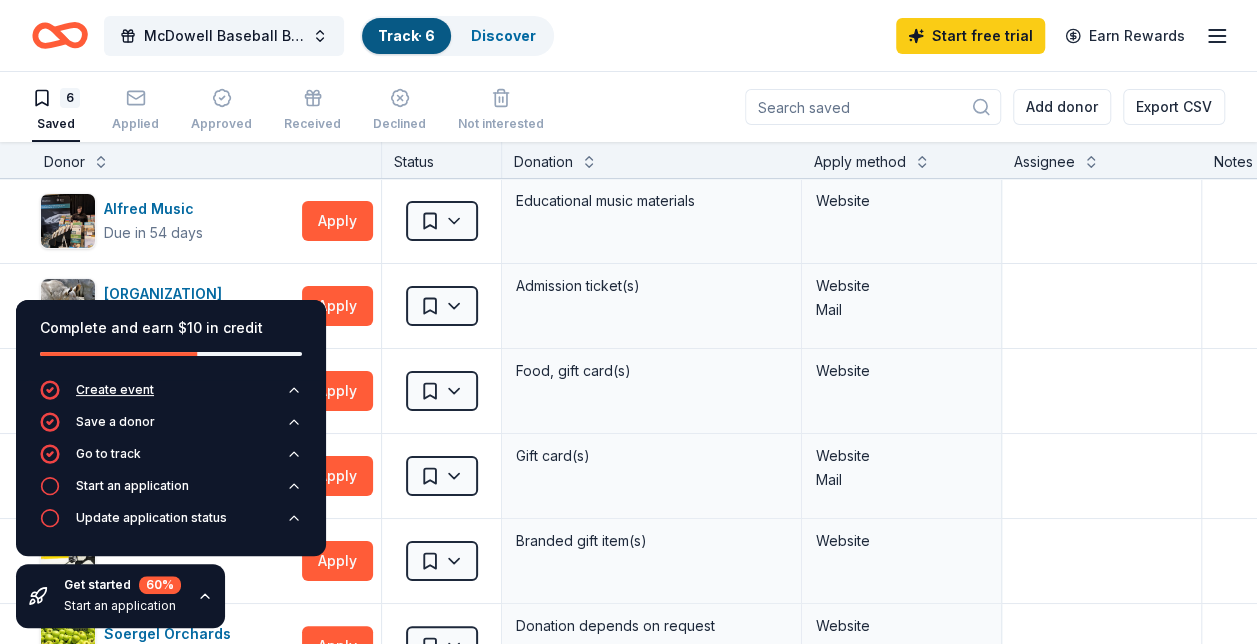 click 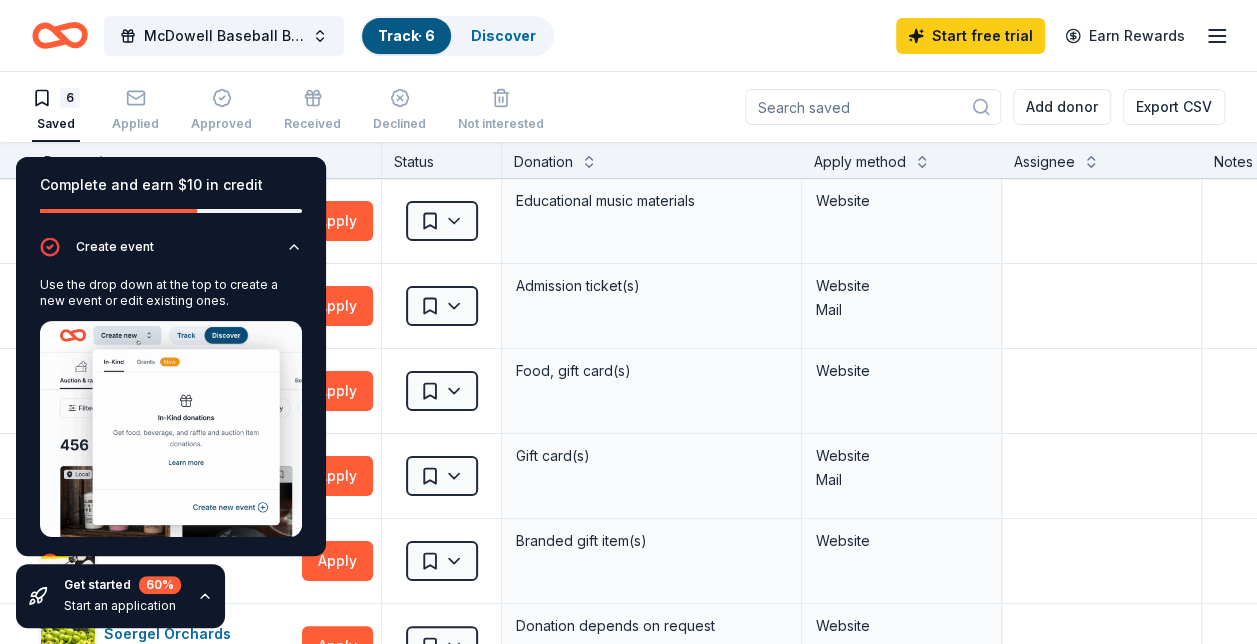 click on "Complete and earn $10 in credit" at bounding box center [171, 185] 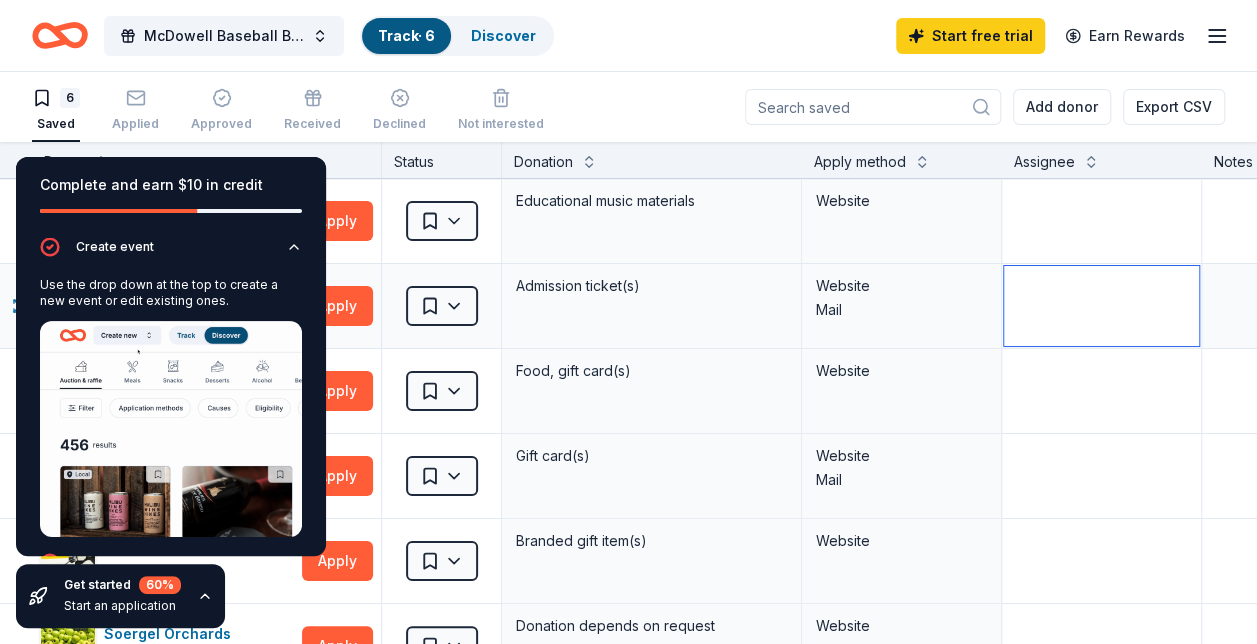 click at bounding box center [1101, 306] 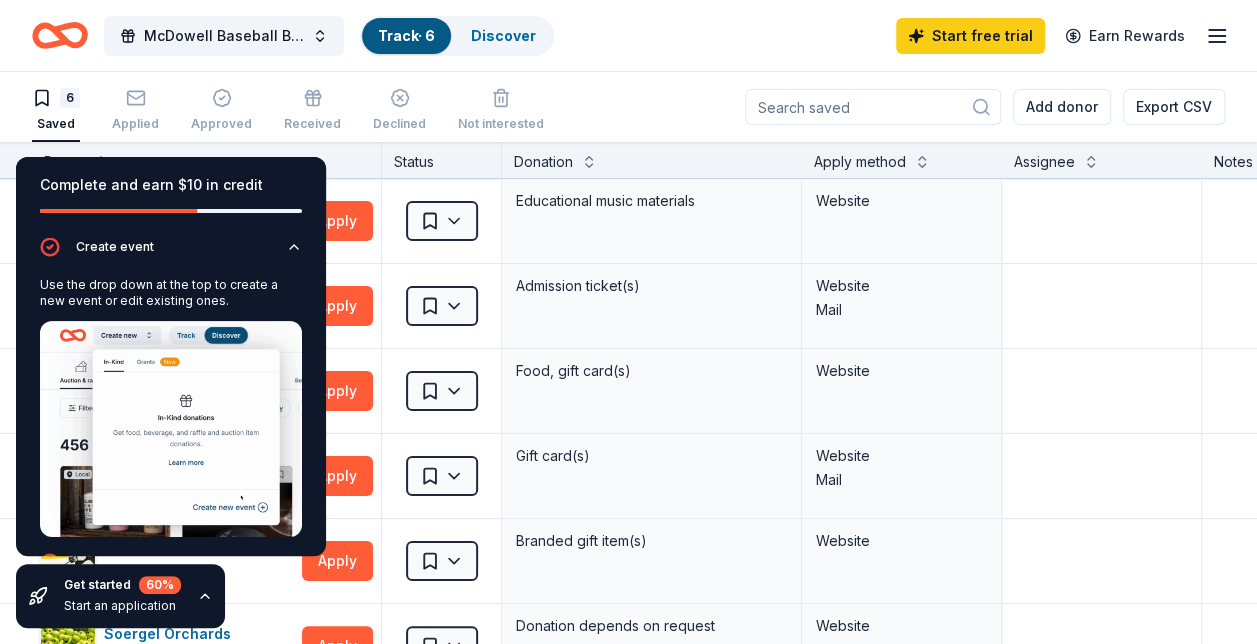 click on "Complete and earn $10 in credit" at bounding box center (171, 197) 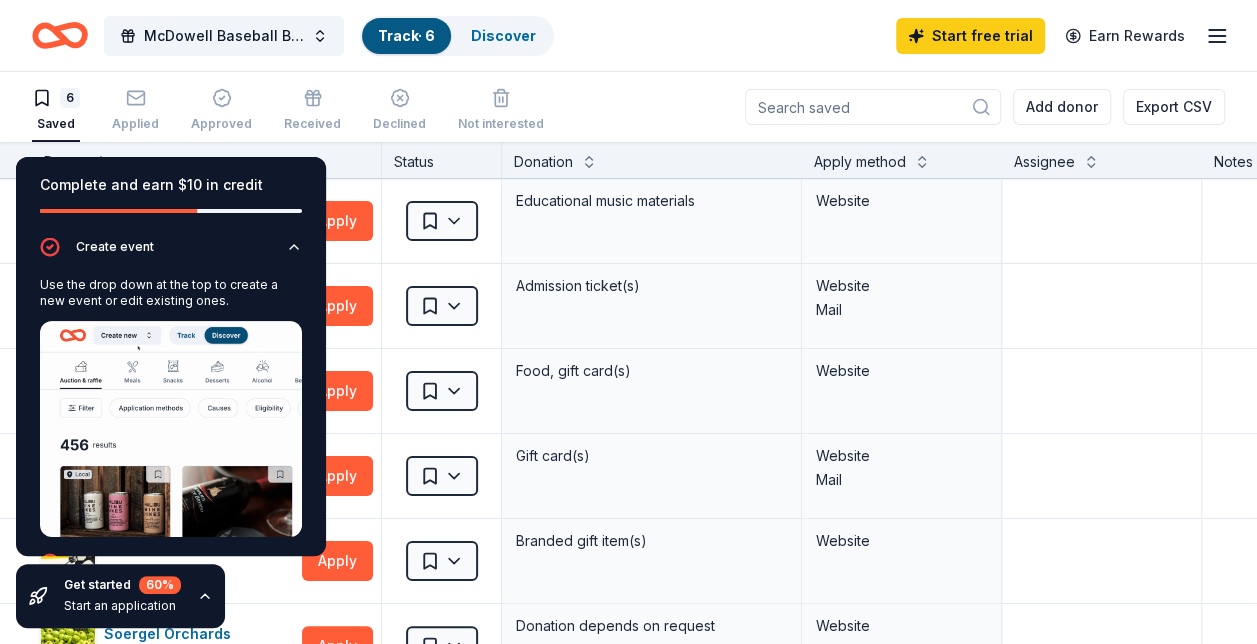 click on "Complete and earn $10 in credit" at bounding box center [171, 185] 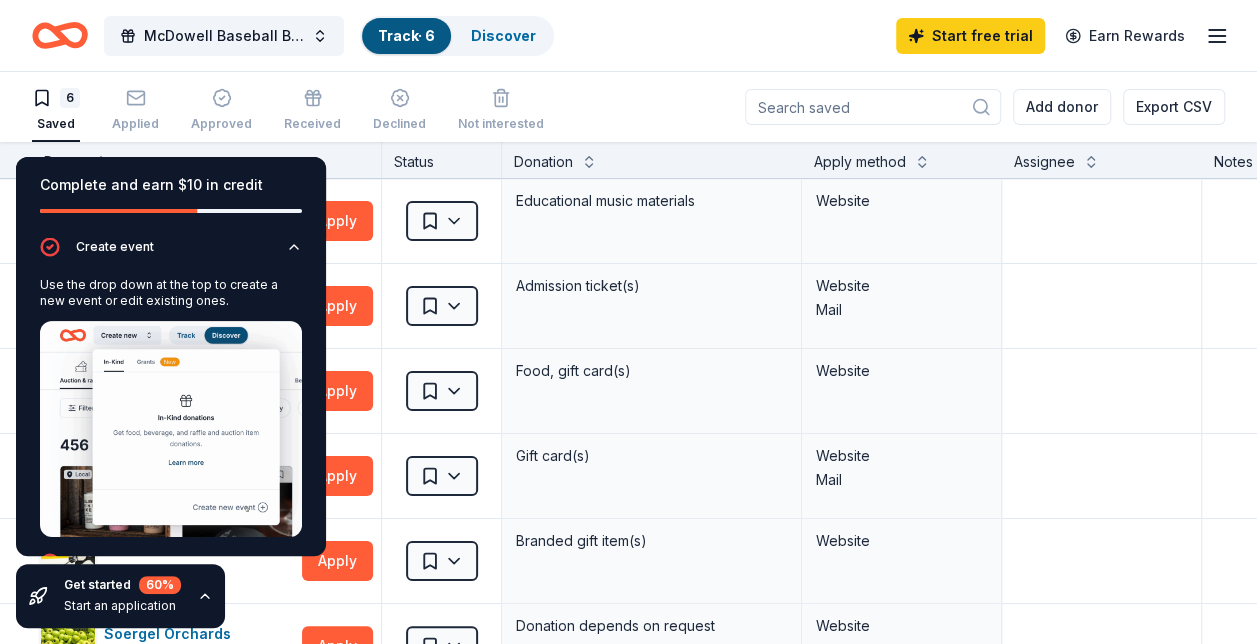 click 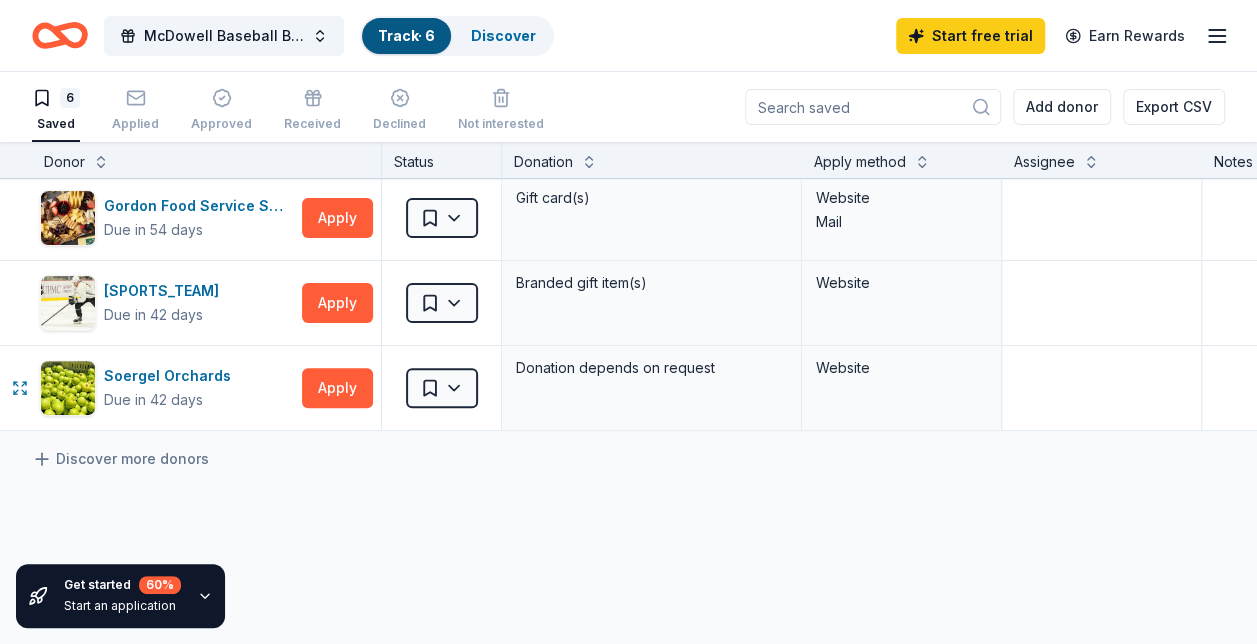 scroll, scrollTop: 300, scrollLeft: 0, axis: vertical 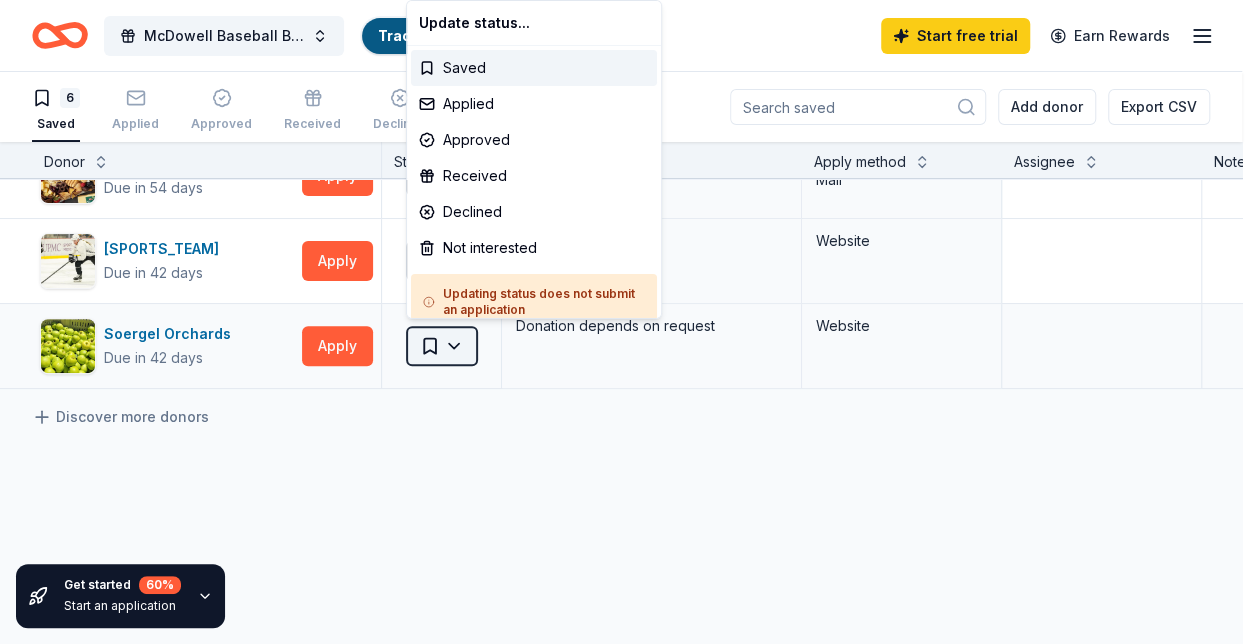 click on "McDowell Baseball Boosters Halloween Bingo Track  · 6 Discover Start free  trial Earn Rewards 6 Saved Applied Approved Received Declined Not interested Add donor Export CSV Get started 60 % Start an application Donor Status Donation Apply method Assignee Notes Alfred Music Due in 54 days Apply Saved Educational music materials Website Erie Zoo Due in 63 days Apply Saved Admission ticket(s) Website Mail Firebirds Wood Fired Grill Due in 54 days Apply Saved Food, gift card(s) Website Gordon Food Service Store Due in 54 days Apply Saved Gift card(s) Website Mail Pittsburgh Penguins Due in 42 days Apply Saved Branded gift item(s) Website Soergel Orchards Due in 42 days Apply Saved Donation depends on request Website   Discover more donors Saved Update status... Saved Applied Approved Received Declined Not interested Updating status does not submit an application" at bounding box center (628, 322) 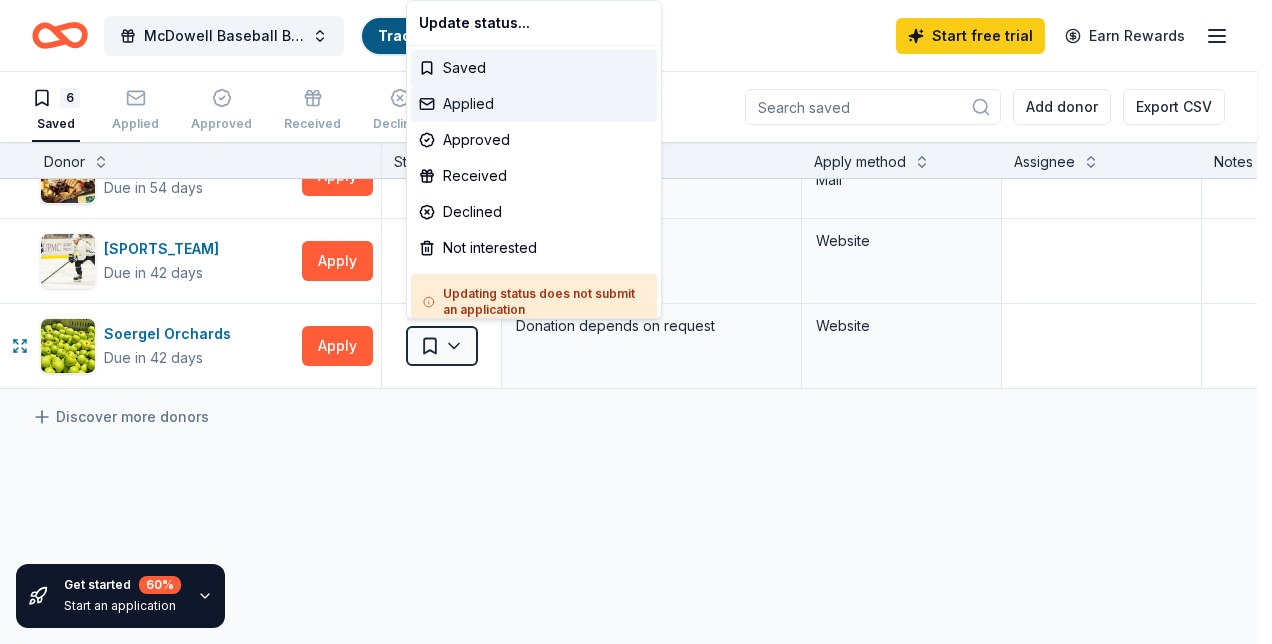 click on "Applied" at bounding box center (534, 104) 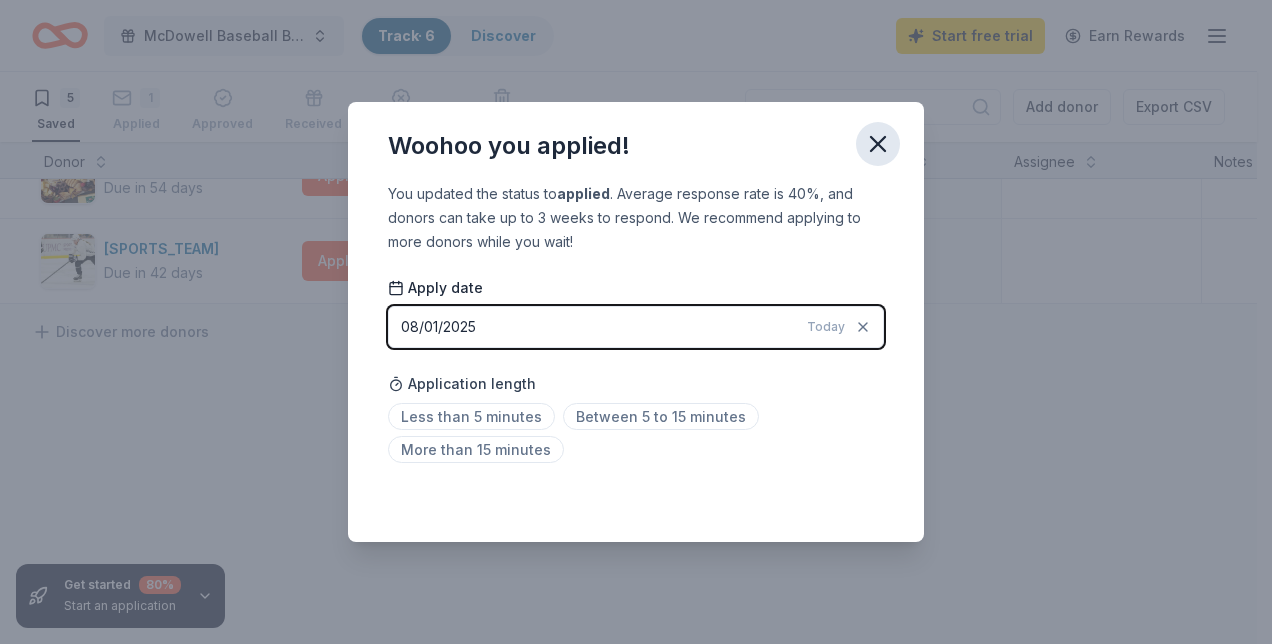click 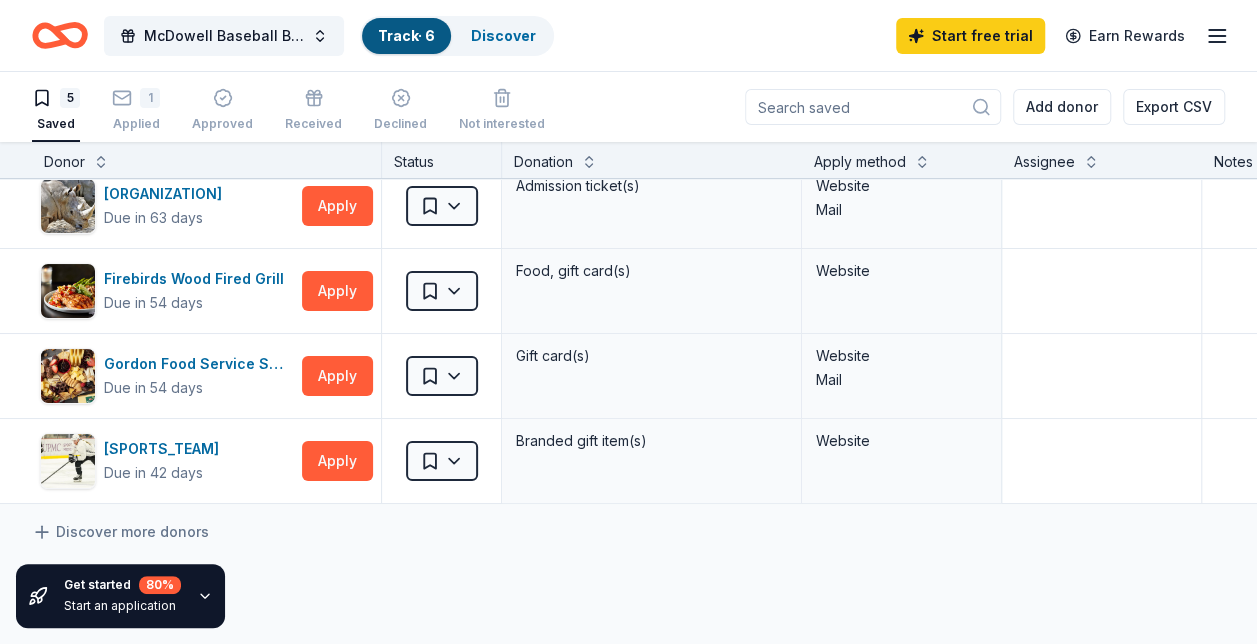 scroll, scrollTop: 0, scrollLeft: 0, axis: both 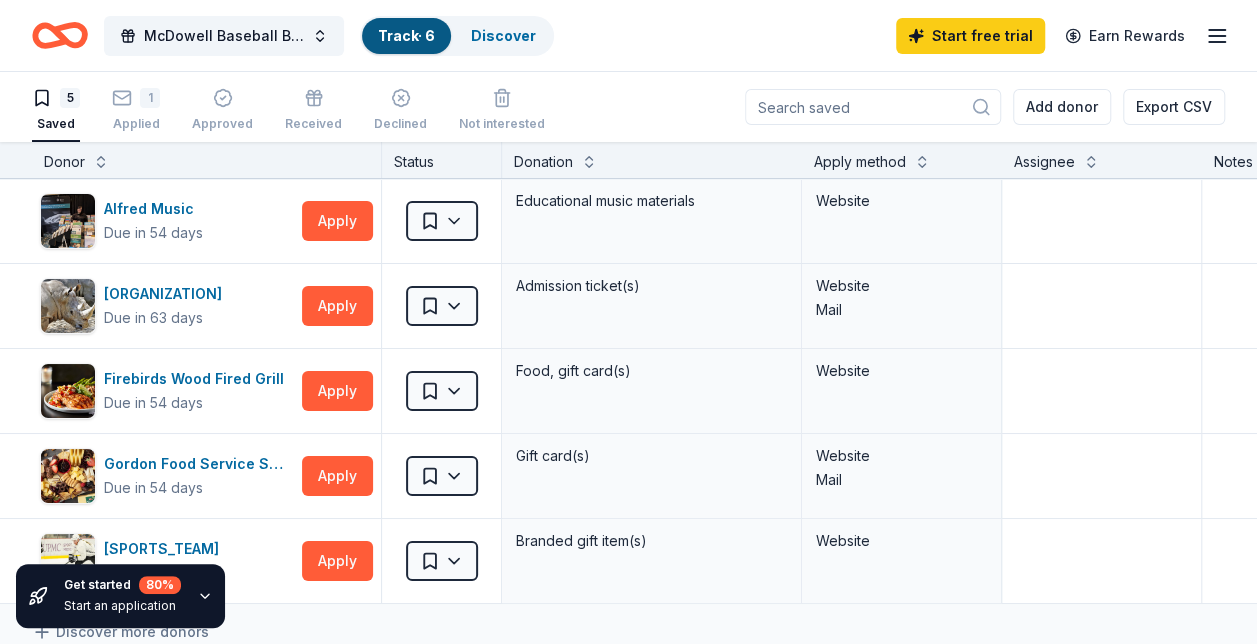 click 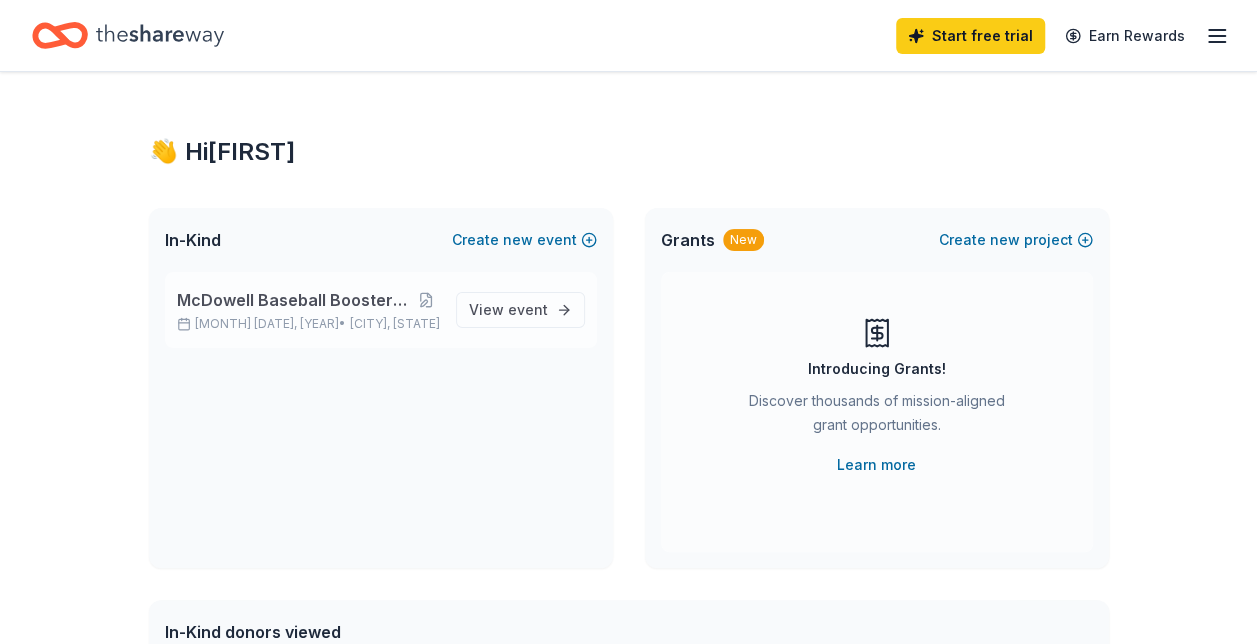 click on "McDowell Baseball Boosters Halloween Bingo" at bounding box center (295, 300) 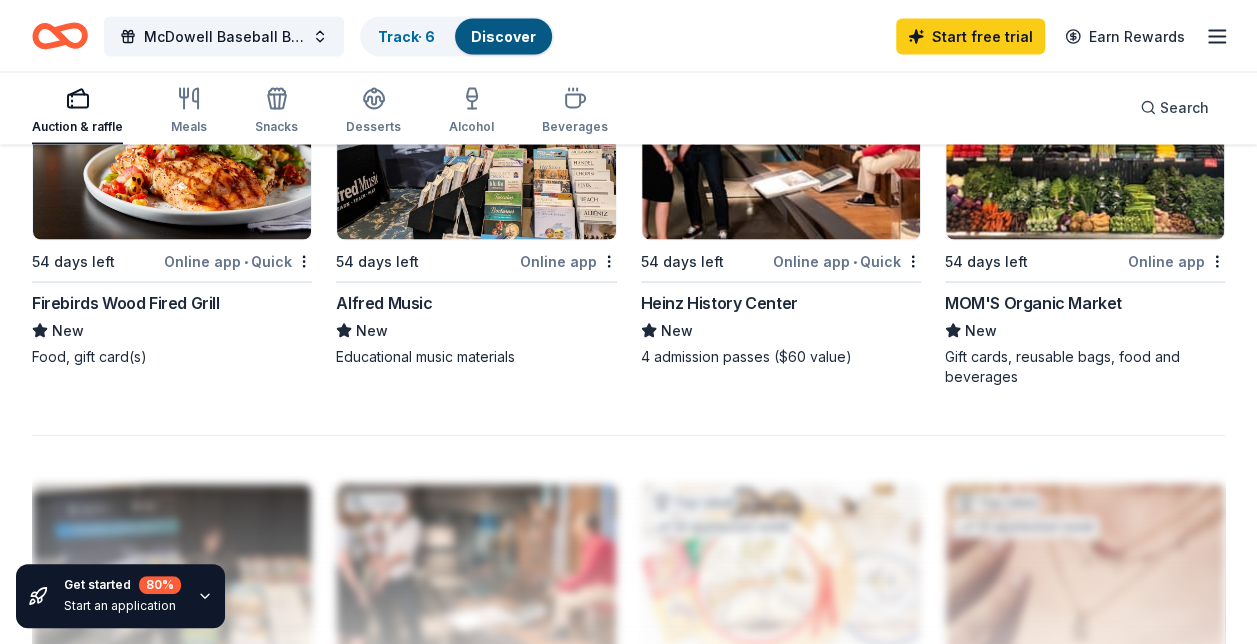 scroll, scrollTop: 1900, scrollLeft: 0, axis: vertical 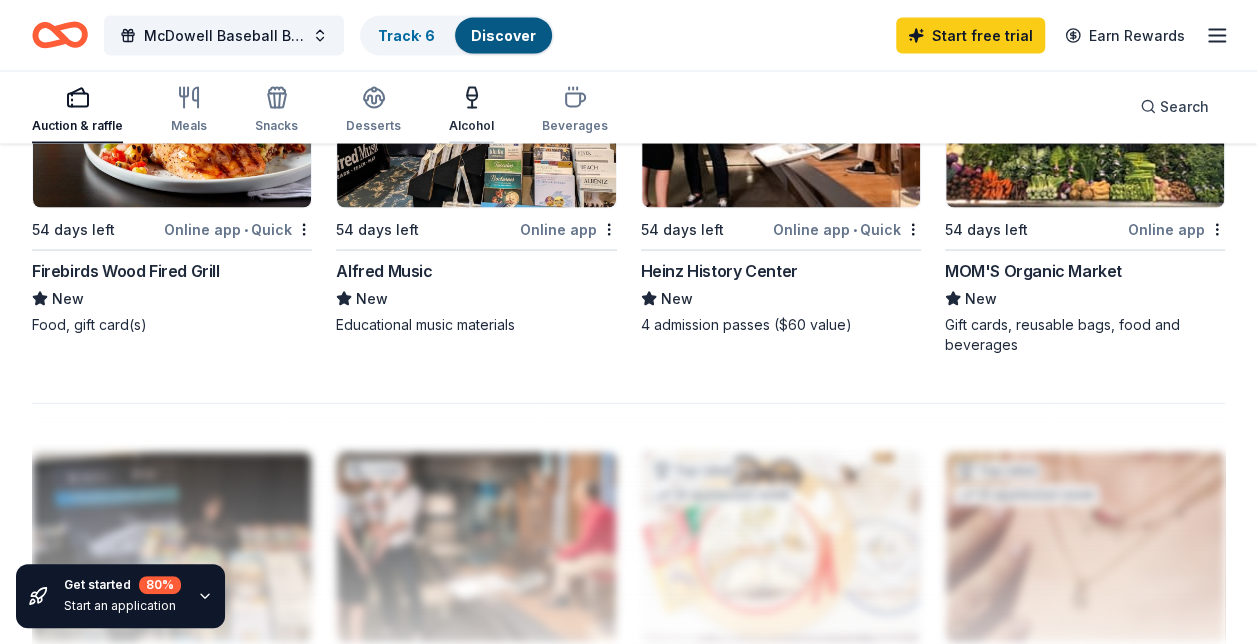 click on "Alcohol" at bounding box center (471, 126) 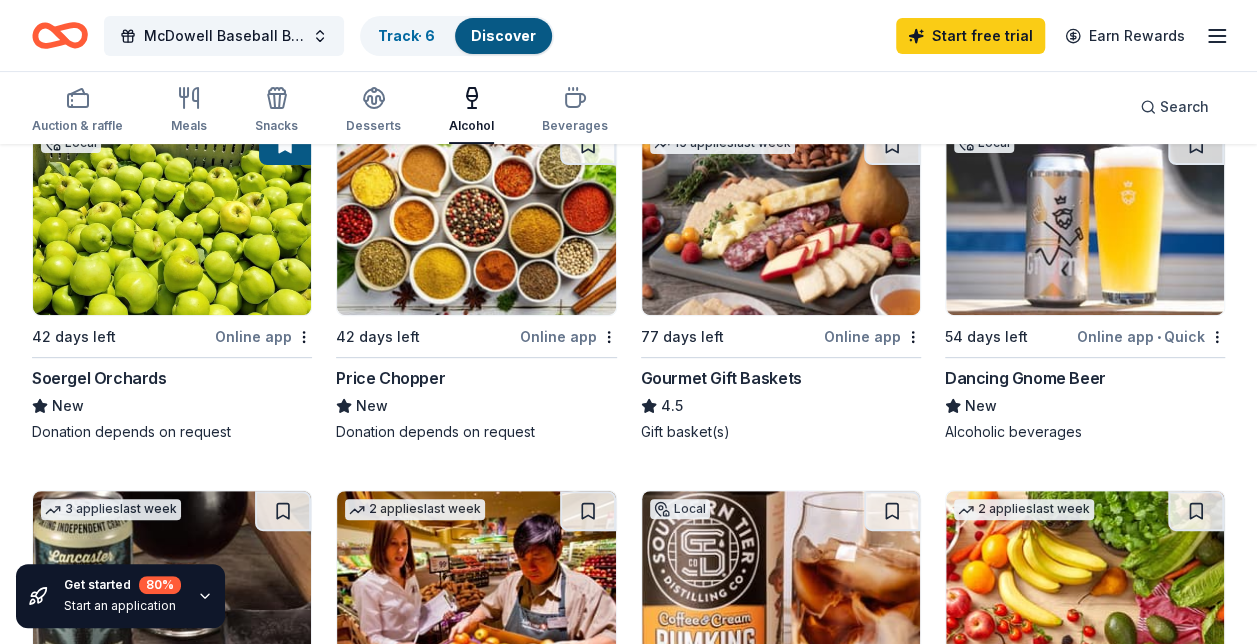 scroll, scrollTop: 200, scrollLeft: 0, axis: vertical 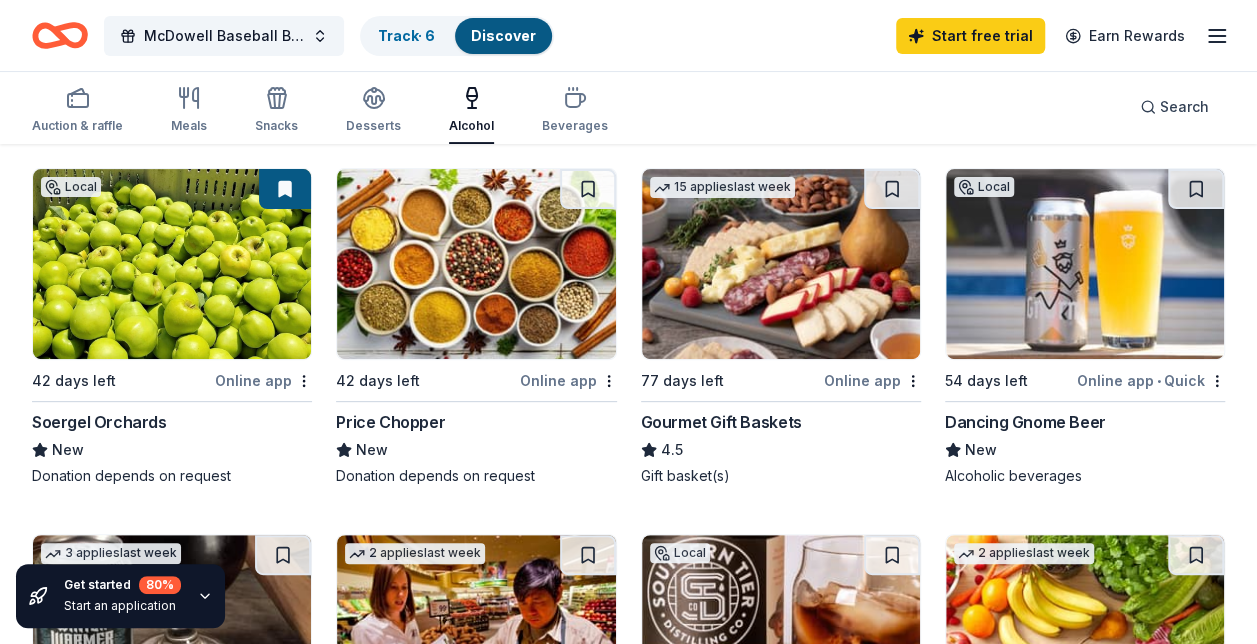 click on "Dancing Gnome Beer" at bounding box center (1025, 422) 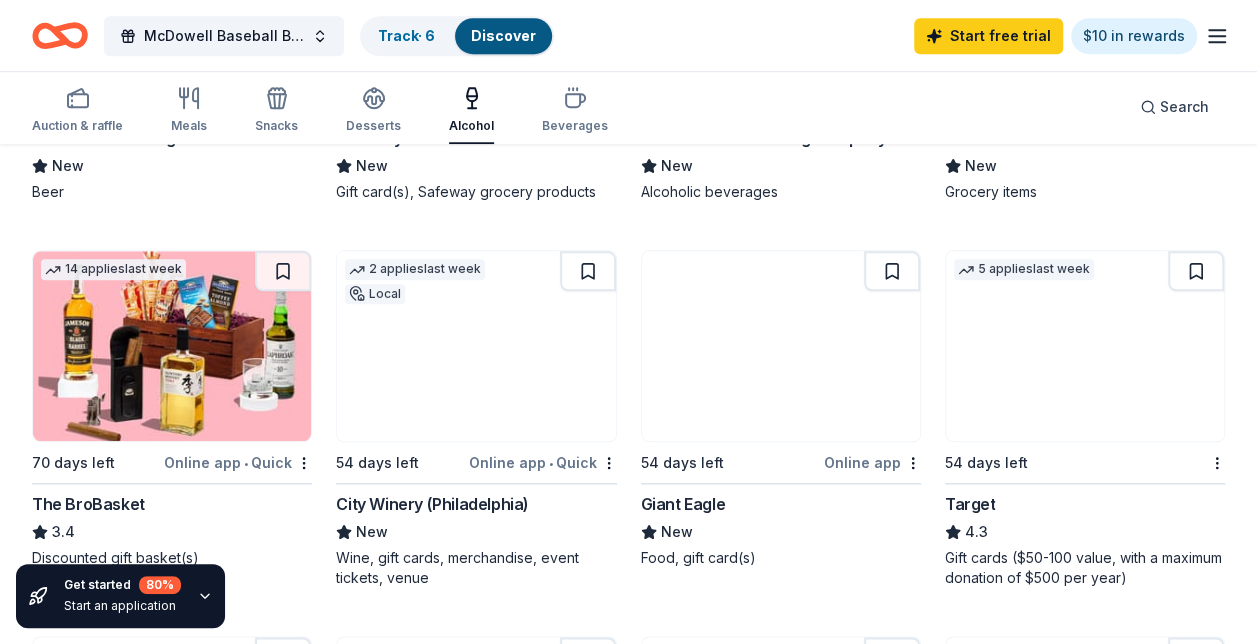 scroll, scrollTop: 900, scrollLeft: 0, axis: vertical 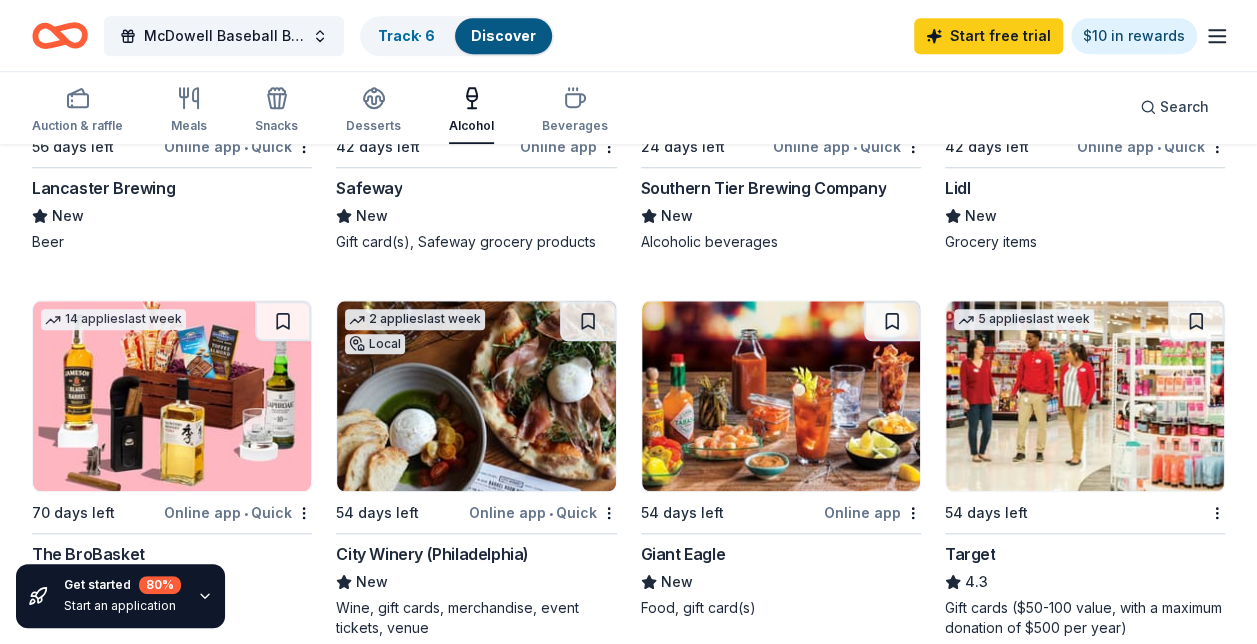 click at bounding box center (781, 396) 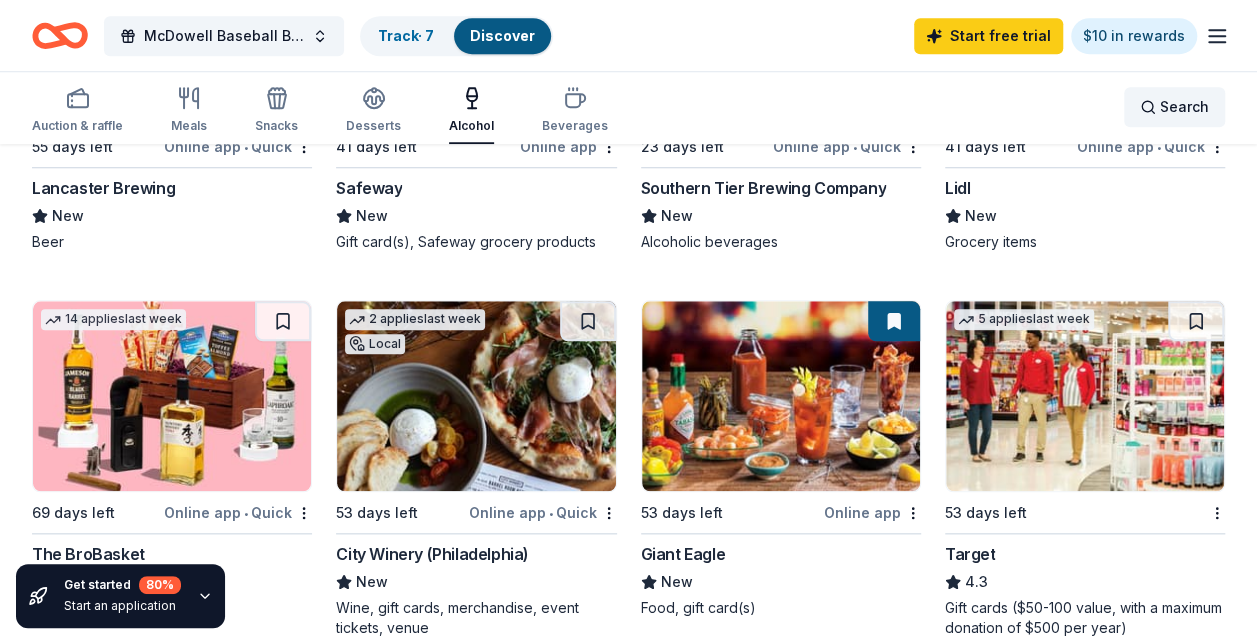click on "Search" at bounding box center (1174, 107) 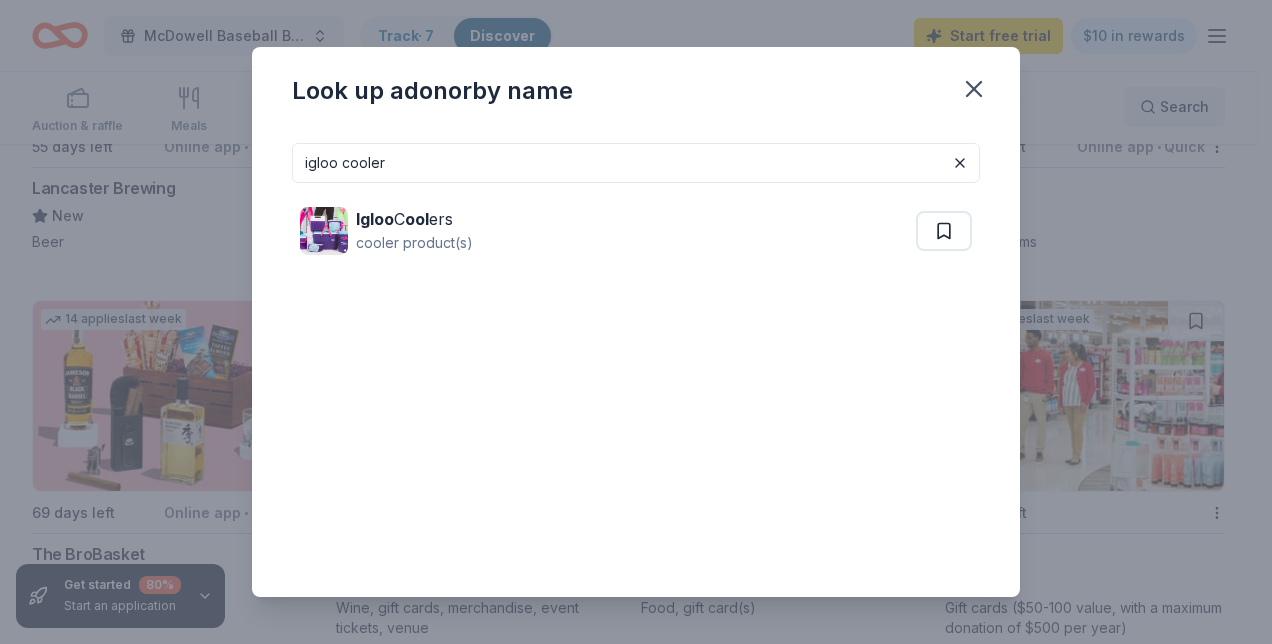 type on "igloo cooler" 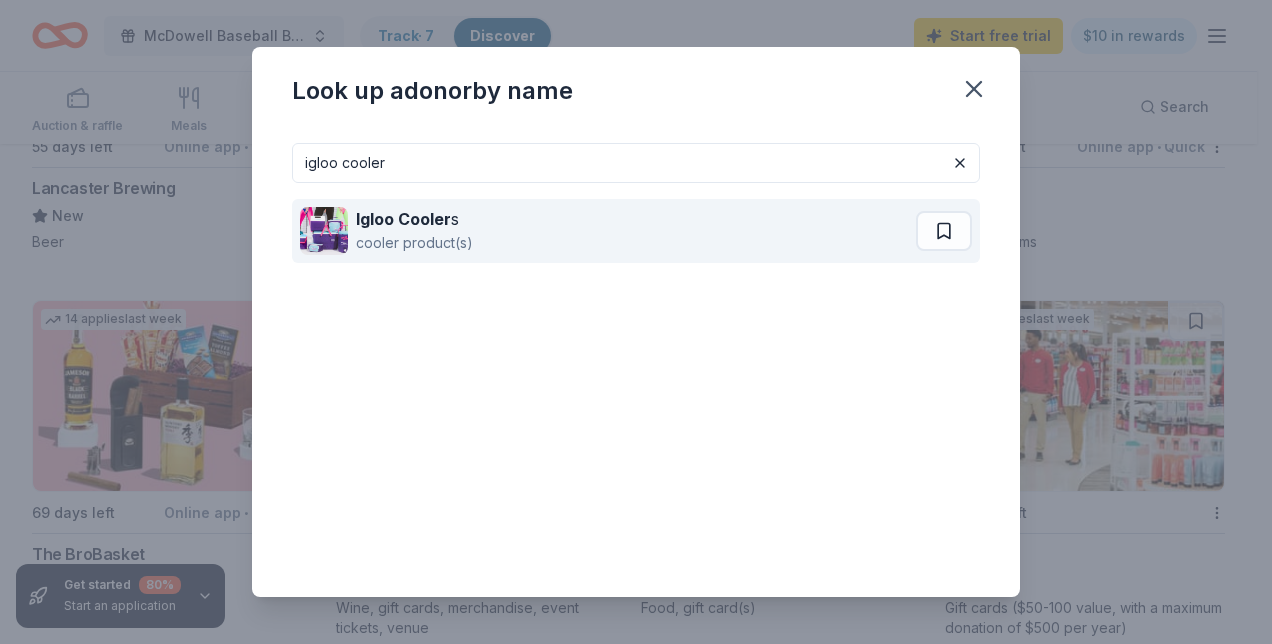 drag, startPoint x: 928, startPoint y: 224, endPoint x: 906, endPoint y: 229, distance: 22.561028 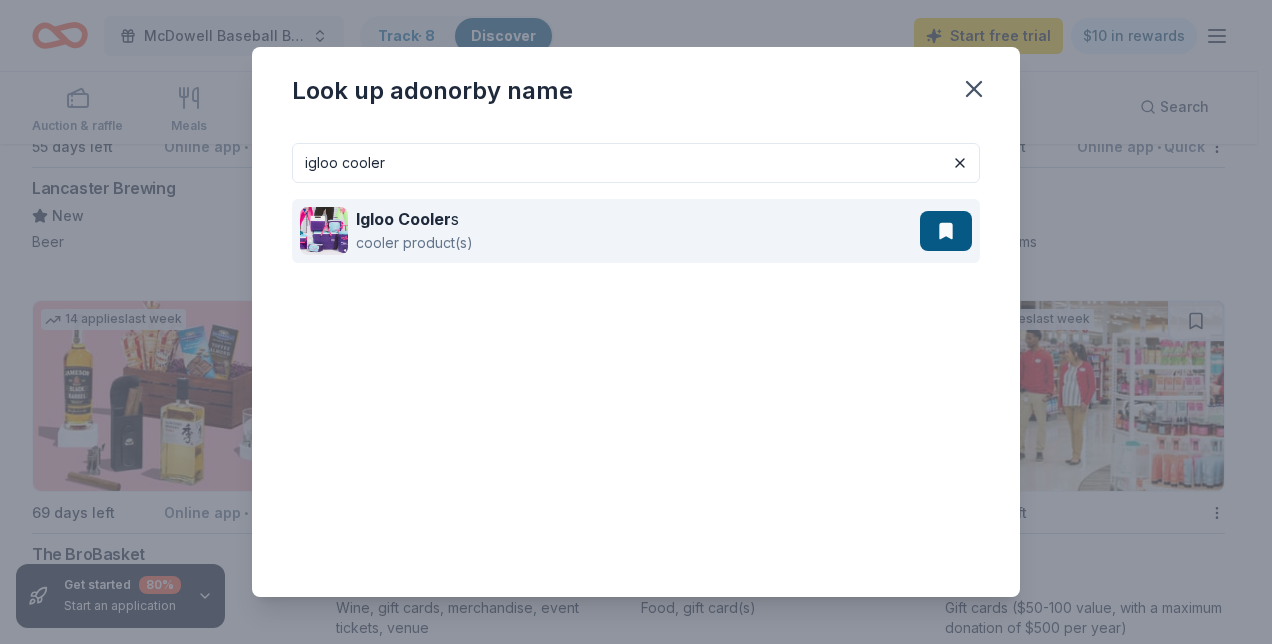 click on "cooler product(s)" at bounding box center (414, 243) 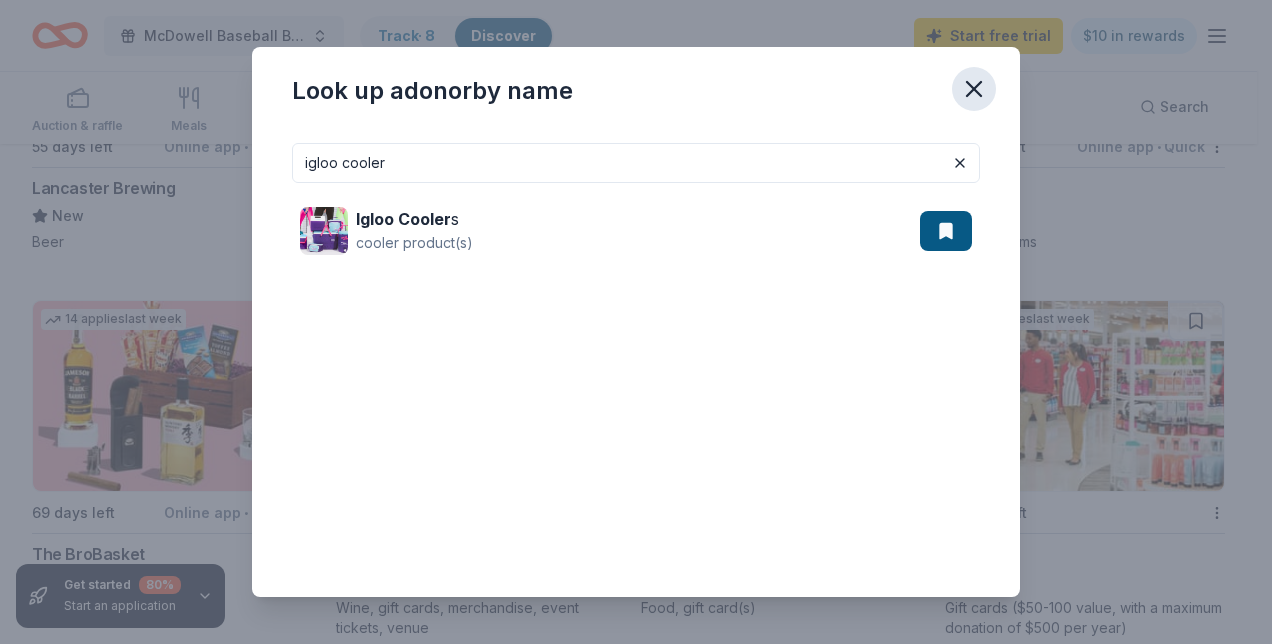 click 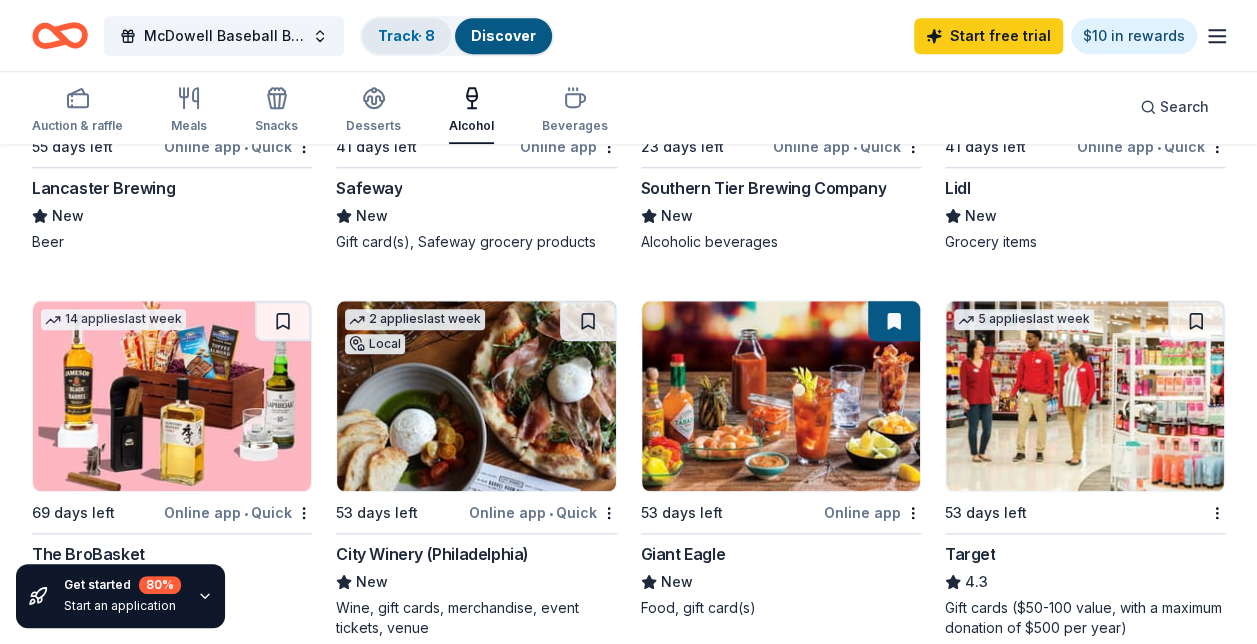 click on "Track  · 8" at bounding box center (406, 35) 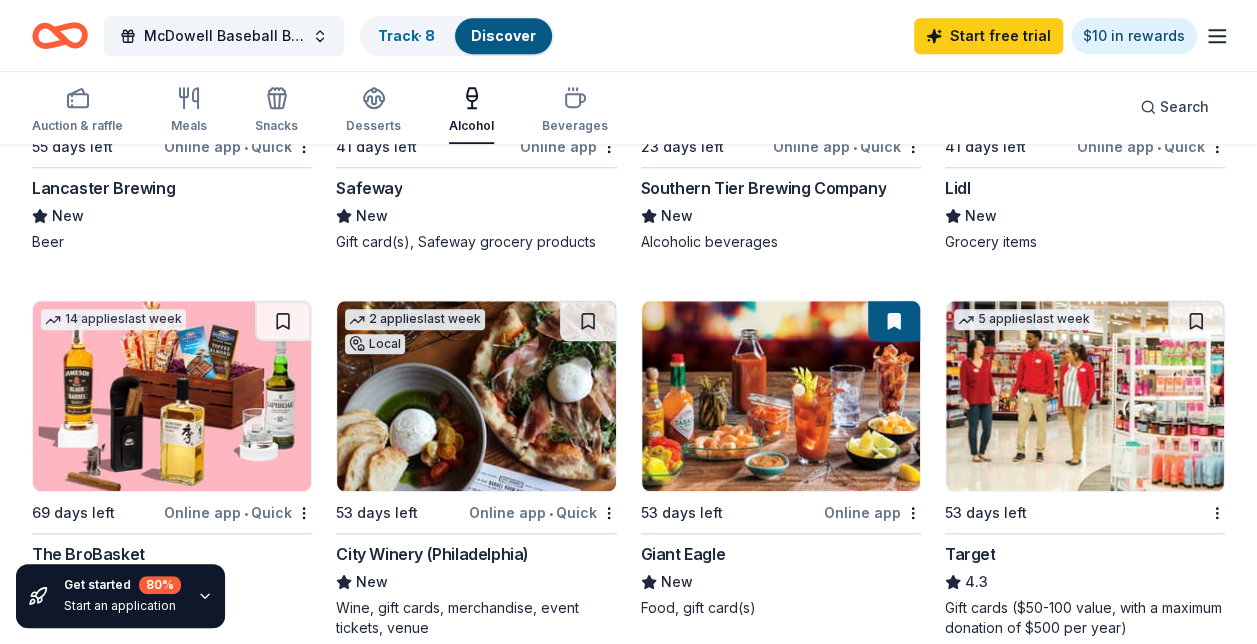 scroll, scrollTop: 0, scrollLeft: 0, axis: both 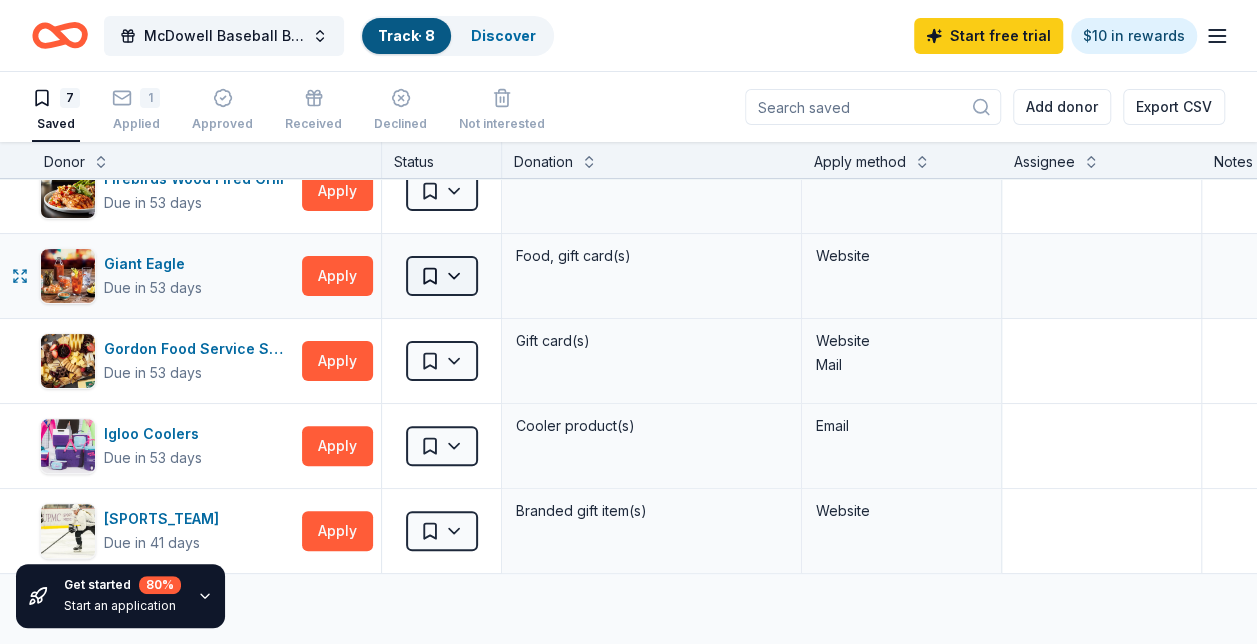 click on "McDowell Baseball Boosters Halloween Bingo Track  · 8 Discover Start free  trial $10 in rewards 7 Saved 1 Applied Approved Received Declined Not interested Add donor Export CSV Get started 80 % Start an application Donor Status Donation Apply method Assignee Notes Alfred Music Due in 53 days Apply Saved Educational music materials Website Erie Zoo Due in 62 days Apply Saved Admission ticket(s) Website Mail Firebirds Wood Fired Grill Due in 53 days Apply Saved Food, gift card(s) Website Giant Eagle Due in 53 days Apply Saved Food, gift card(s) Website Gordon Food Service Store Due in 53 days Apply Saved Gift card(s) Website Mail Igloo Coolers Due in 53 days Apply Saved Cooler product(s) Email Pittsburgh Penguins Due in 41 days Apply Saved Branded gift item(s) Website   Discover more donors Saved" at bounding box center [628, 322] 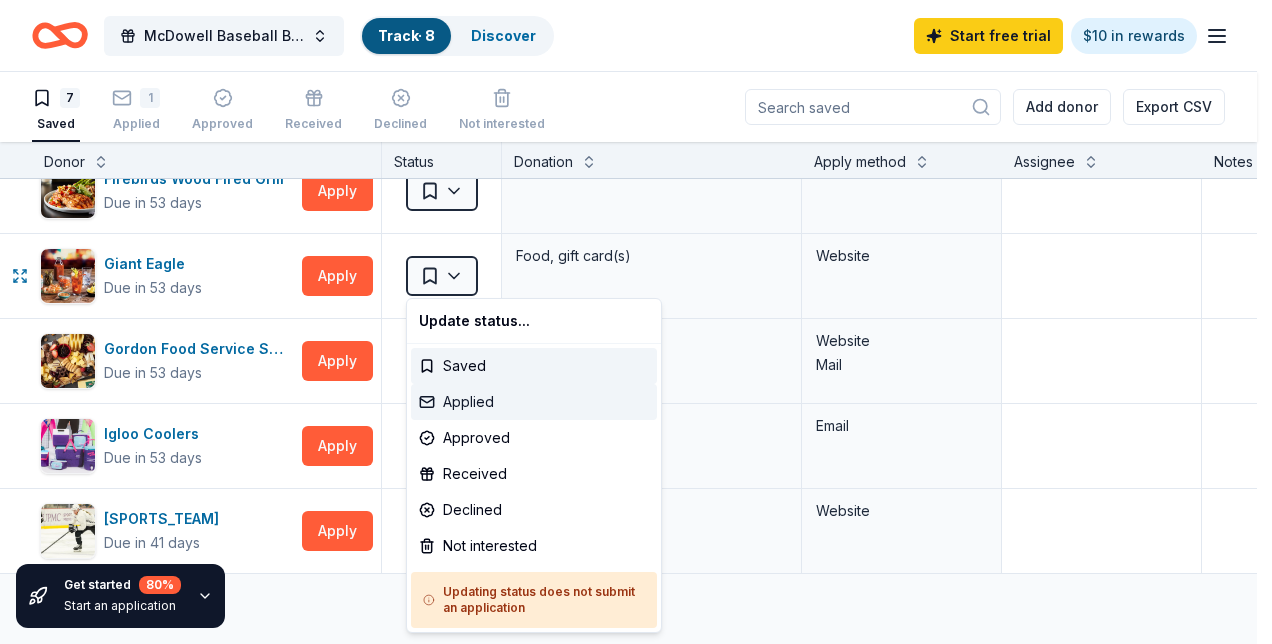 click on "Applied" at bounding box center [534, 402] 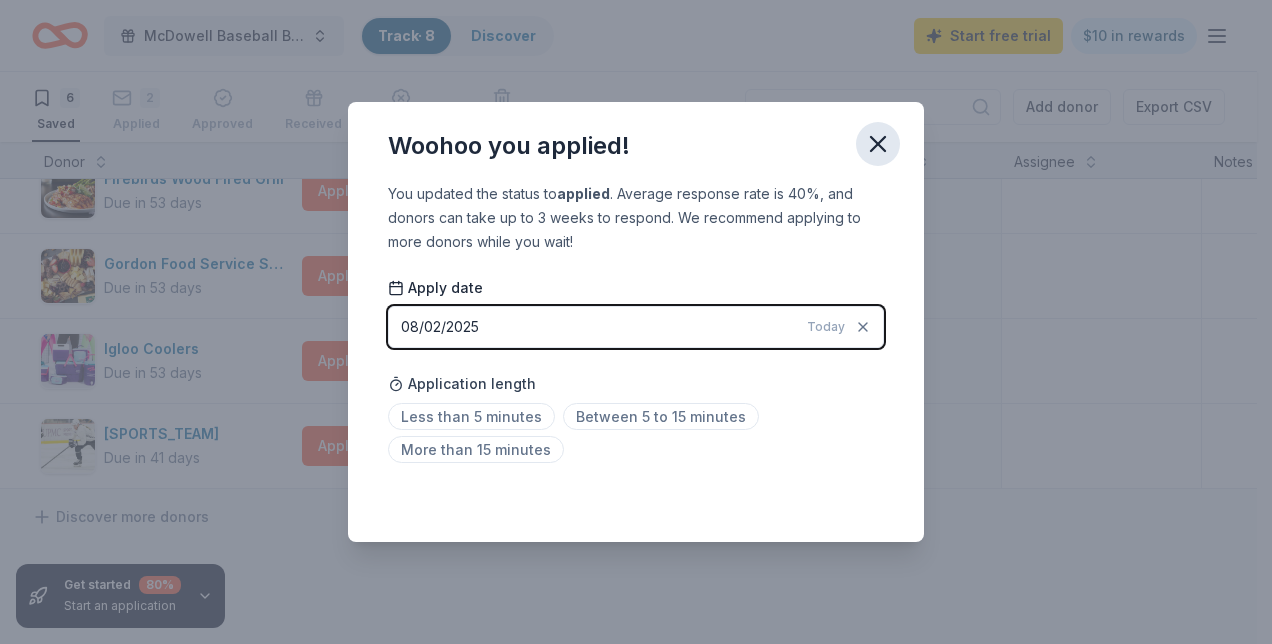 click 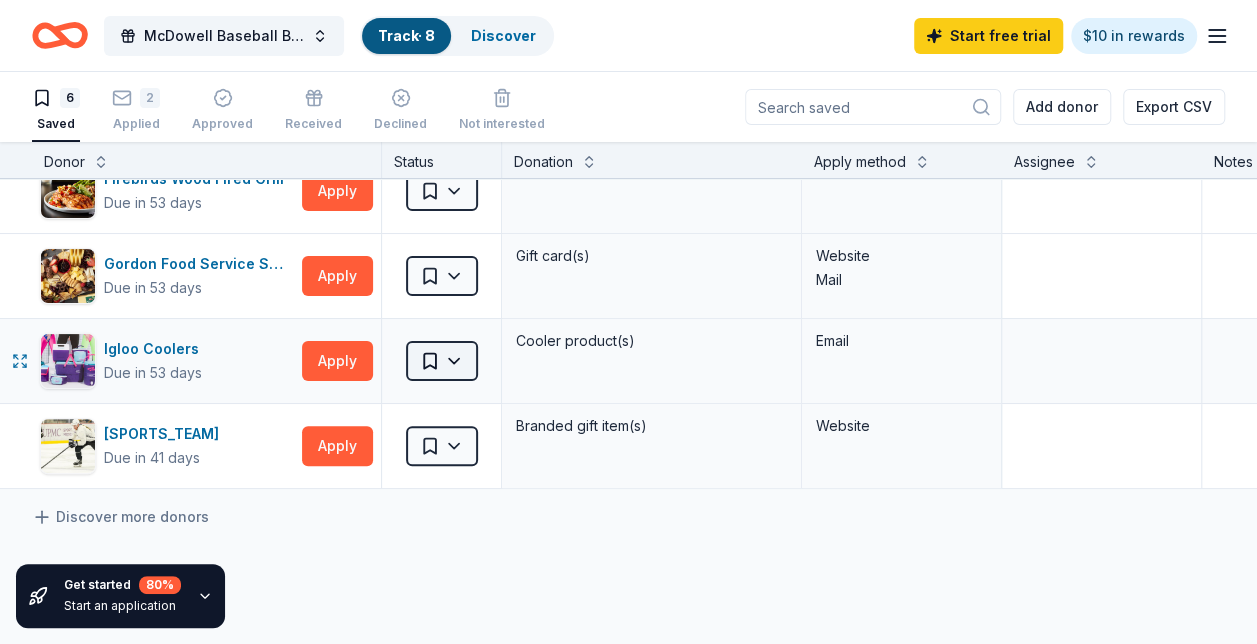click on "McDowell Baseball Boosters Halloween Bingo Track  · 8 Discover Start free  trial $10 in rewards 6 Saved 2 Applied Approved Received Declined Not interested Add donor Export CSV Get started 80 % Start an application Donor Status Donation Apply method Assignee Notes Alfred Music Due in 53 days Apply Saved Educational music materials Website Erie Zoo Due in 62 days Apply Saved Admission ticket(s) Website Mail Firebirds Wood Fired Grill Due in 53 days Apply Saved Food, gift card(s) Website Gordon Food Service Store Due in 53 days Apply Saved Gift card(s) Website Mail Igloo Coolers Due in 53 days Apply Saved Cooler product(s) Email Pittsburgh Penguins Due in 41 days Apply Saved Branded gift item(s) Website   Discover more donors Saved" at bounding box center [628, 322] 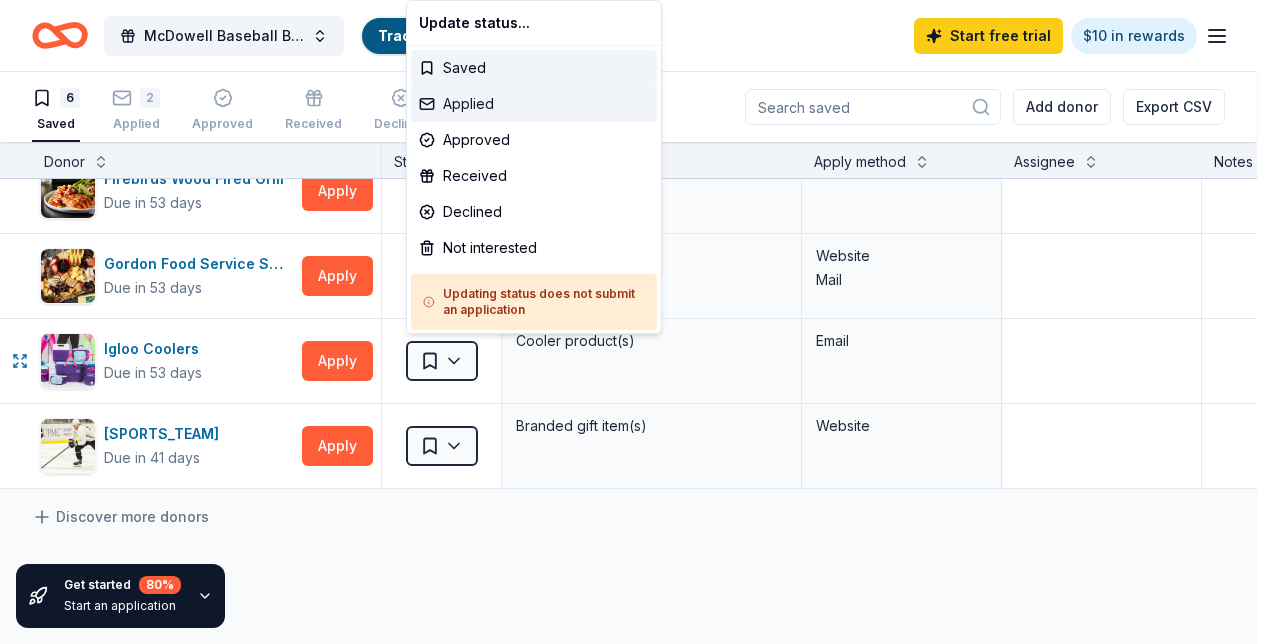 click on "Applied" at bounding box center (534, 104) 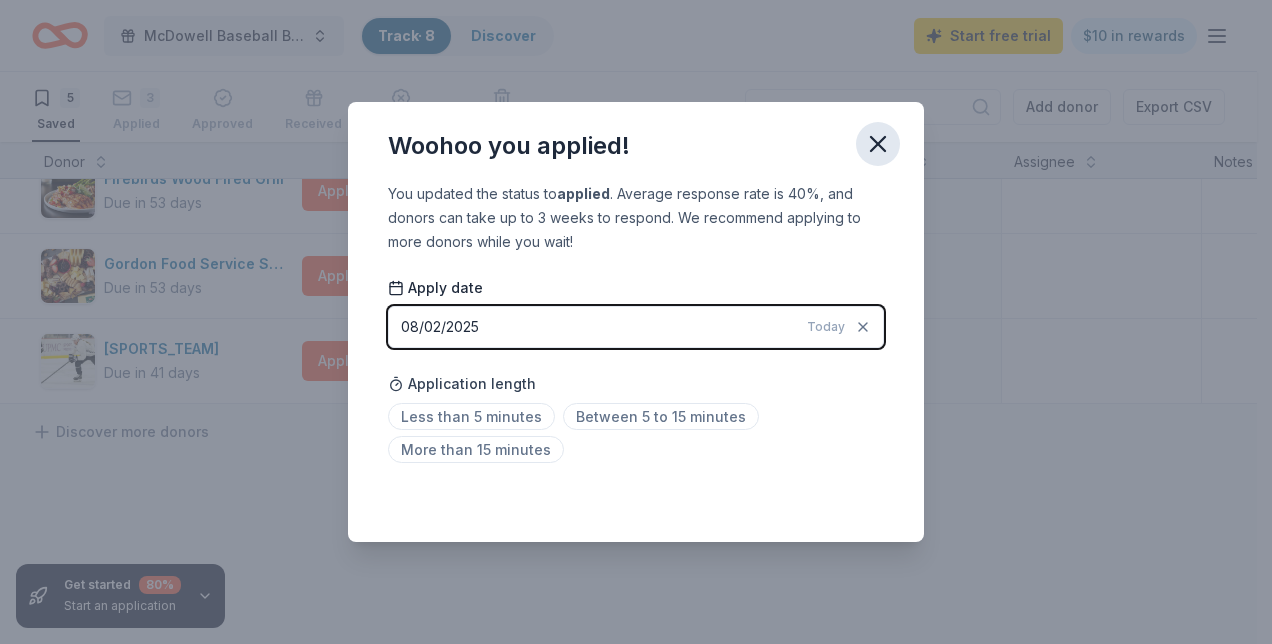 click 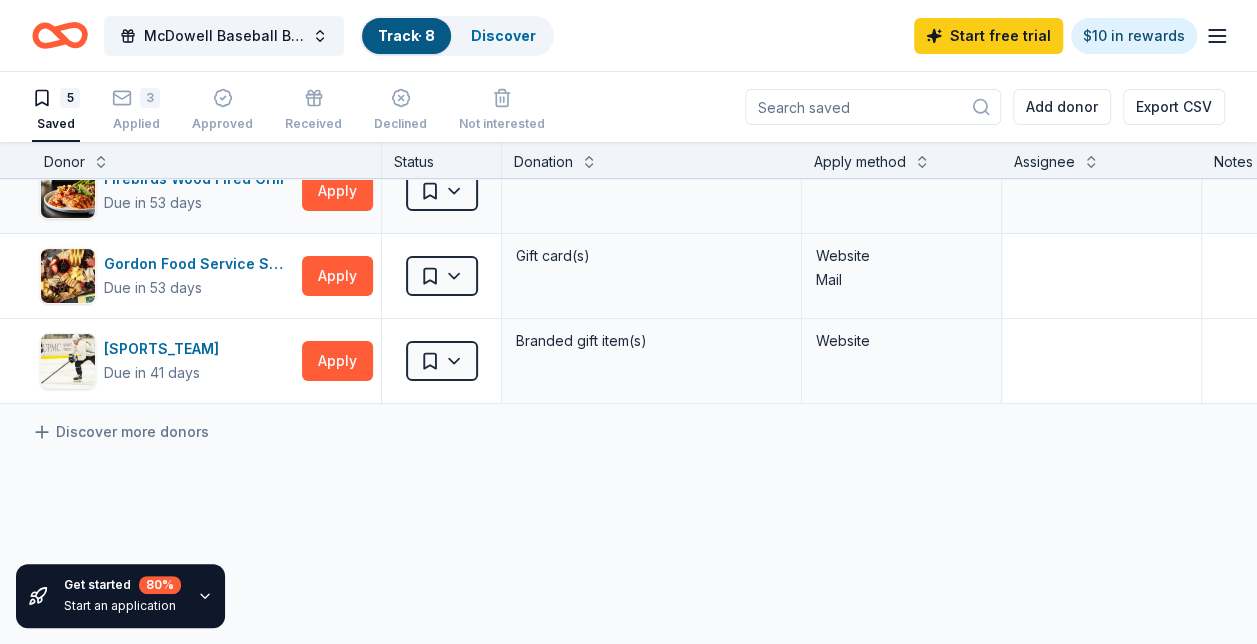 scroll, scrollTop: 0, scrollLeft: 0, axis: both 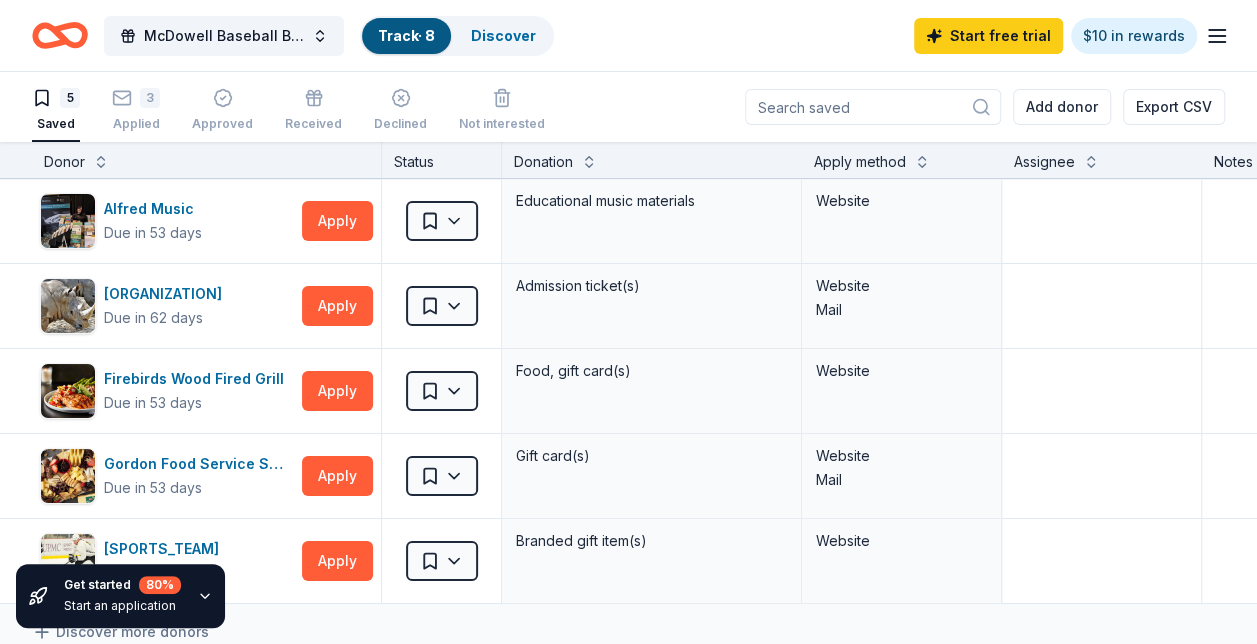 click 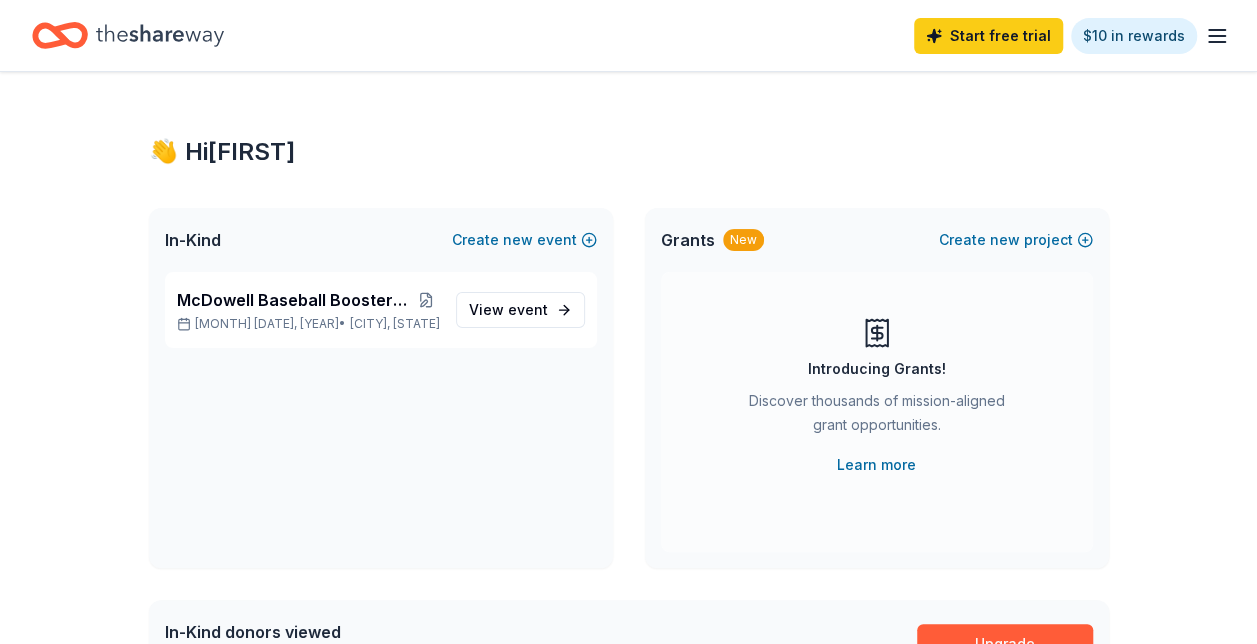 click 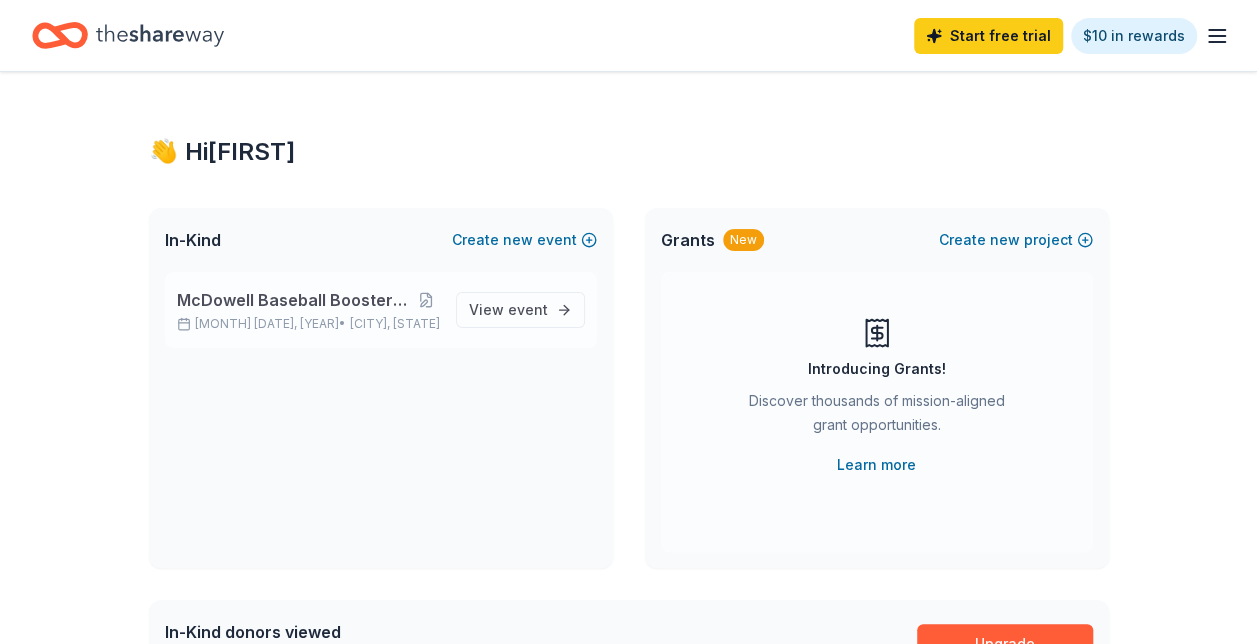 click on "McDowell Baseball Boosters Halloween Bingo" at bounding box center [295, 300] 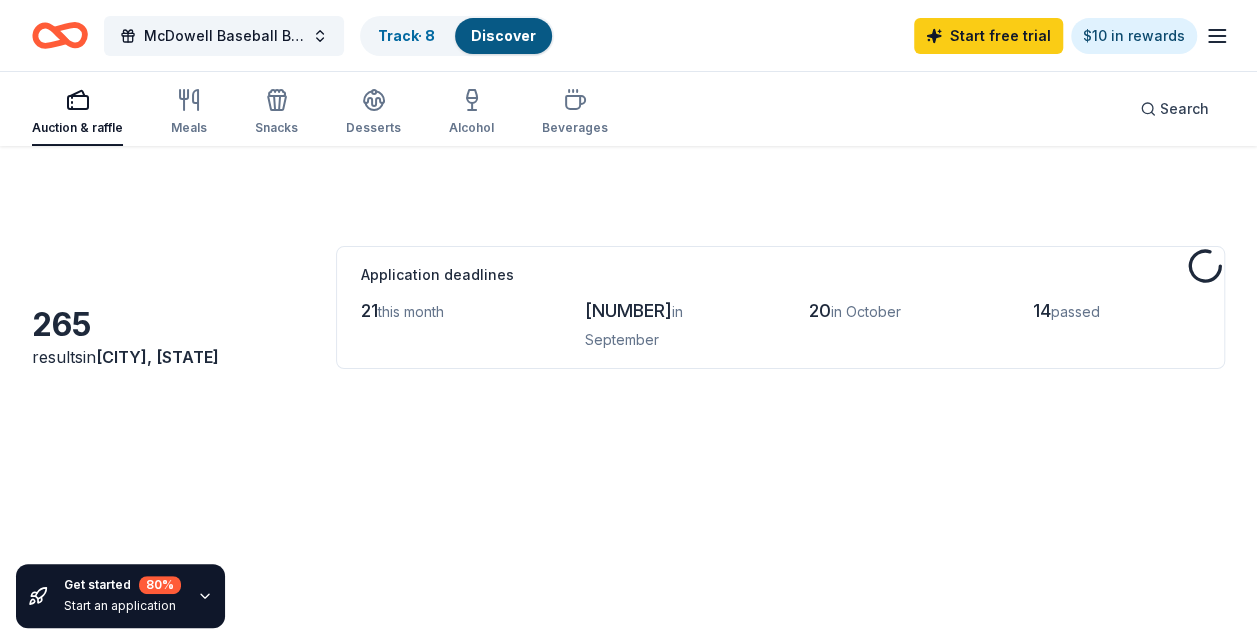 scroll, scrollTop: 0, scrollLeft: 0, axis: both 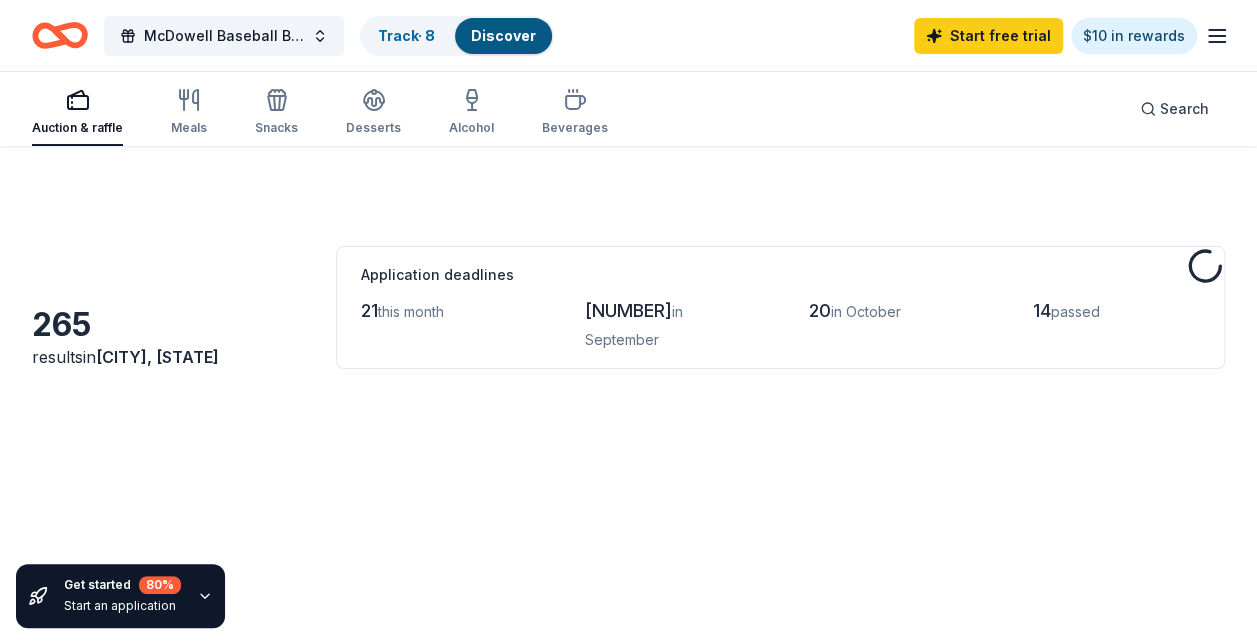 click on "Application deadlines 21  this month 224  in September 20  in October 14  passed" at bounding box center (780, 307) 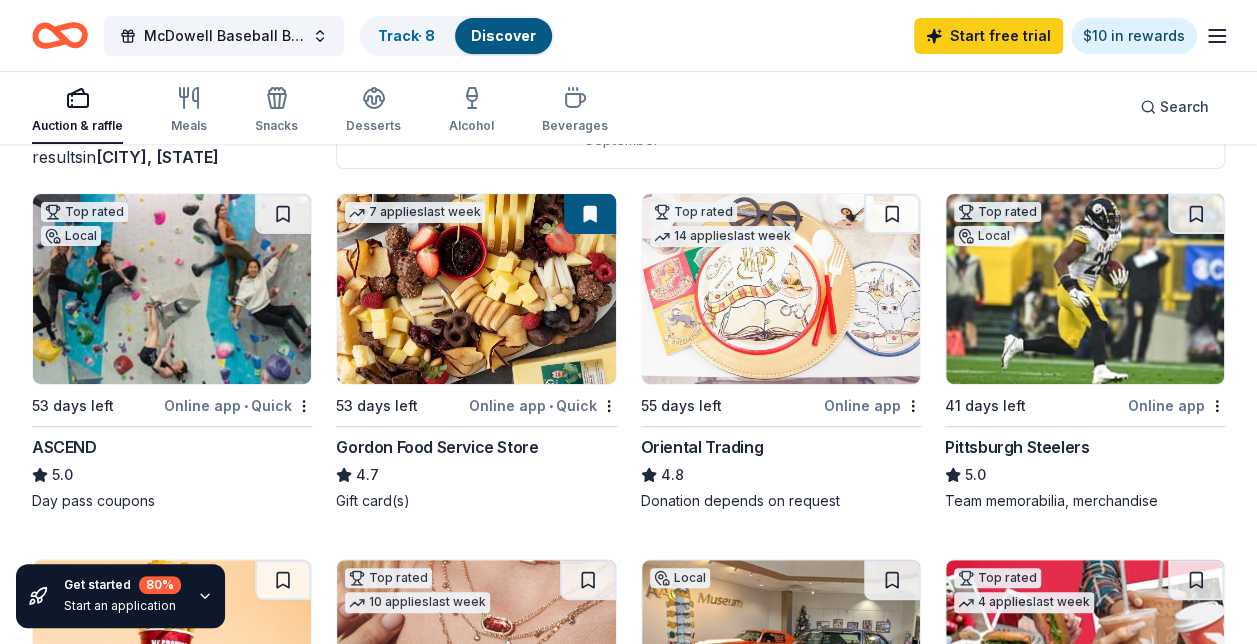 scroll, scrollTop: 0, scrollLeft: 0, axis: both 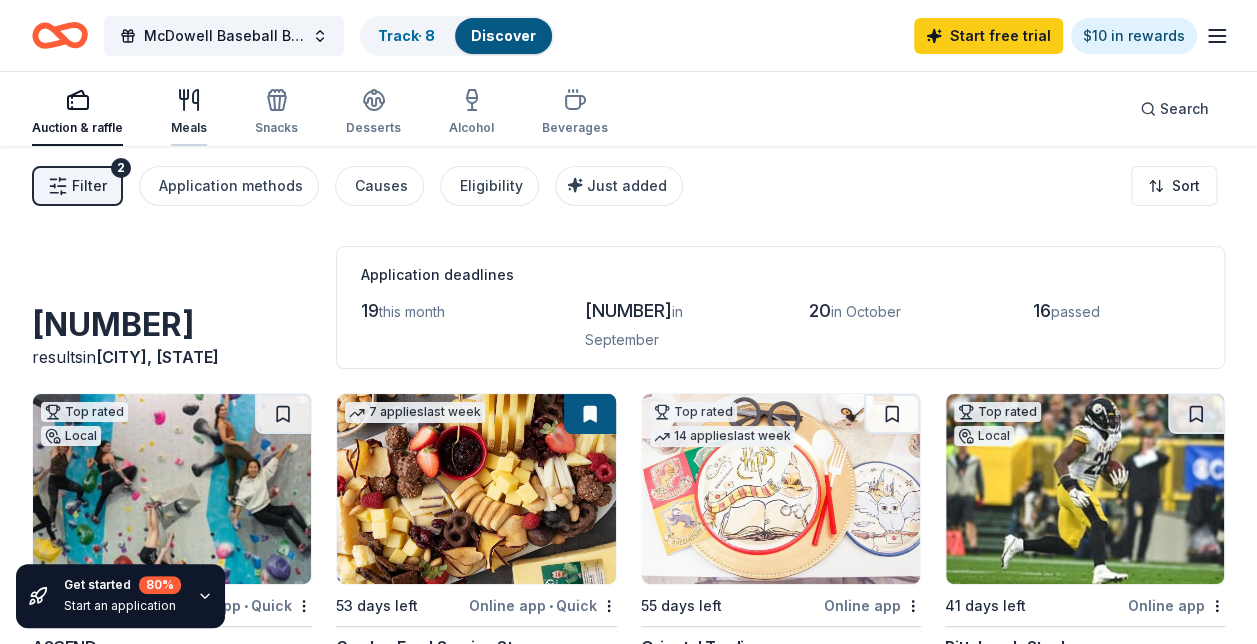 click on "Meals" at bounding box center [189, 112] 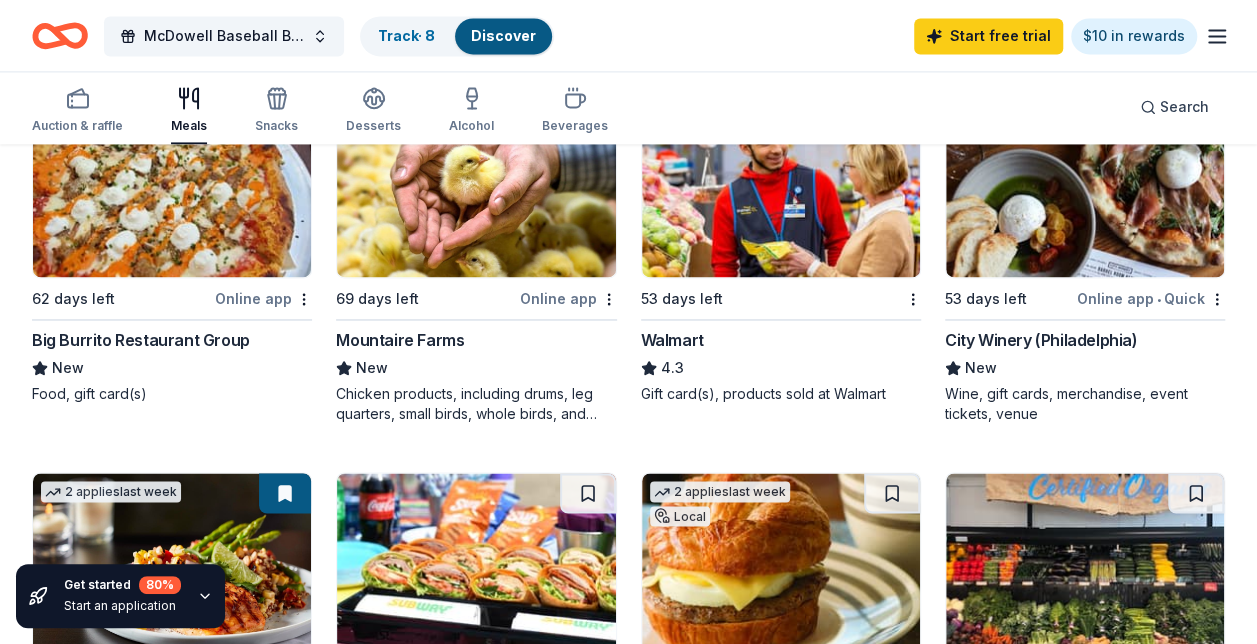 scroll, scrollTop: 1500, scrollLeft: 0, axis: vertical 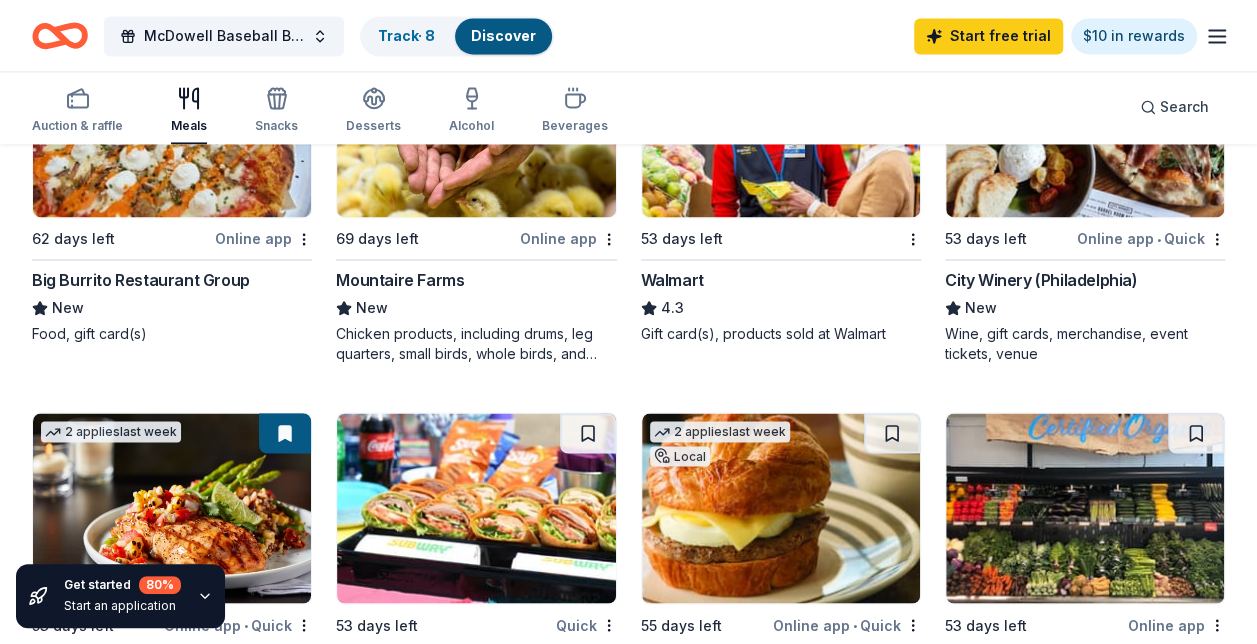 click on "Big Burrito Restaurant Group" at bounding box center [141, 280] 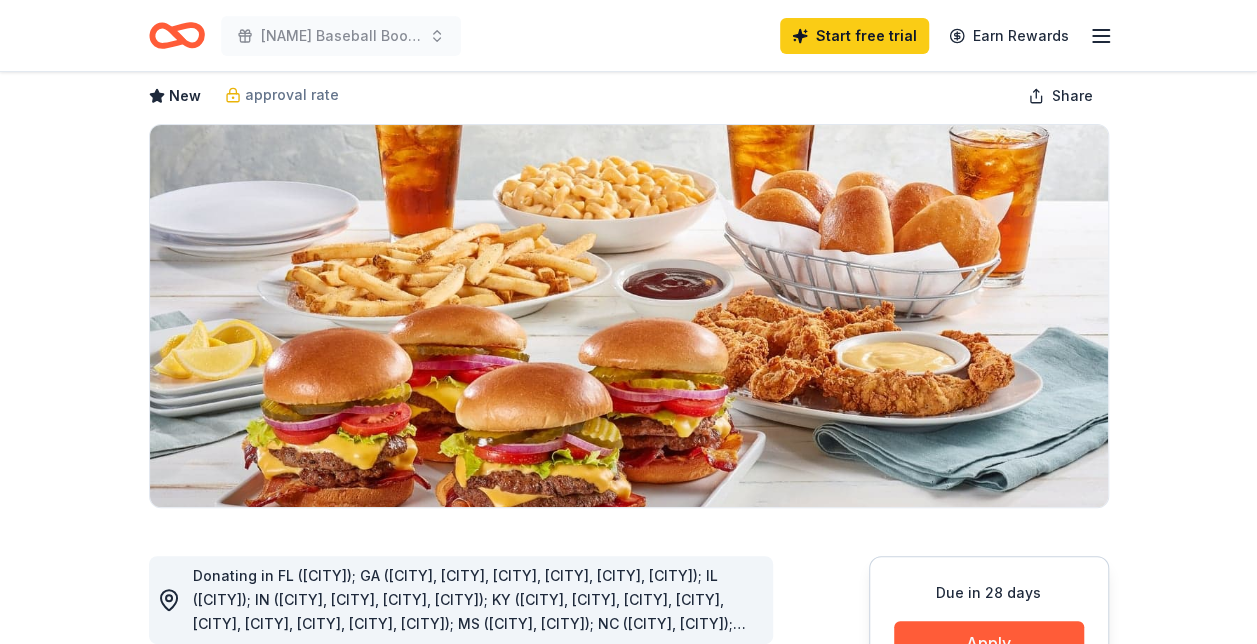 scroll, scrollTop: 300, scrollLeft: 0, axis: vertical 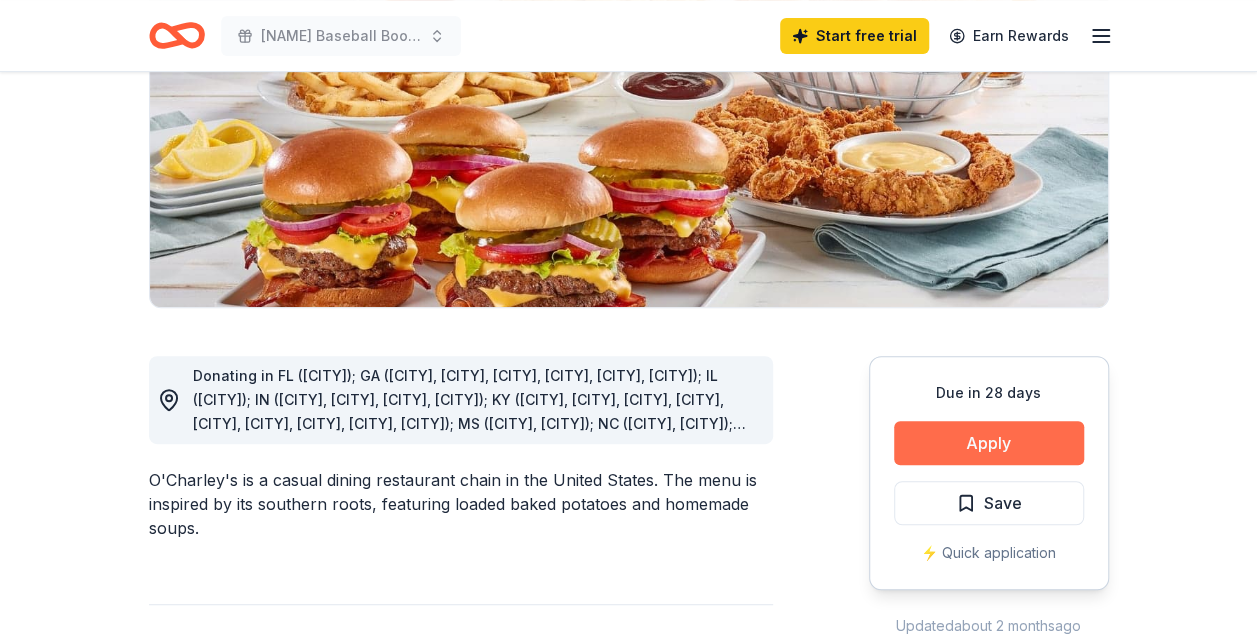 click on "Apply" at bounding box center (989, 443) 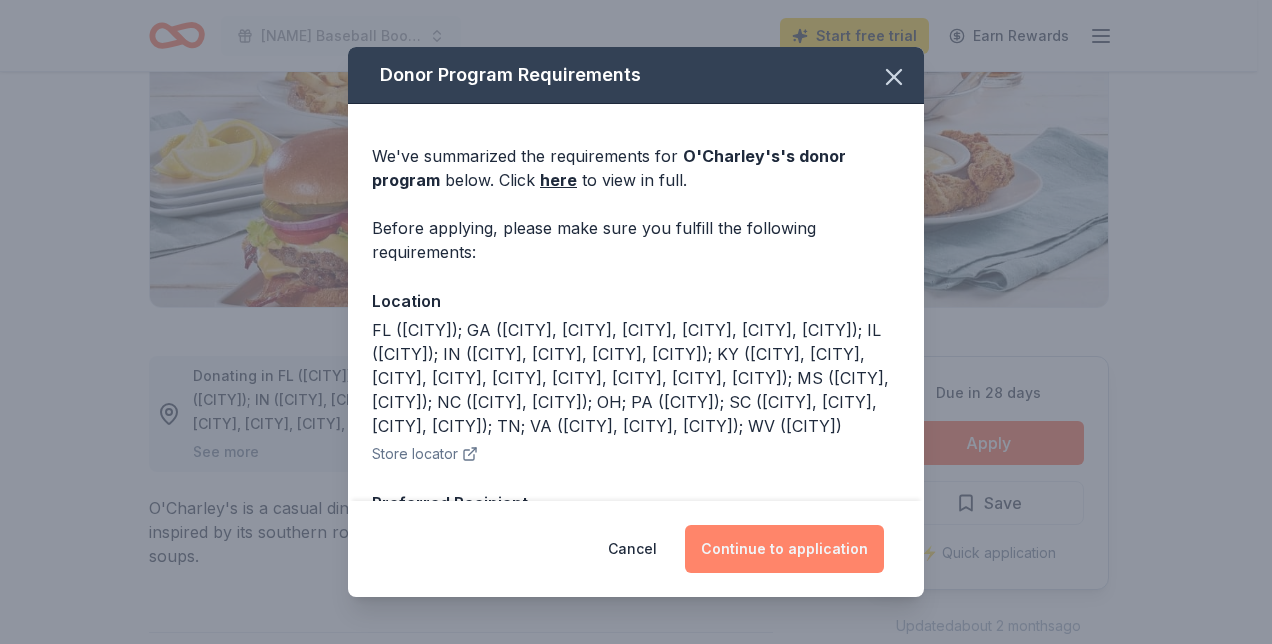 click on "Continue to application" at bounding box center [784, 549] 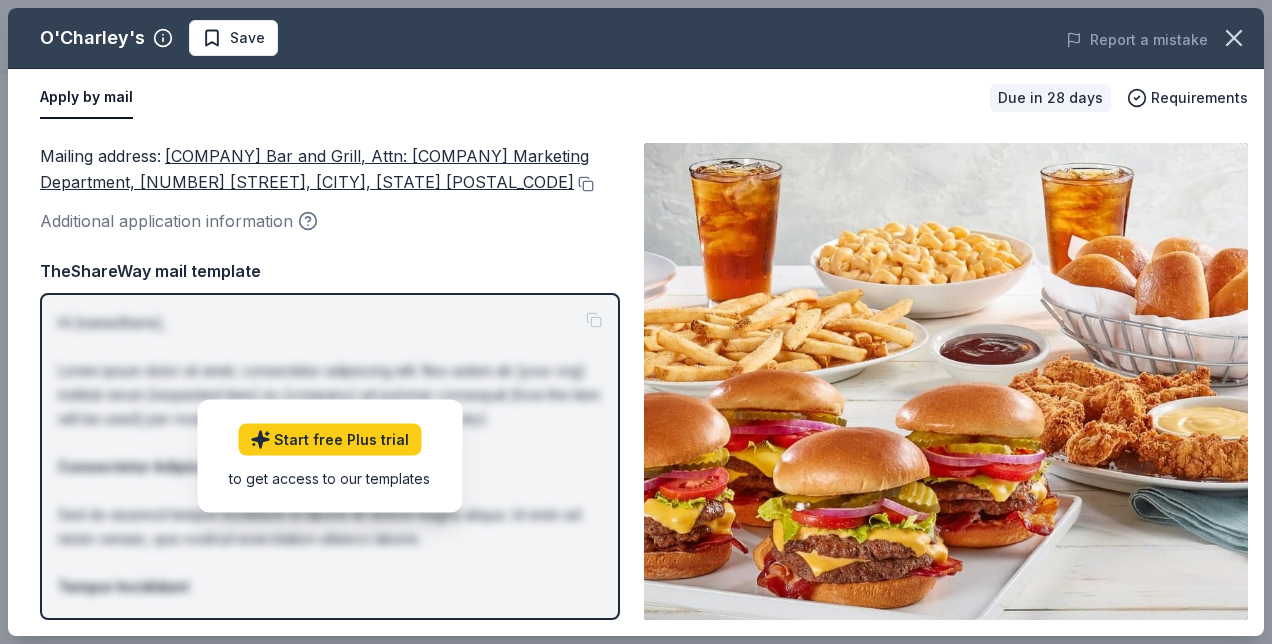 click 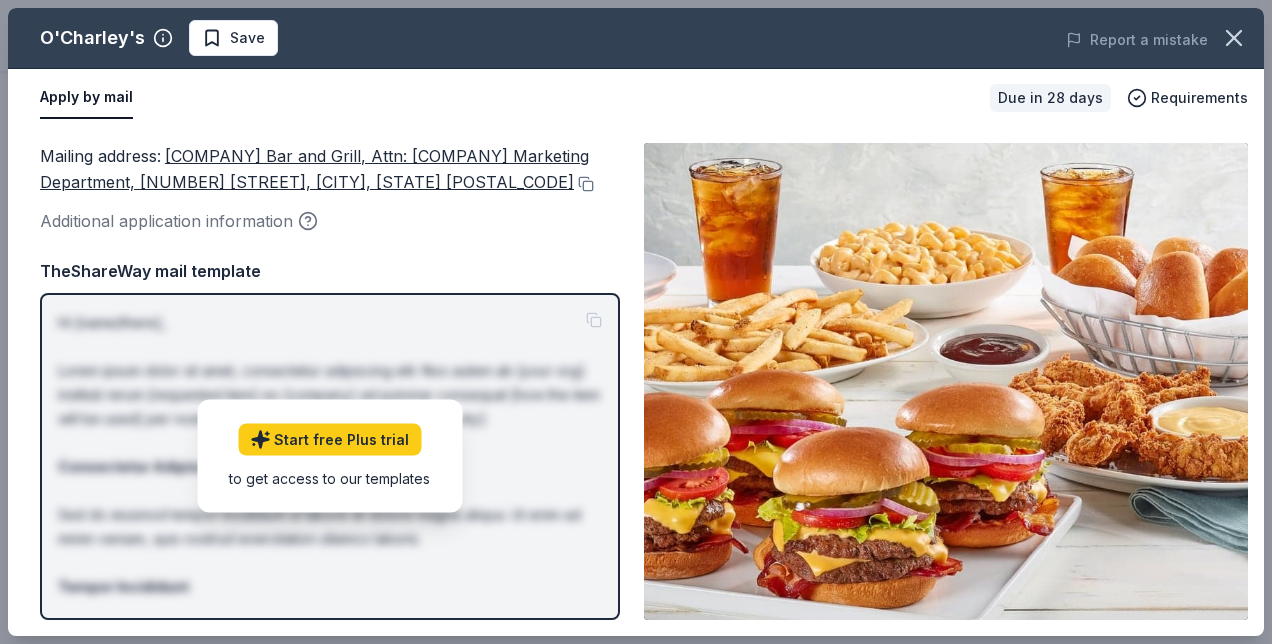 click on "Additional application information" at bounding box center [330, 221] 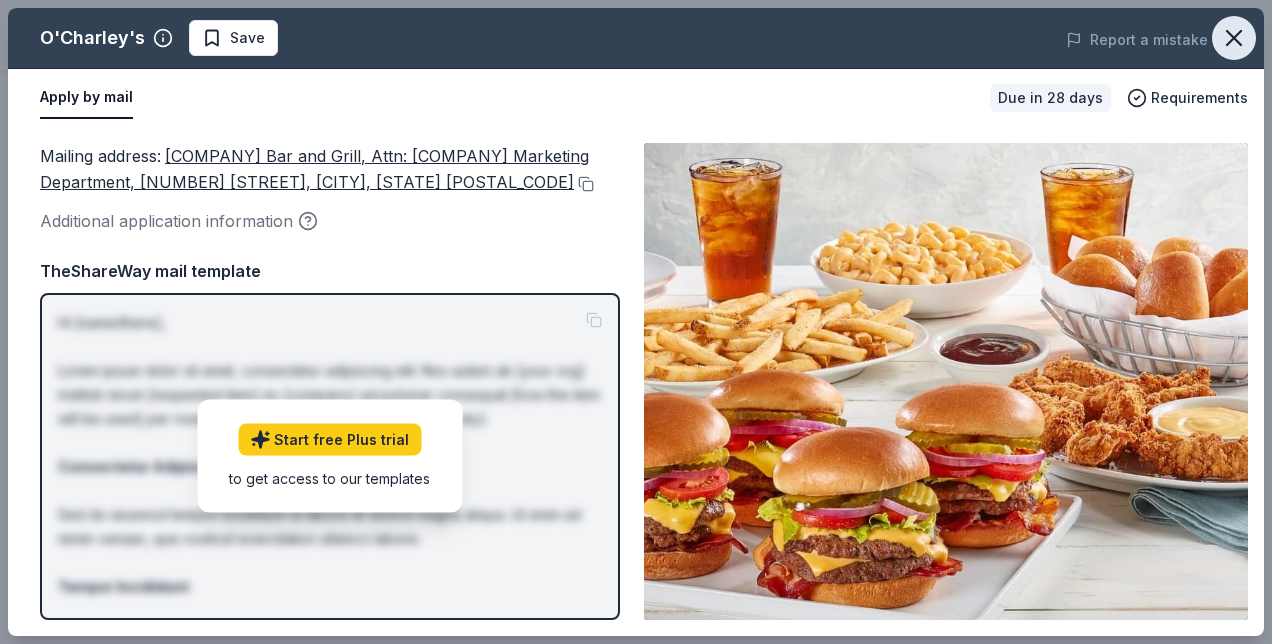 click 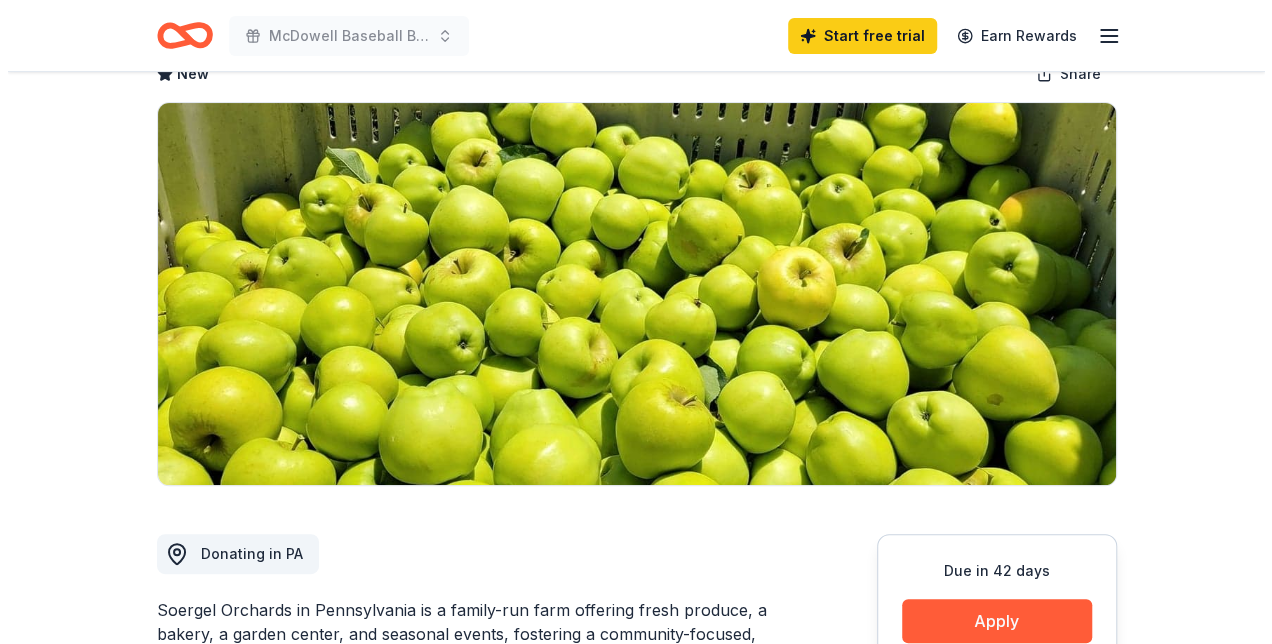 scroll, scrollTop: 500, scrollLeft: 0, axis: vertical 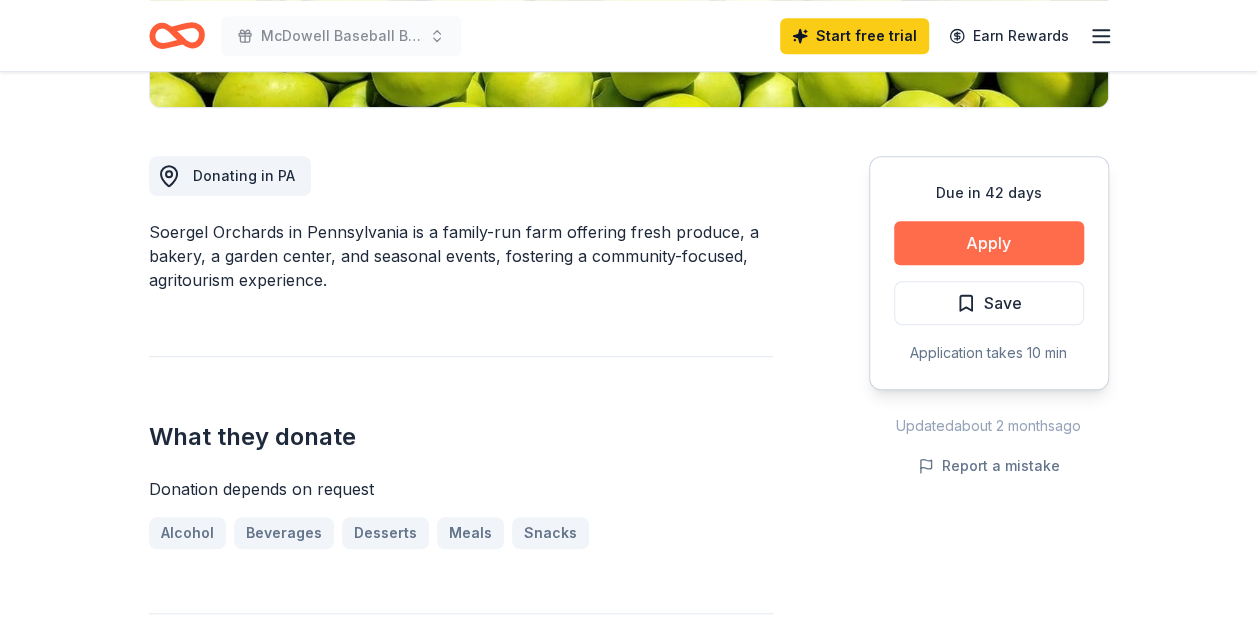 click on "Apply" at bounding box center [989, 243] 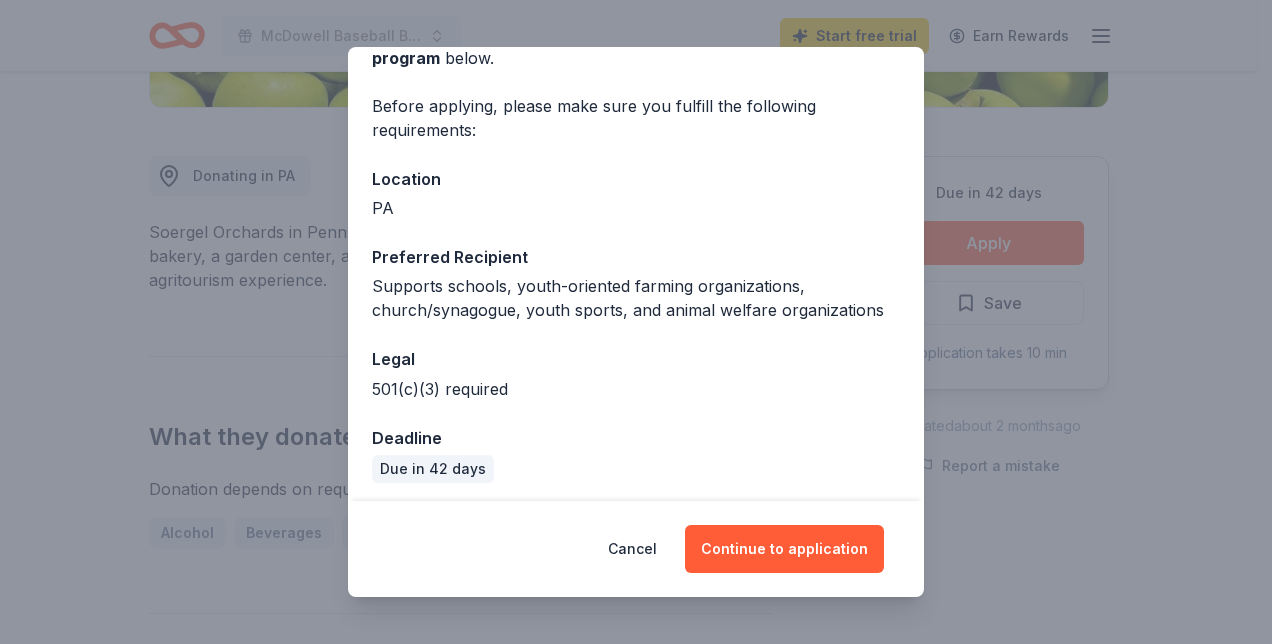 scroll, scrollTop: 127, scrollLeft: 0, axis: vertical 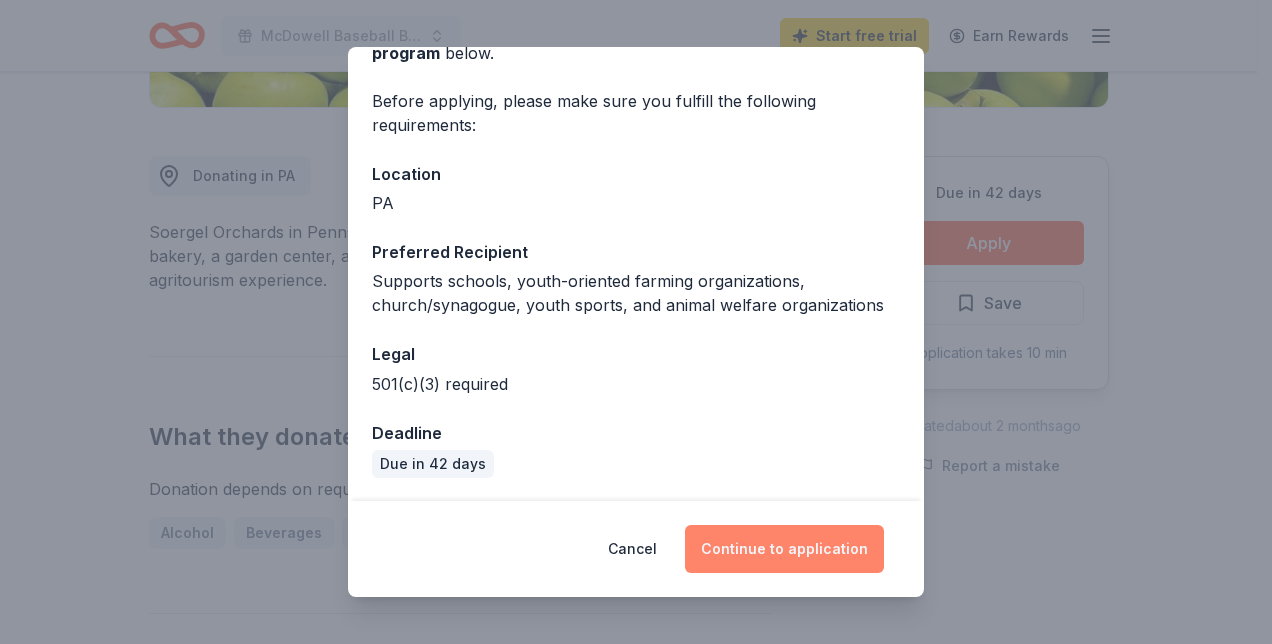 click on "Continue to application" at bounding box center [784, 549] 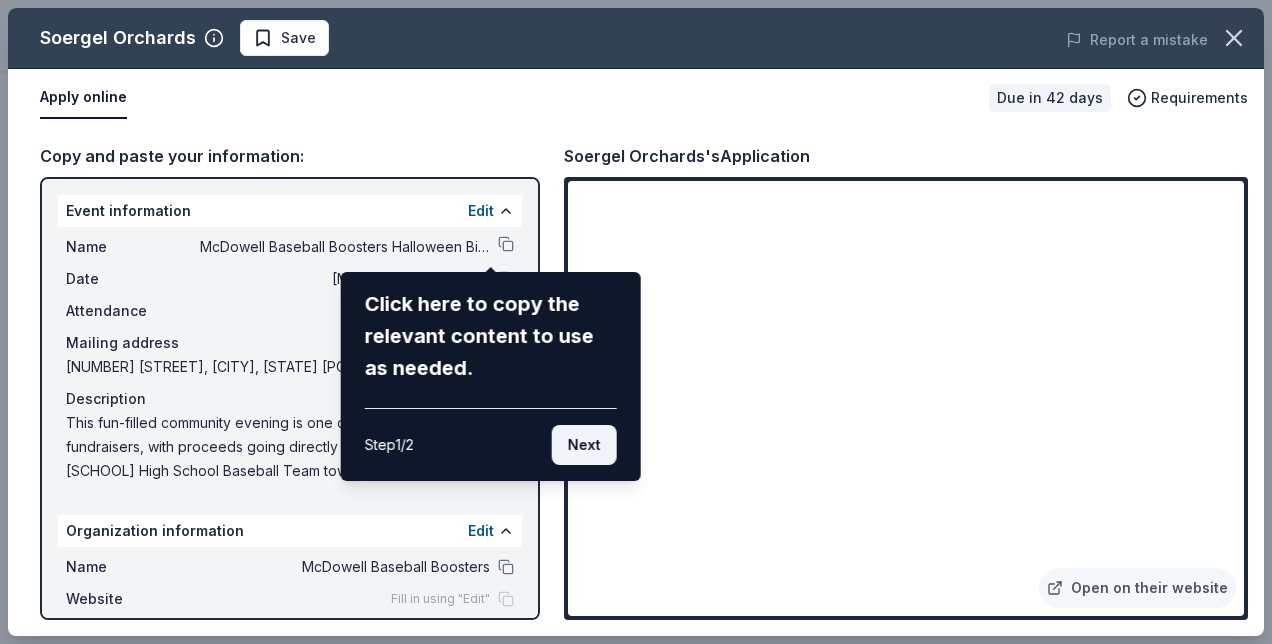 click on "Next" at bounding box center (584, 445) 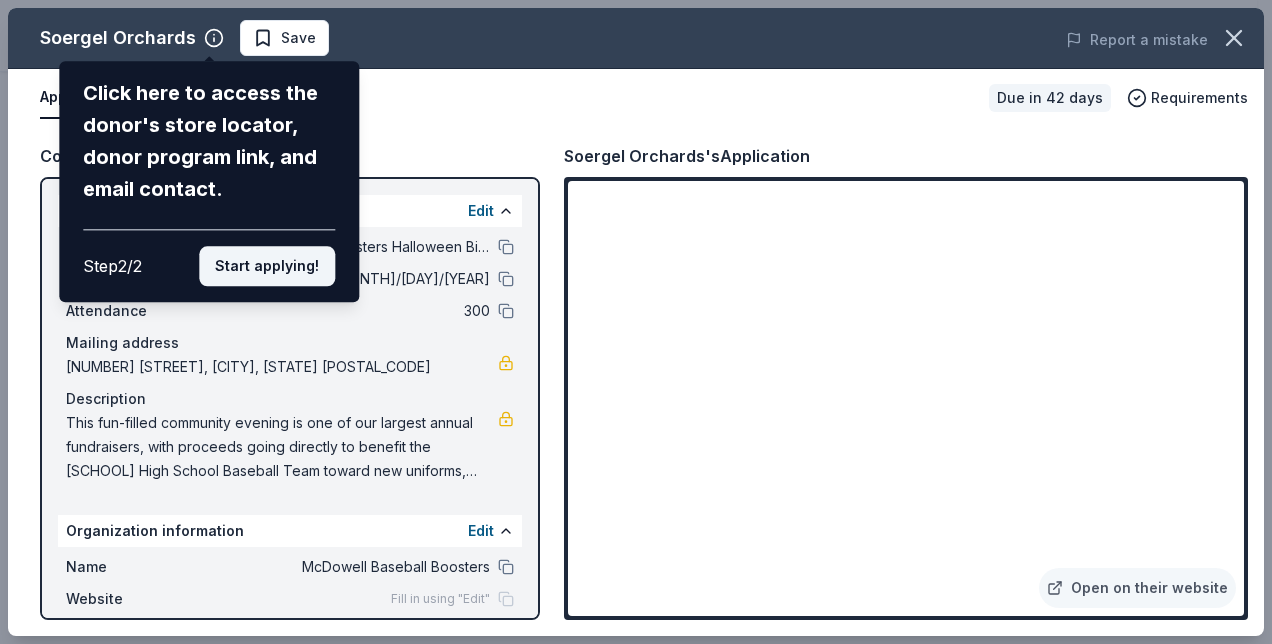 click on "Start applying!" at bounding box center [267, 266] 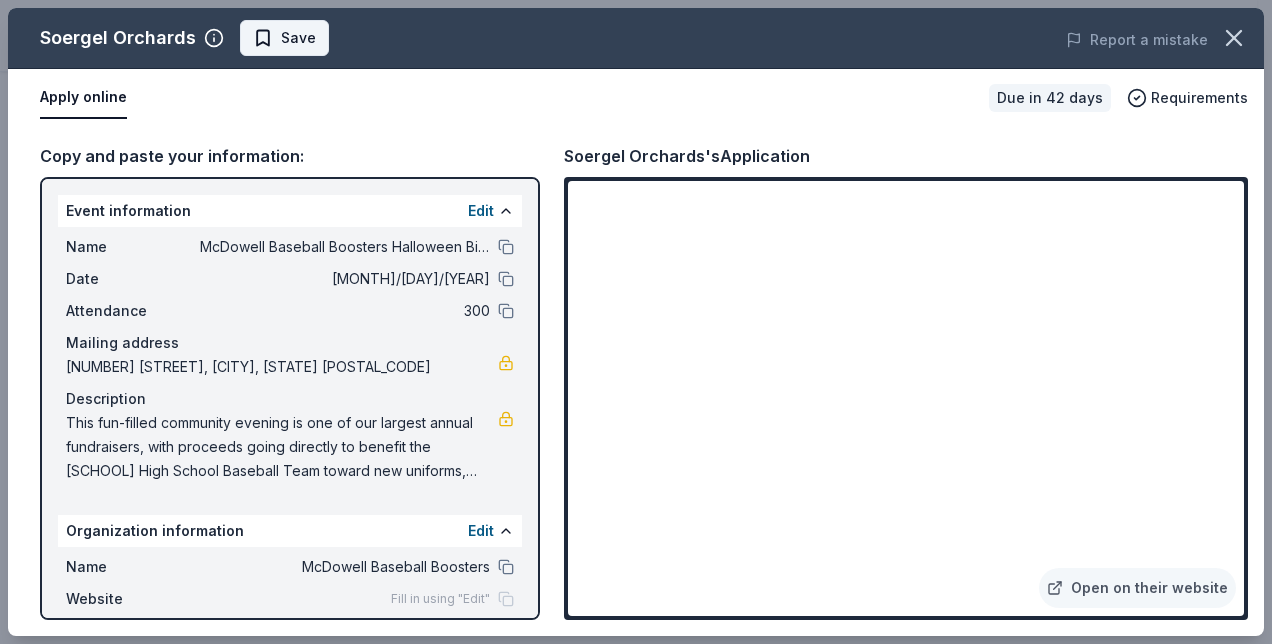 click on "Save" at bounding box center [284, 38] 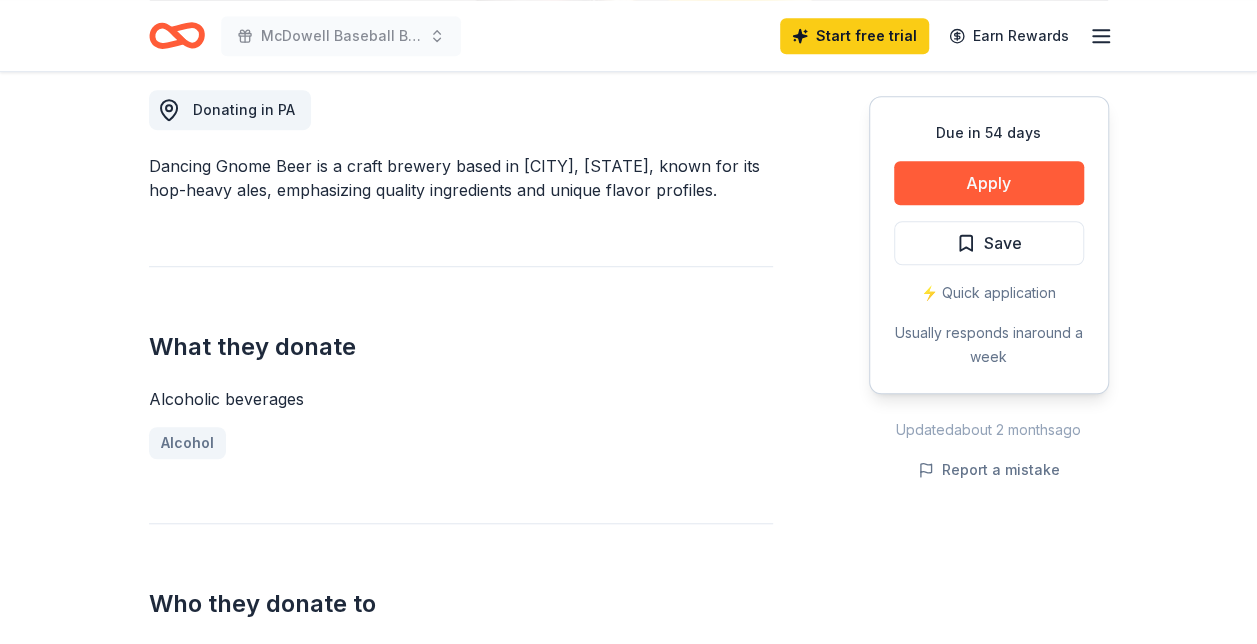 scroll, scrollTop: 500, scrollLeft: 0, axis: vertical 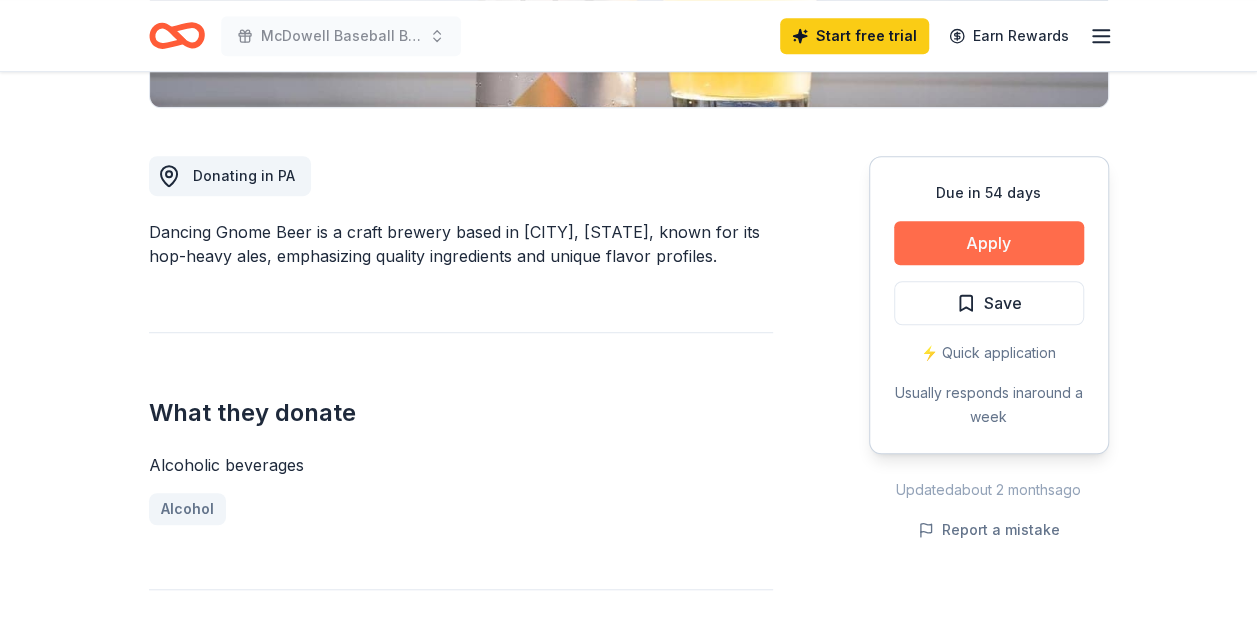 click on "Apply" at bounding box center (989, 243) 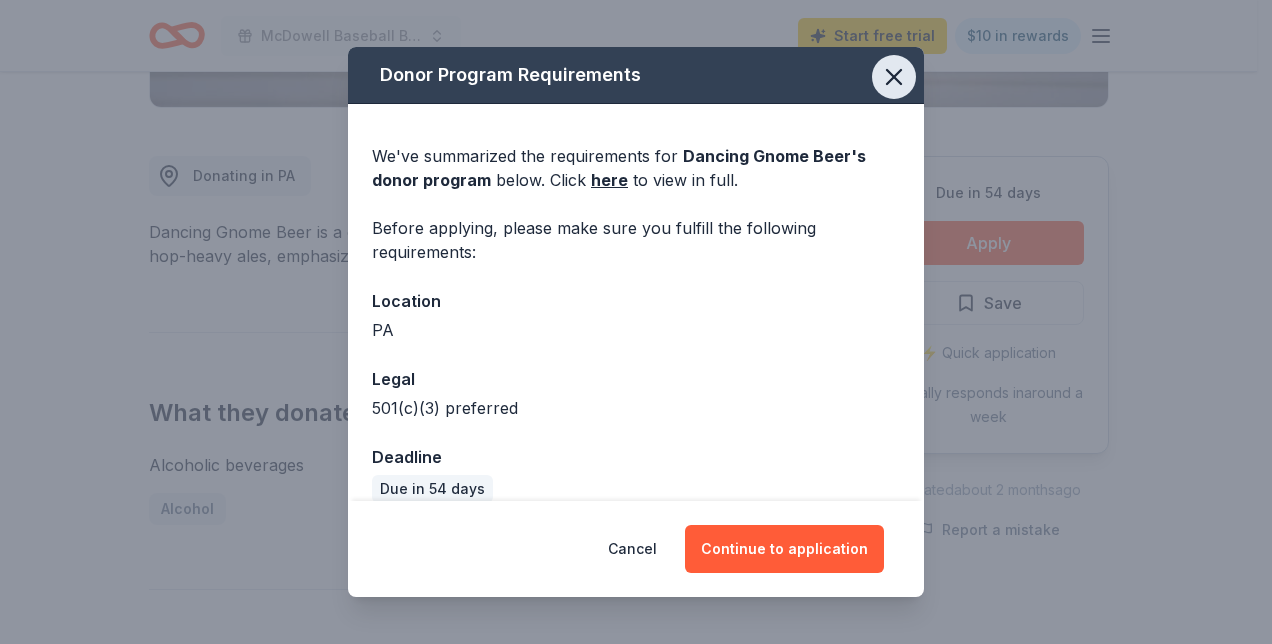 click 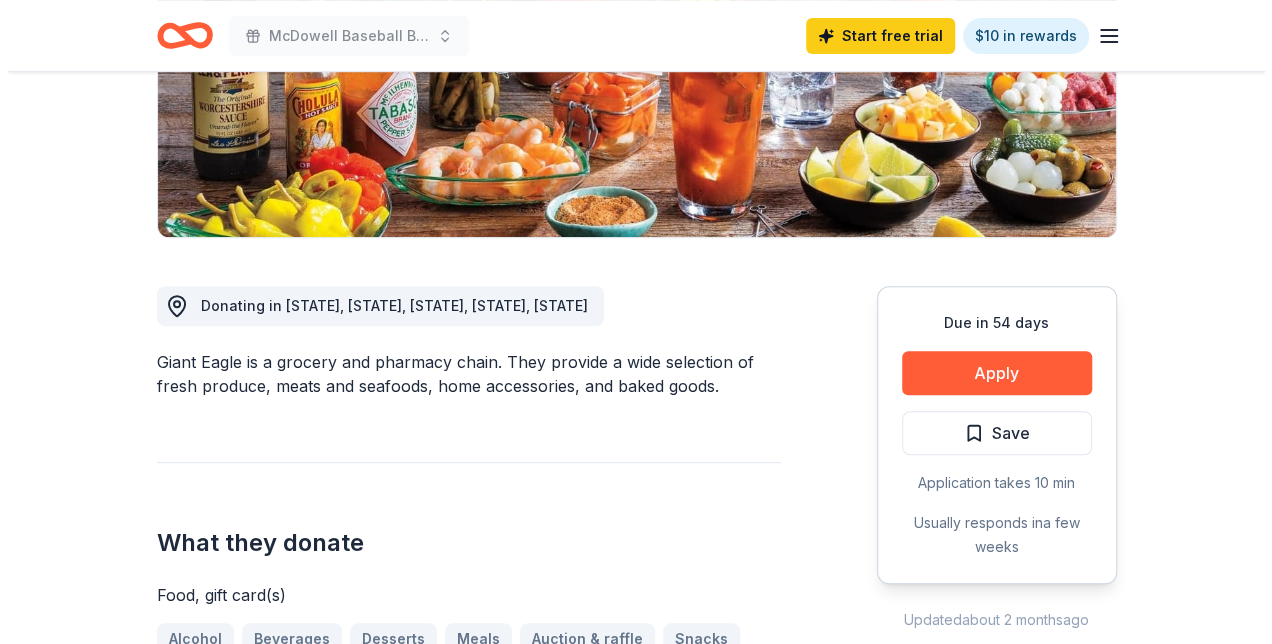scroll, scrollTop: 400, scrollLeft: 0, axis: vertical 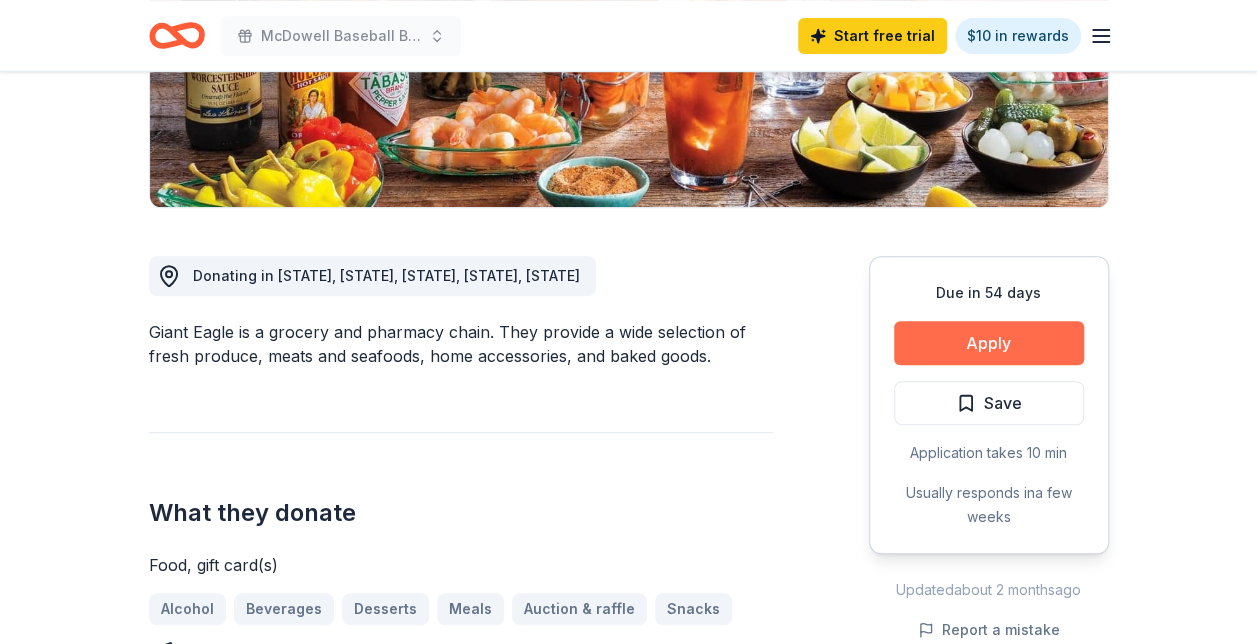 click on "Apply" at bounding box center [989, 343] 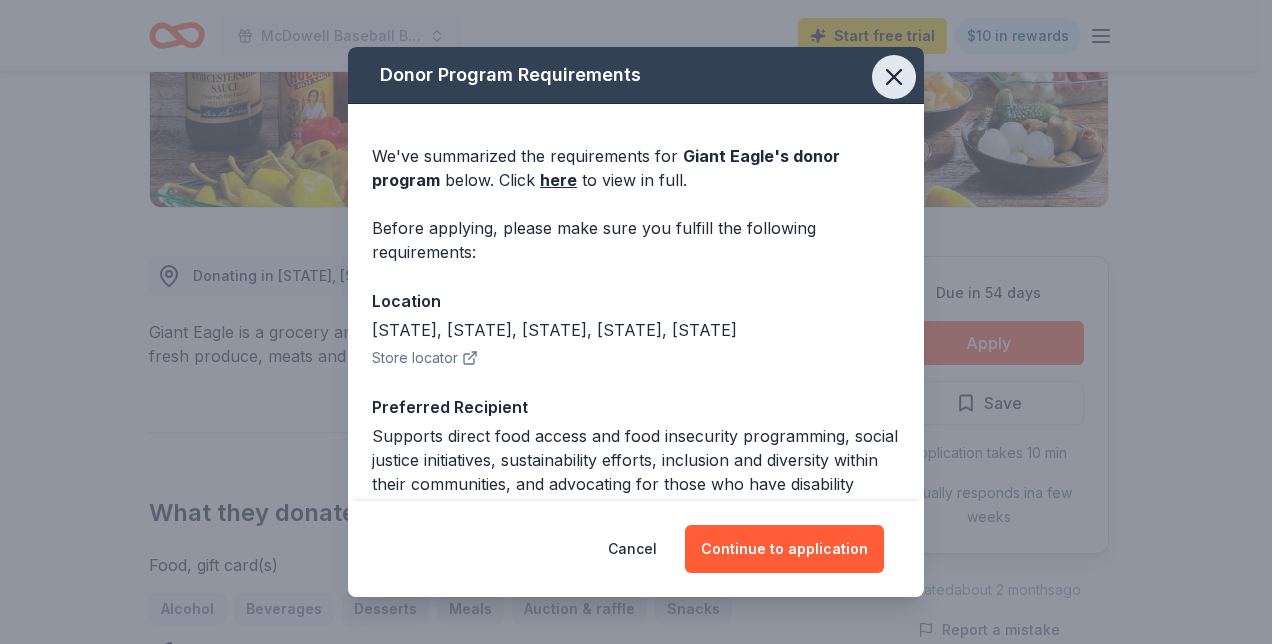 click 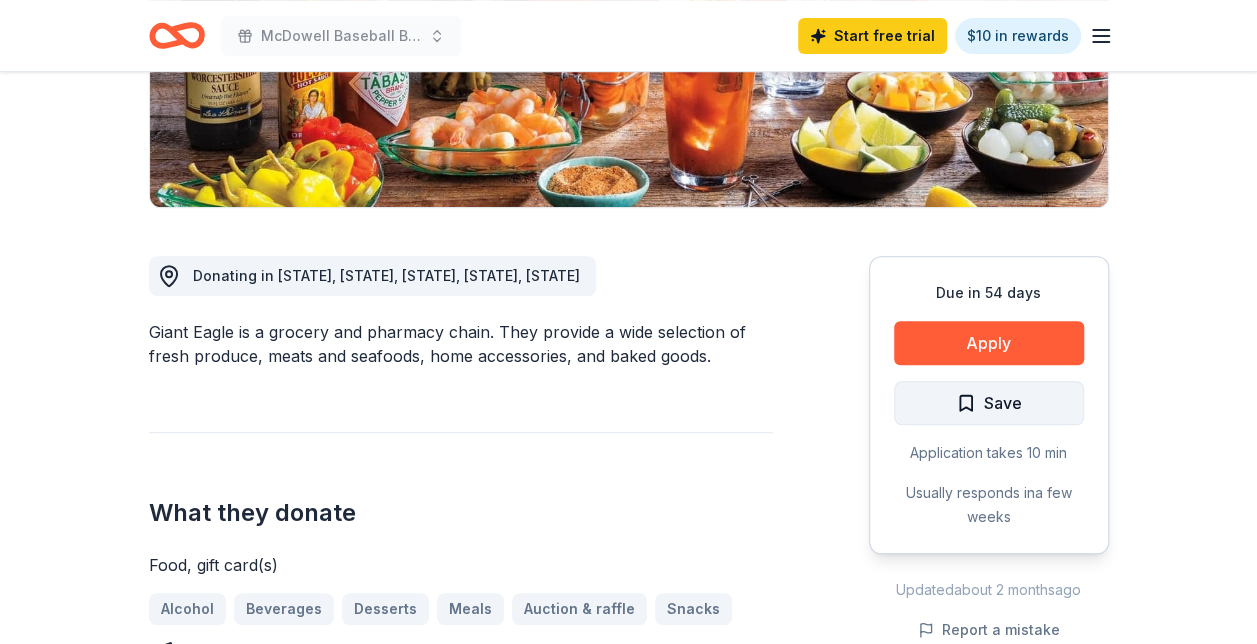 click on "Save" at bounding box center (1003, 403) 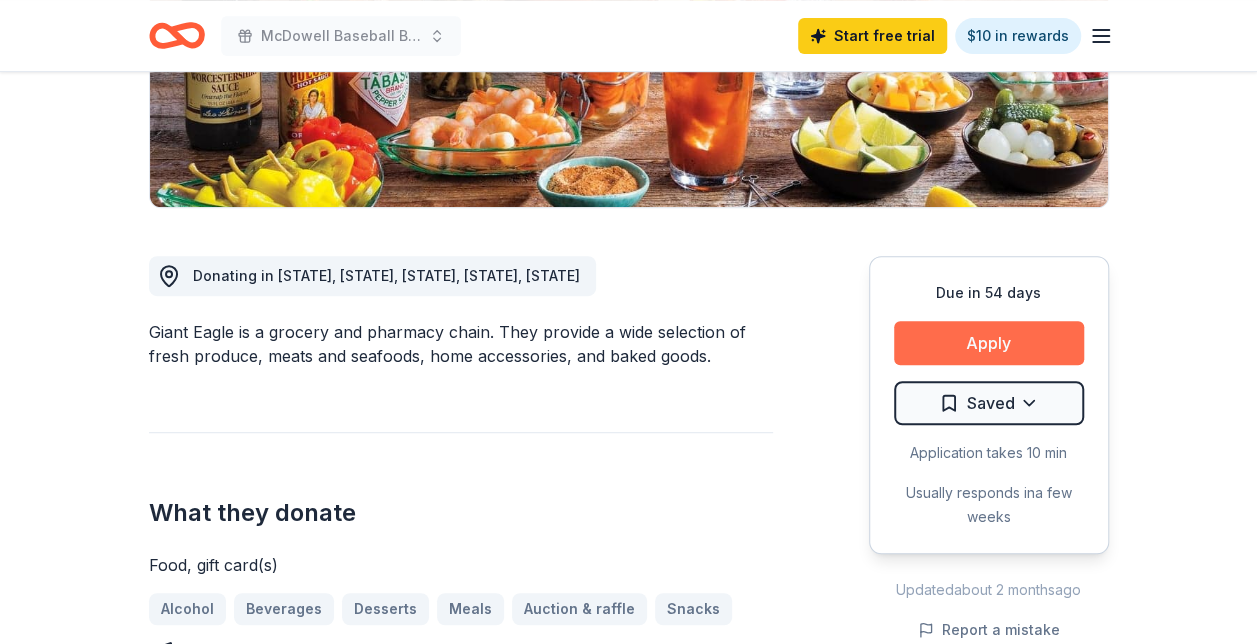 click on "Apply" at bounding box center (989, 343) 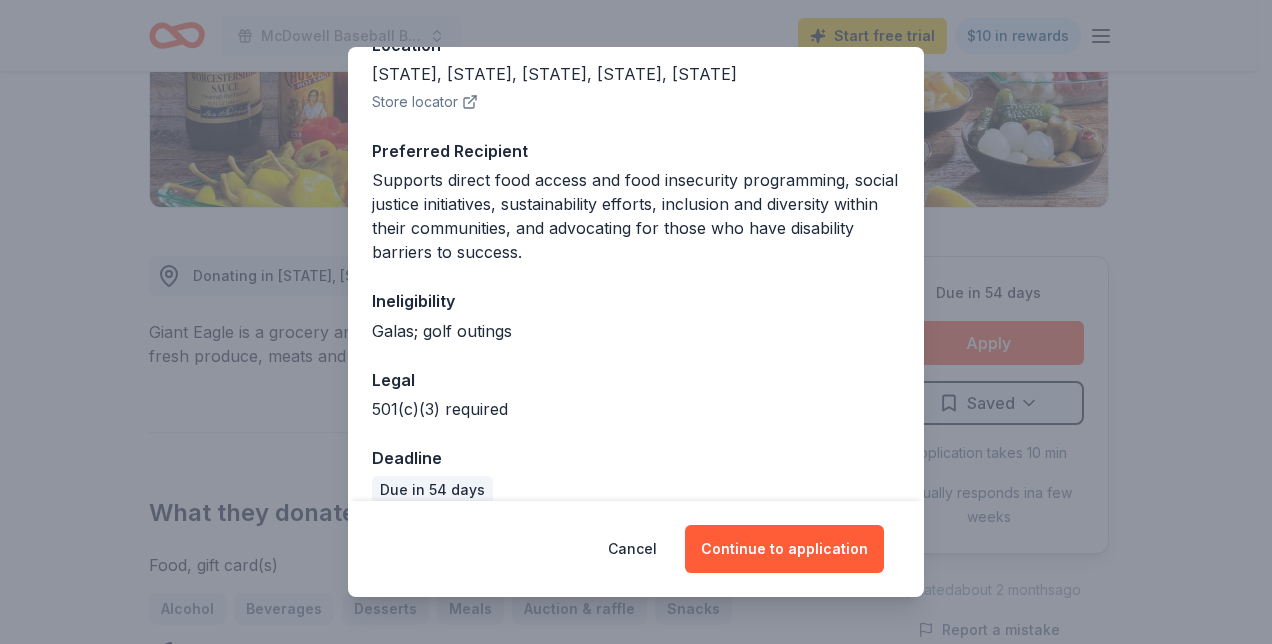 scroll, scrollTop: 282, scrollLeft: 0, axis: vertical 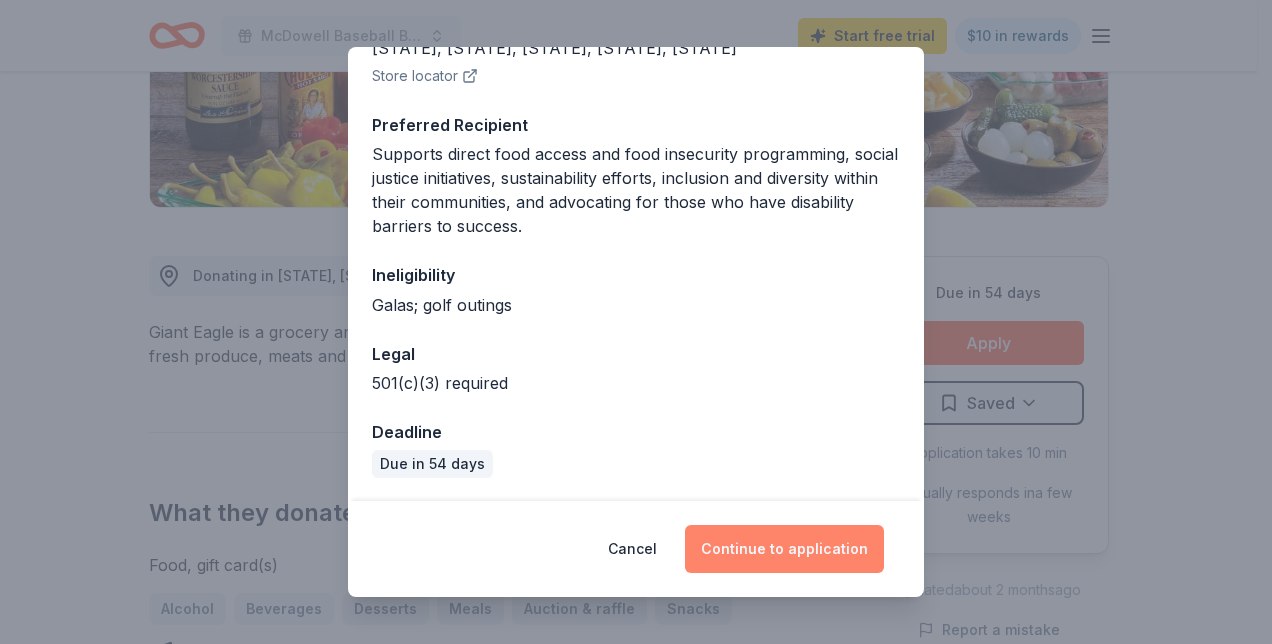 click on "Continue to application" at bounding box center (784, 549) 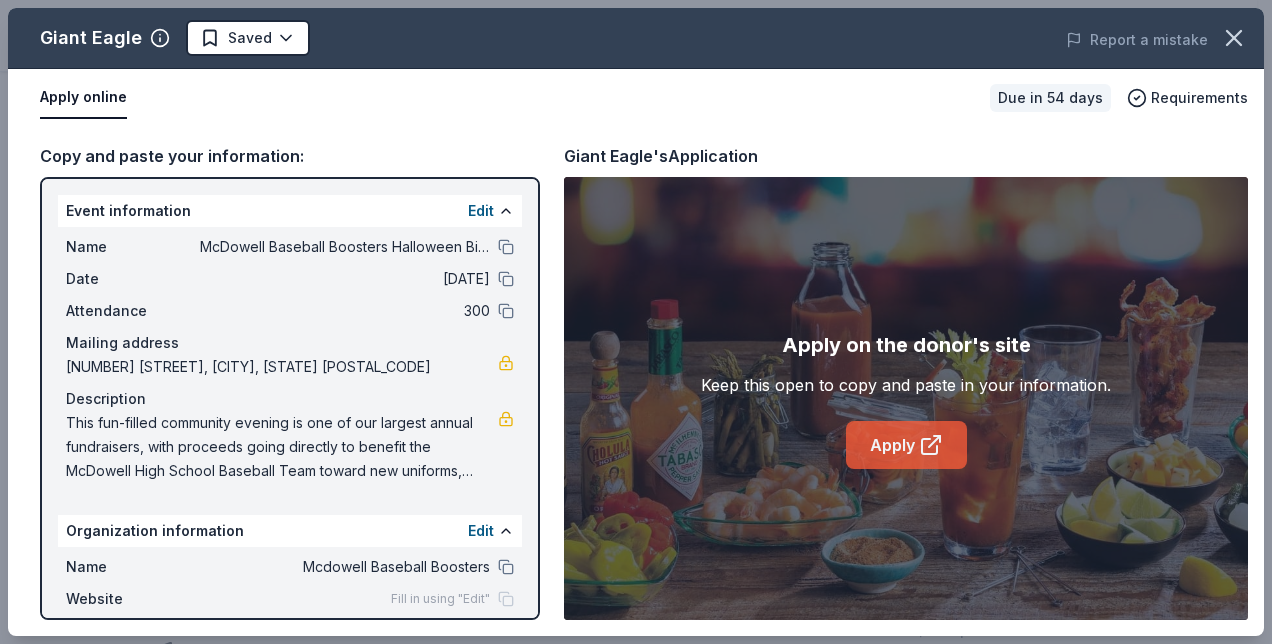 click on "Apply" at bounding box center (906, 445) 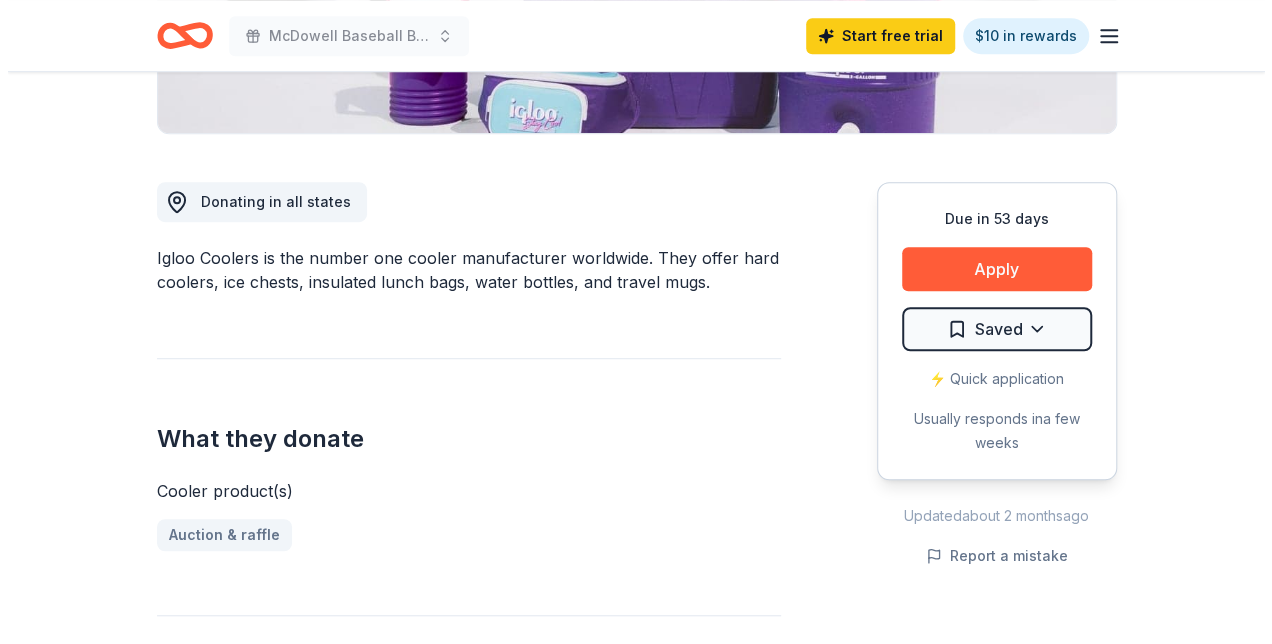 scroll, scrollTop: 500, scrollLeft: 0, axis: vertical 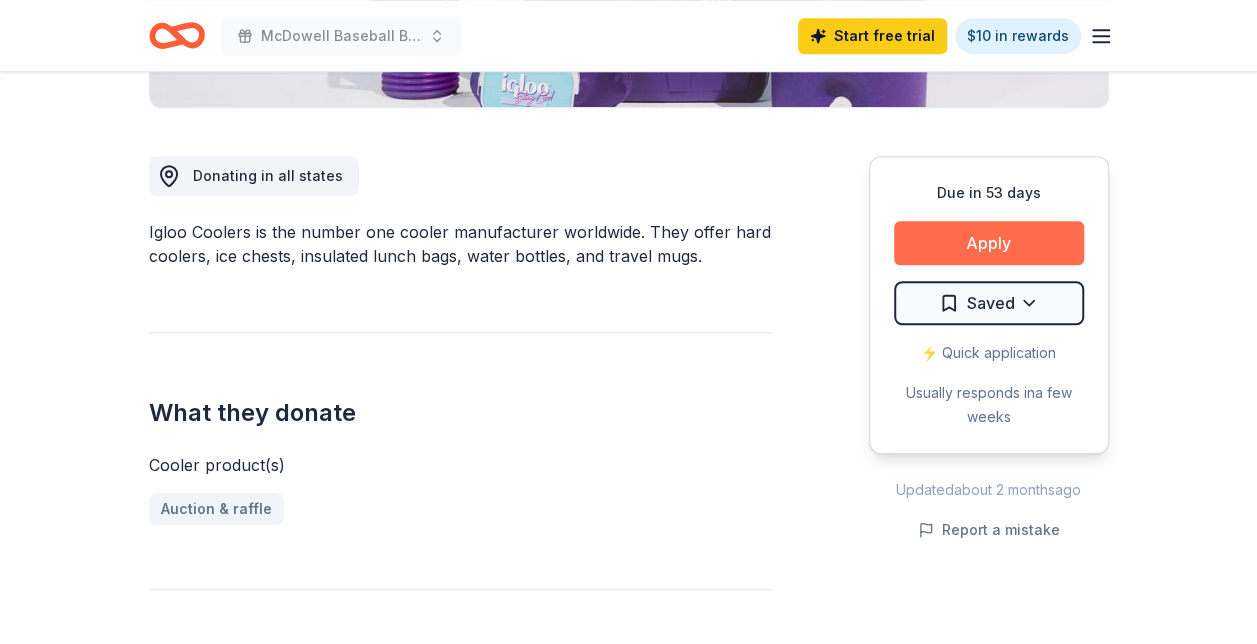 click on "Apply" at bounding box center (989, 243) 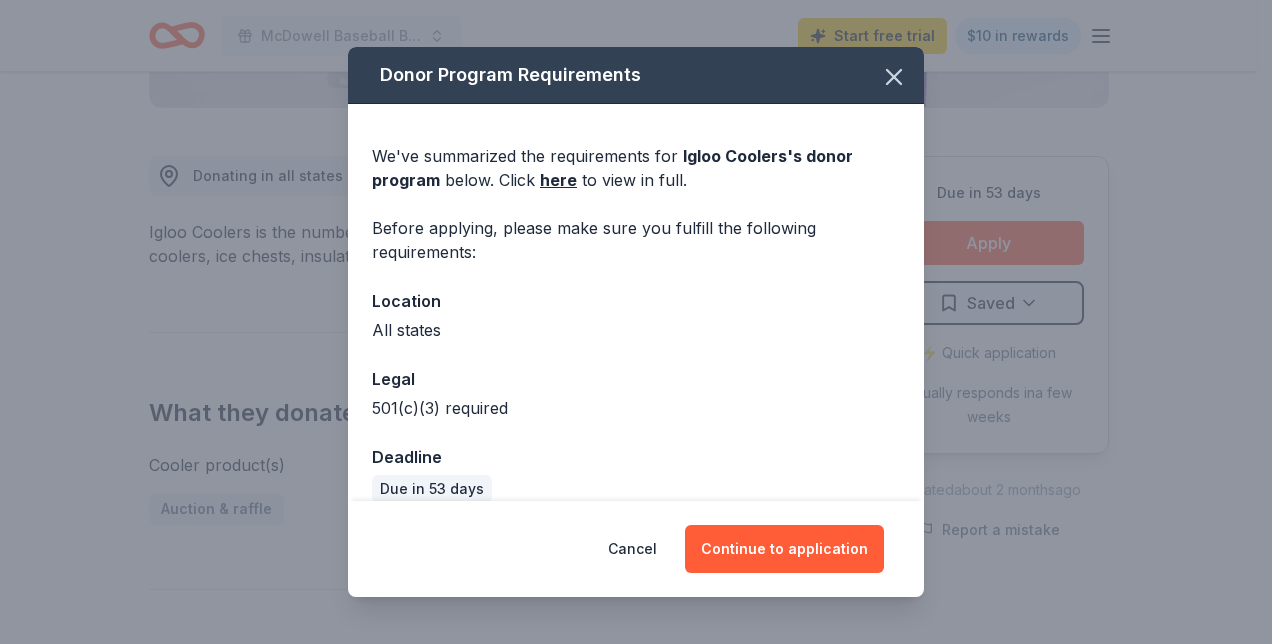 scroll, scrollTop: 25, scrollLeft: 0, axis: vertical 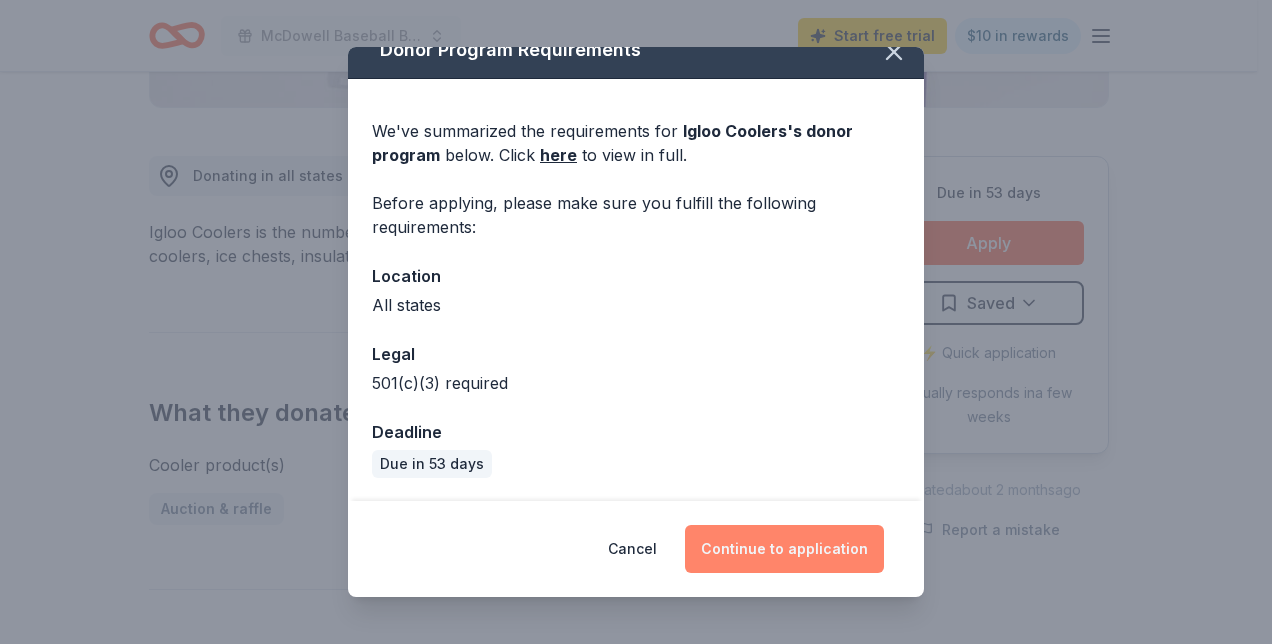 click on "Continue to application" at bounding box center (784, 549) 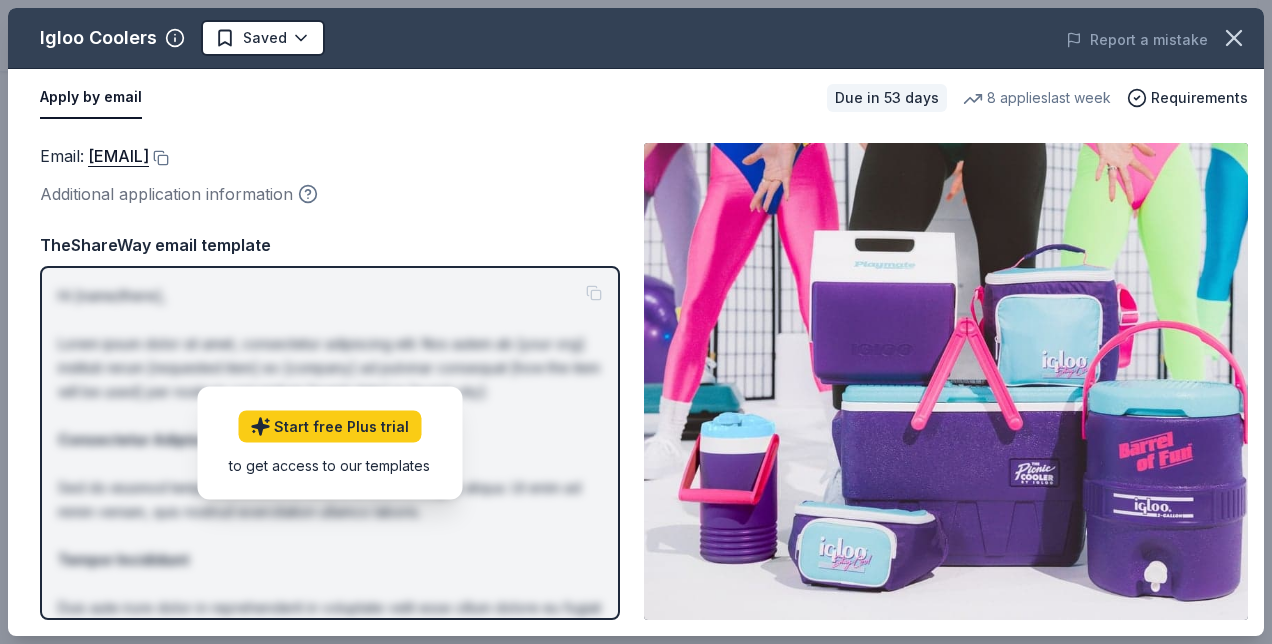 click 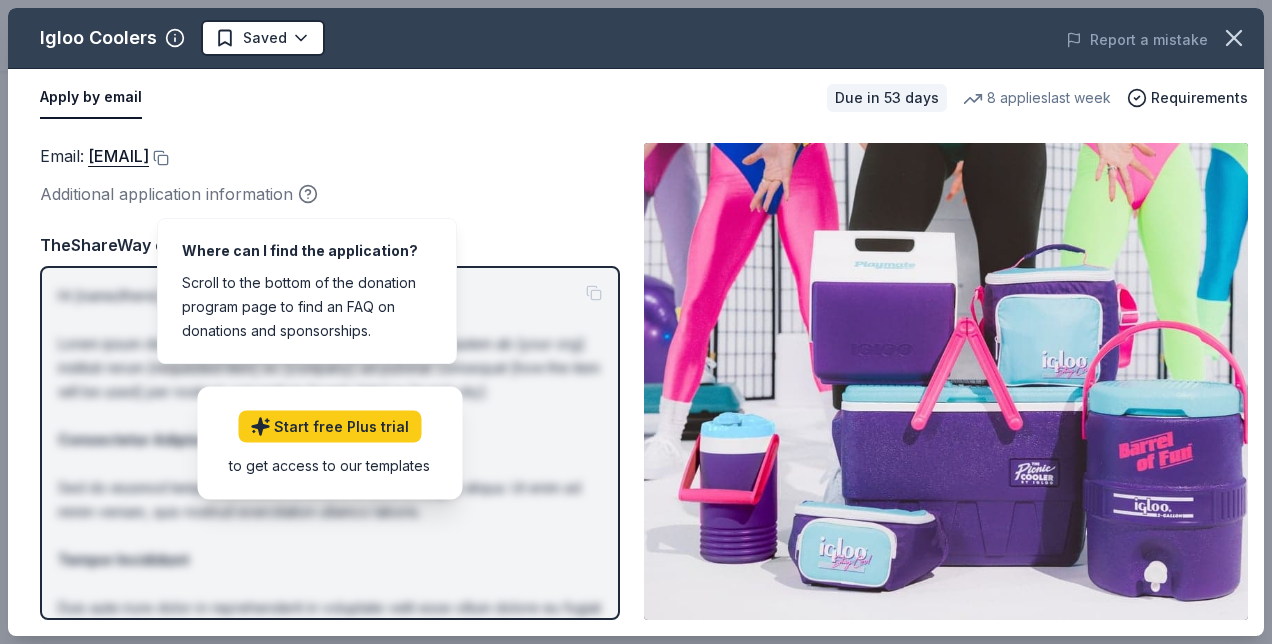 click on "Email : donations@igloocorp.com Additional application information   Email : donations@igloocorp.com Additional application information   TheShareWay email template Hi [name/there],
Lorem ipsum dolor sit amet, consectetur adipiscing elit. Nos autem ab [your org] instituti rerum [requested item] ex [company] ad pulvinar consequat [how the item will be used] per nostrum conventum [event date] in [event city]:
Consectetur Adipiscing
Sed do eiusmod tempor incididunt ut labore et dolore magna aliqua. Ut enim ad minim veniam, quis nostrud exercitation ullamco laboris.
Tempor Incididunt
Duis aute irure dolor in reprehenderit in voluptate velit esse cillum dolore eu fugiat nulla pariatur. Excepteur sint occaecat cupidatat non proident.
Magna Aliqua
Ut enim ad minima veniam, quis nostrum exercitationem ullam corporis suscipit laboriosam, nisi ut aliquid ex ea commodi consequatur.
Nostrum ID numerus est [EIN]. Contactus per [your phone number].
Best,
[your name] Start free Plus trial" at bounding box center (636, 381) 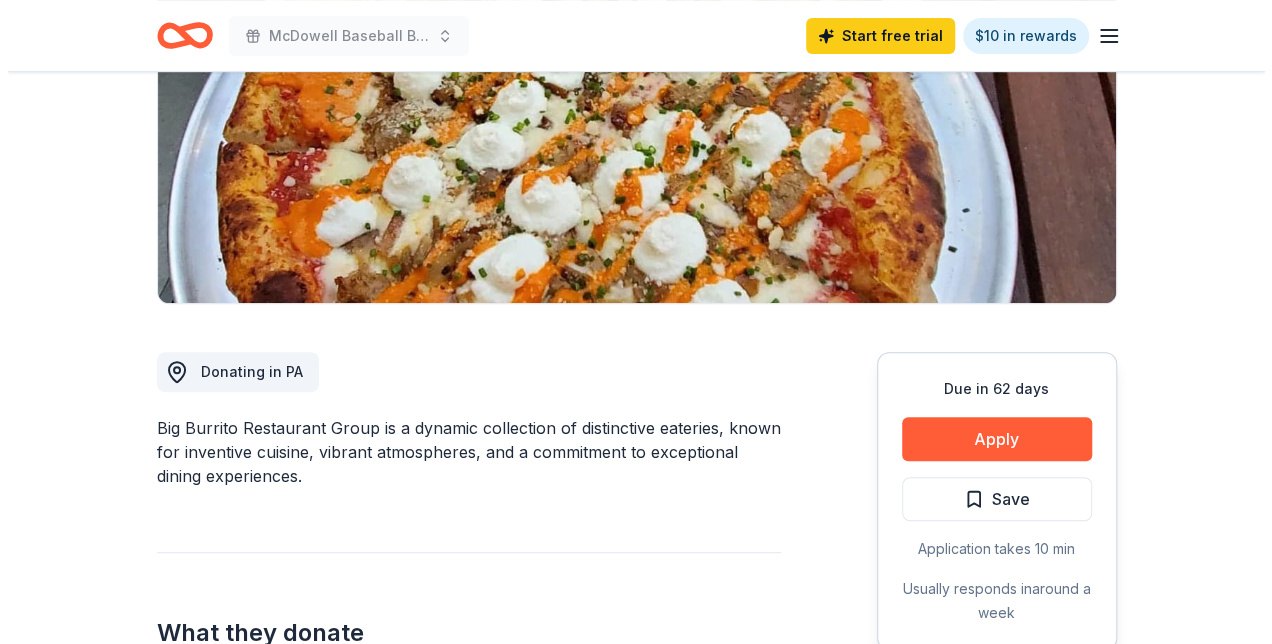 scroll, scrollTop: 500, scrollLeft: 0, axis: vertical 